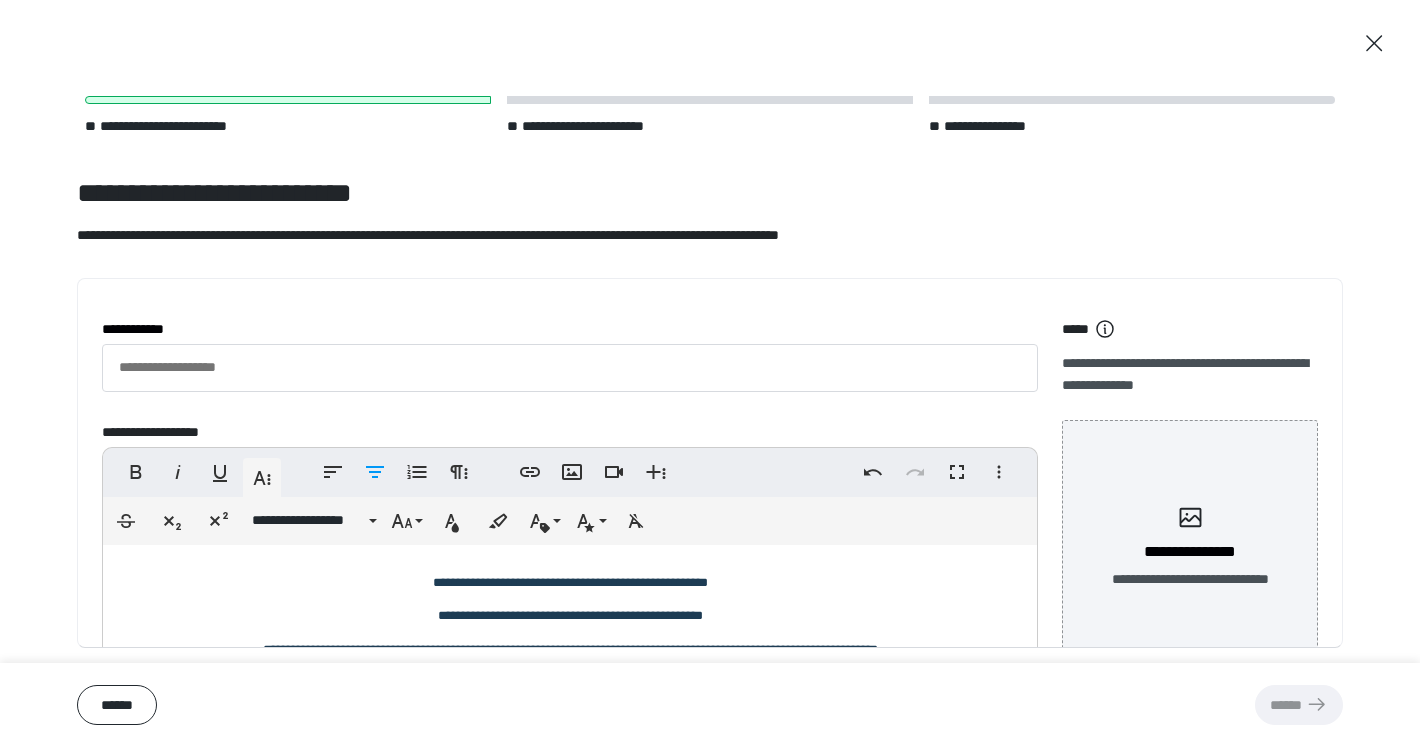 scroll, scrollTop: 0, scrollLeft: 0, axis: both 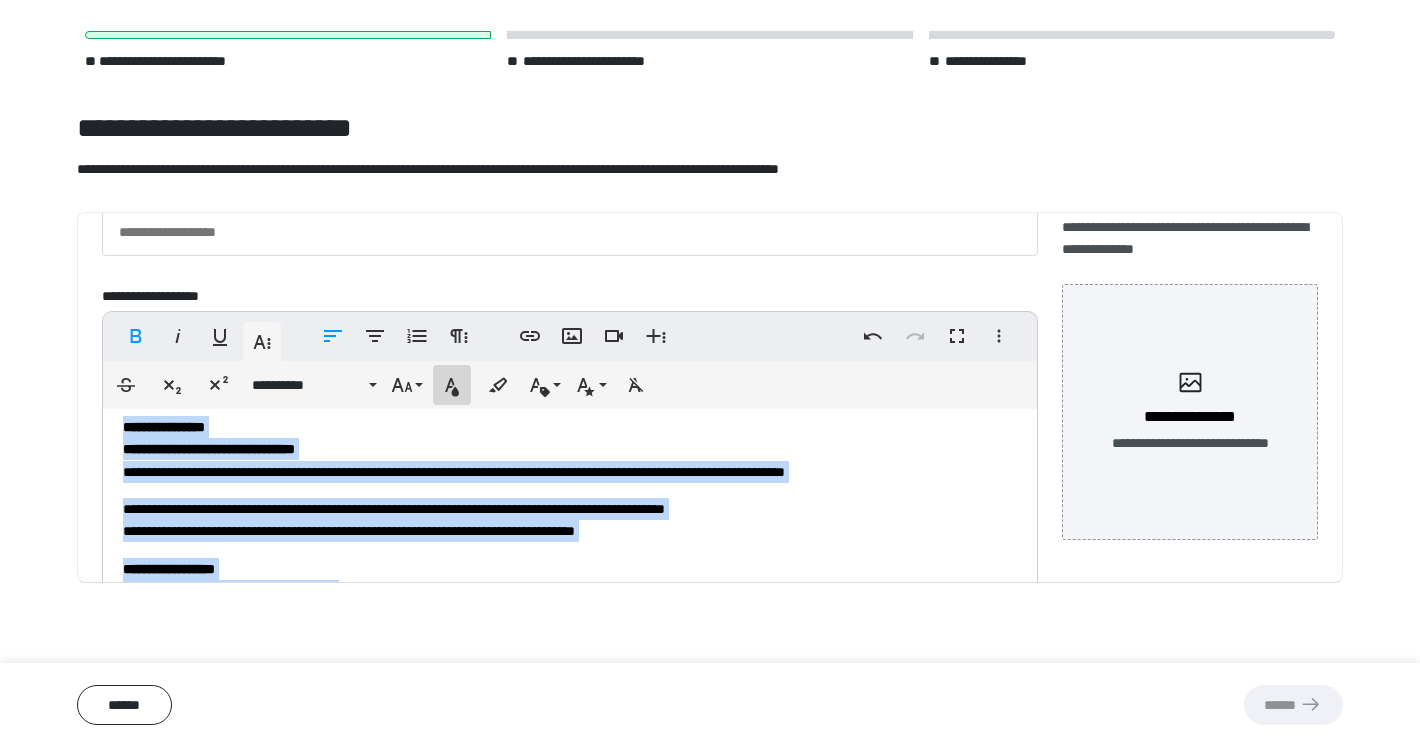 click 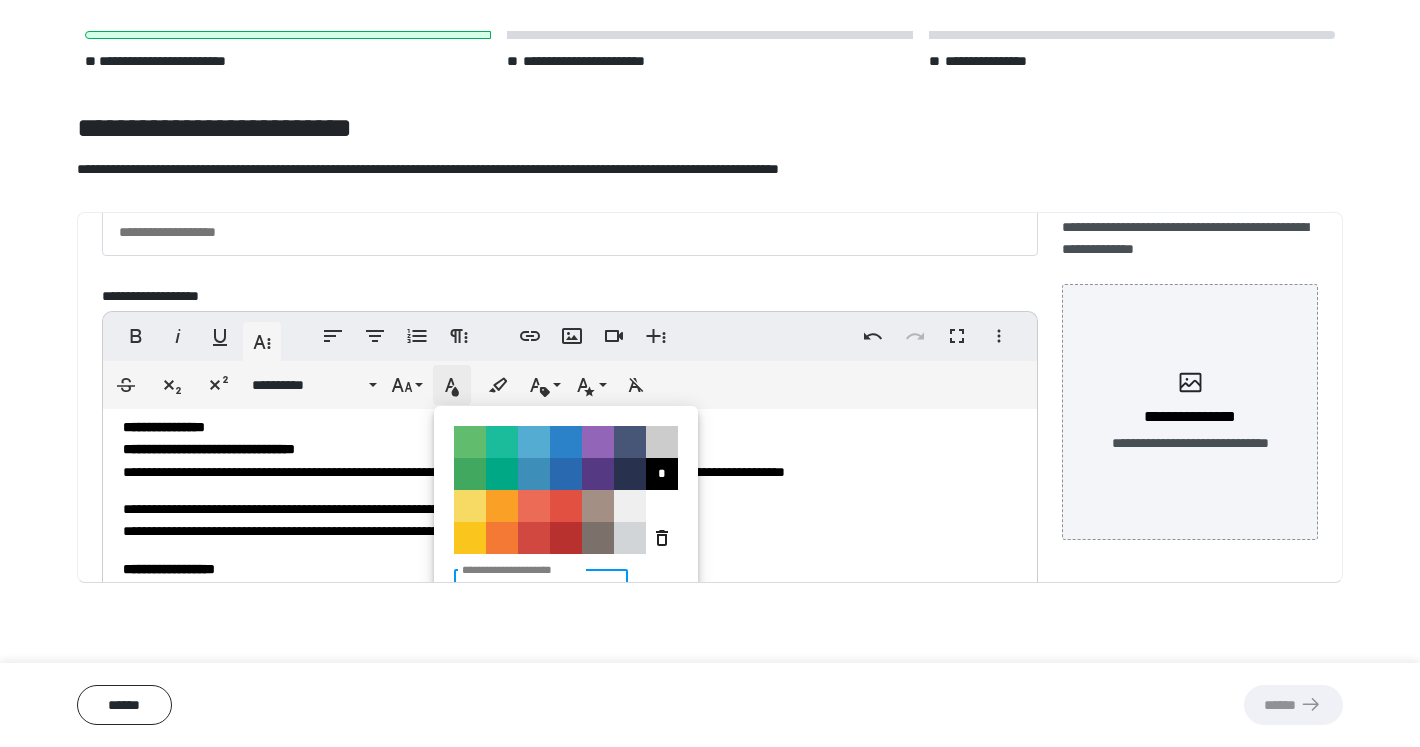 scroll, scrollTop: 265, scrollLeft: 0, axis: vertical 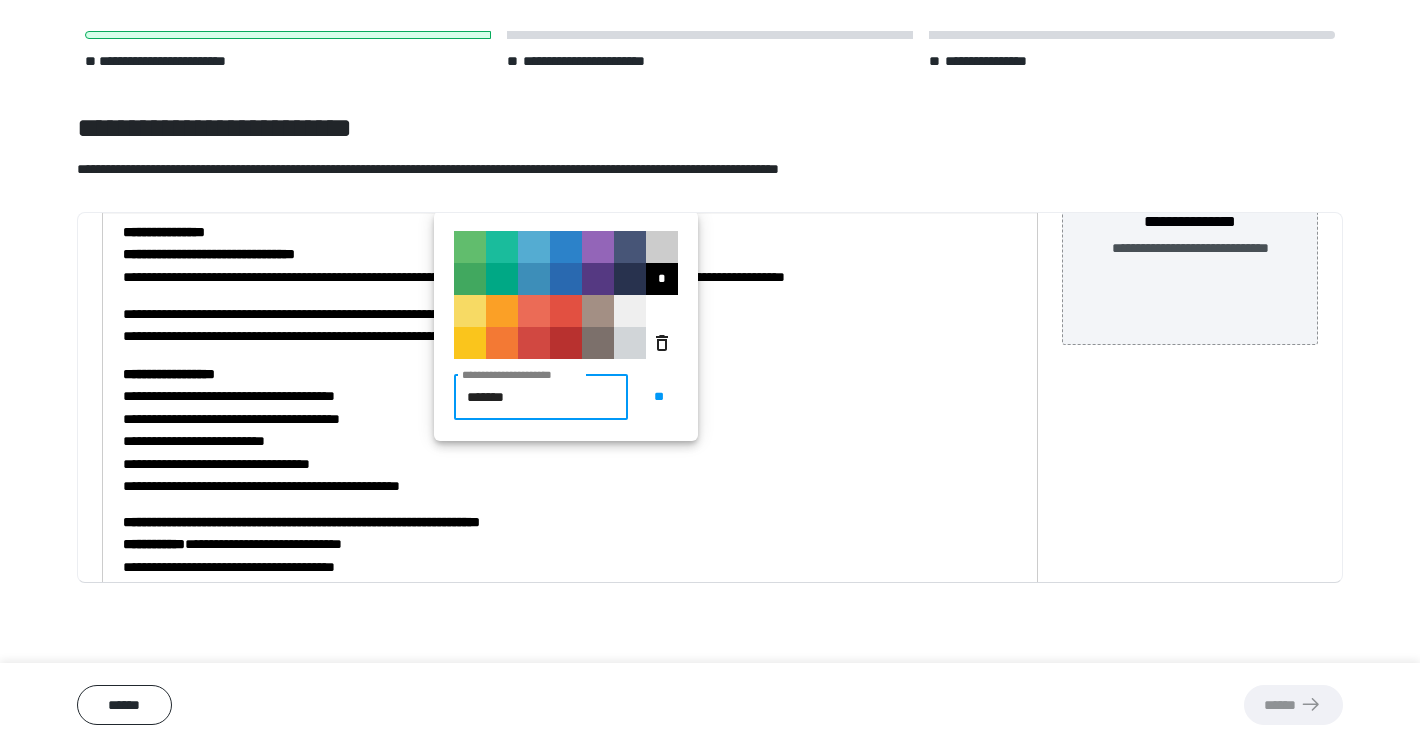 type on "*******" 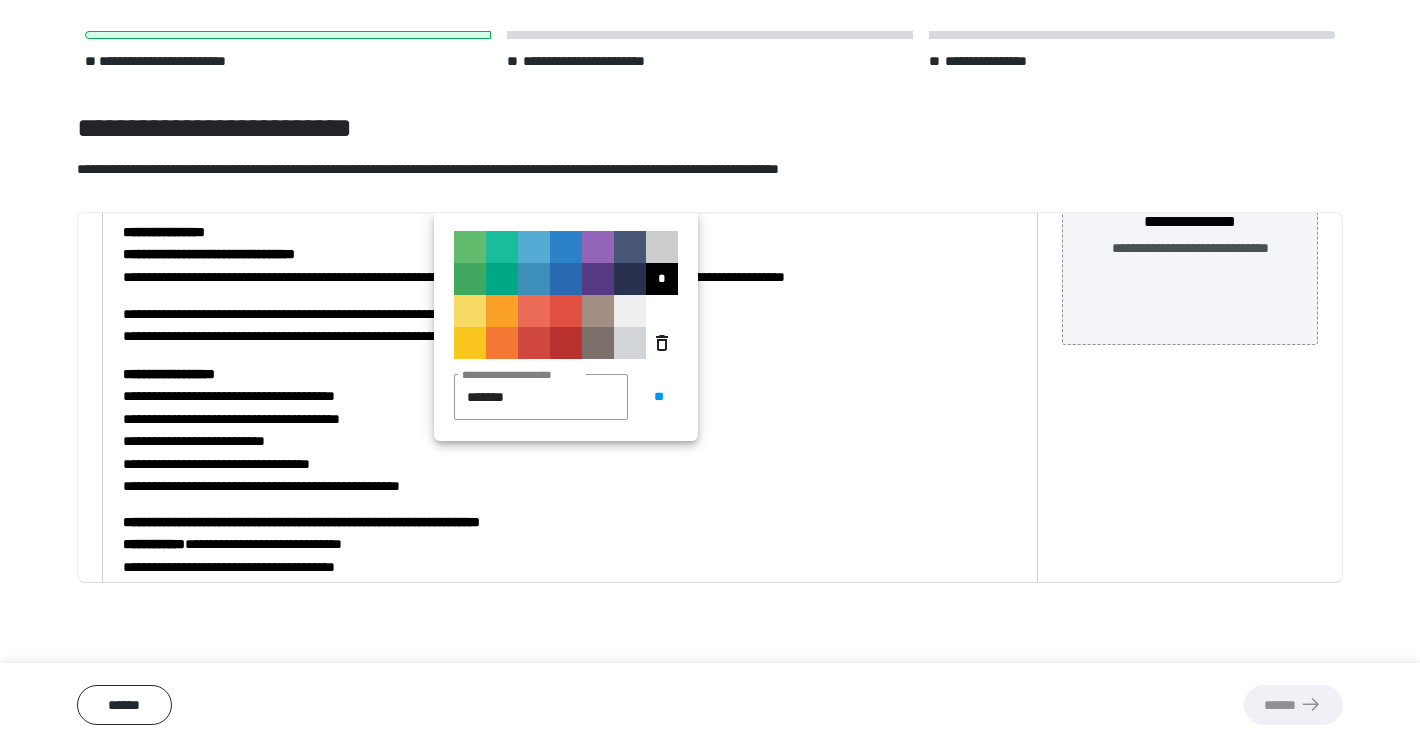 click on "**********" at bounding box center [570, 429] 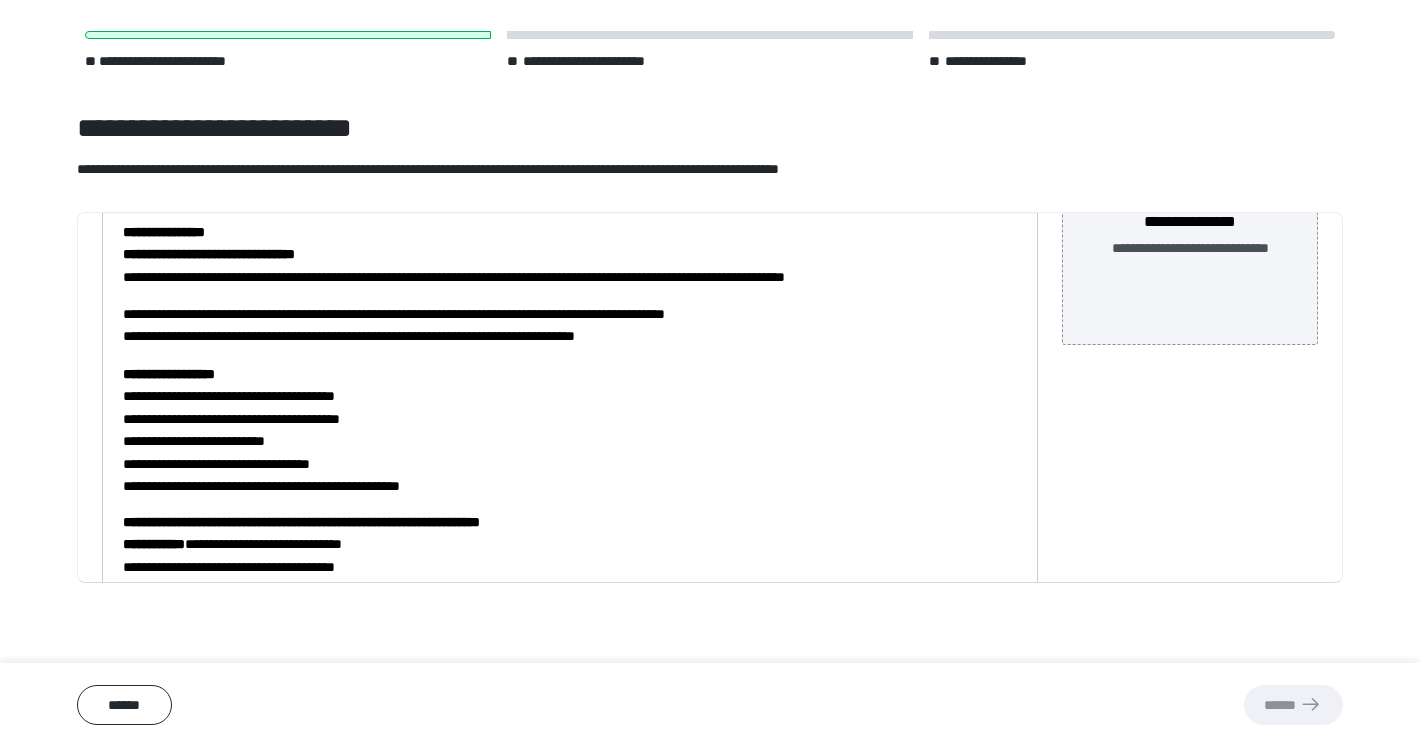 click on "**********" at bounding box center (570, 407) 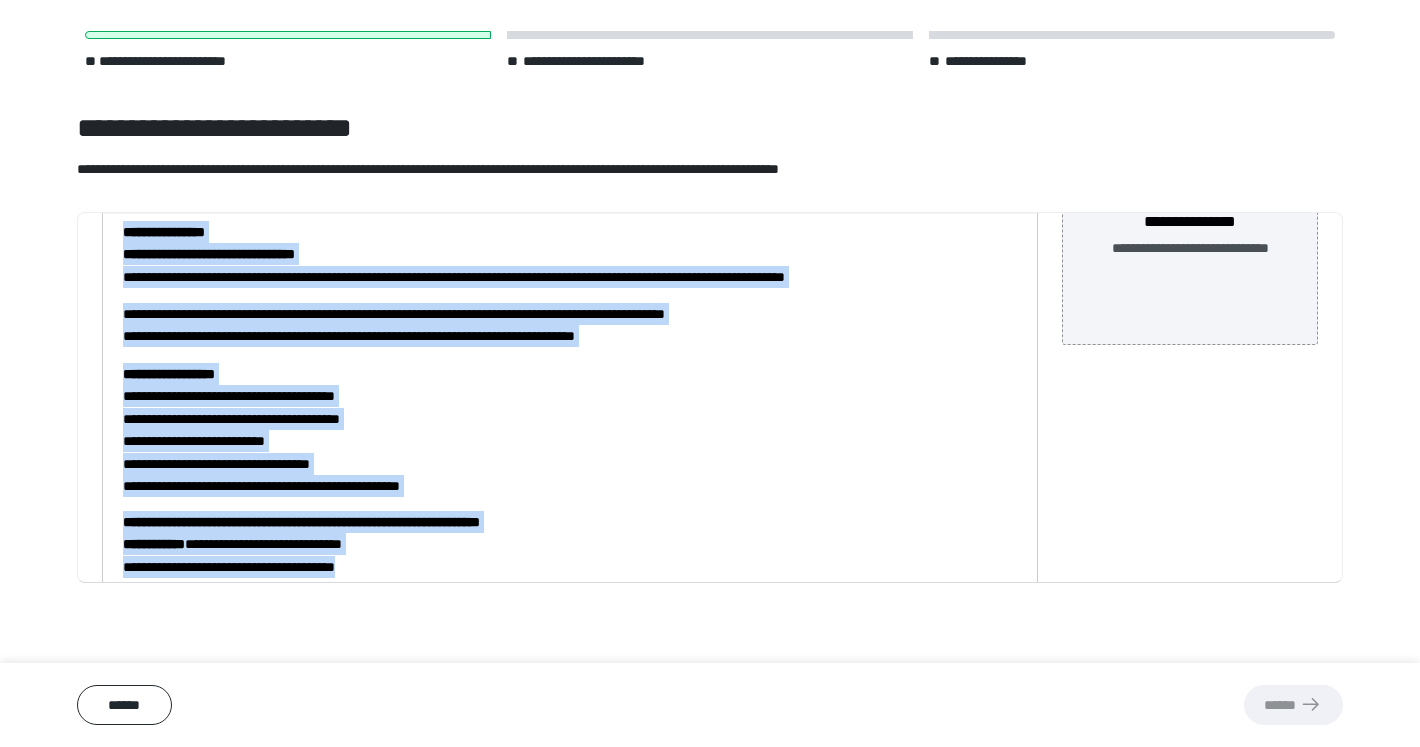 scroll, scrollTop: 13, scrollLeft: 0, axis: vertical 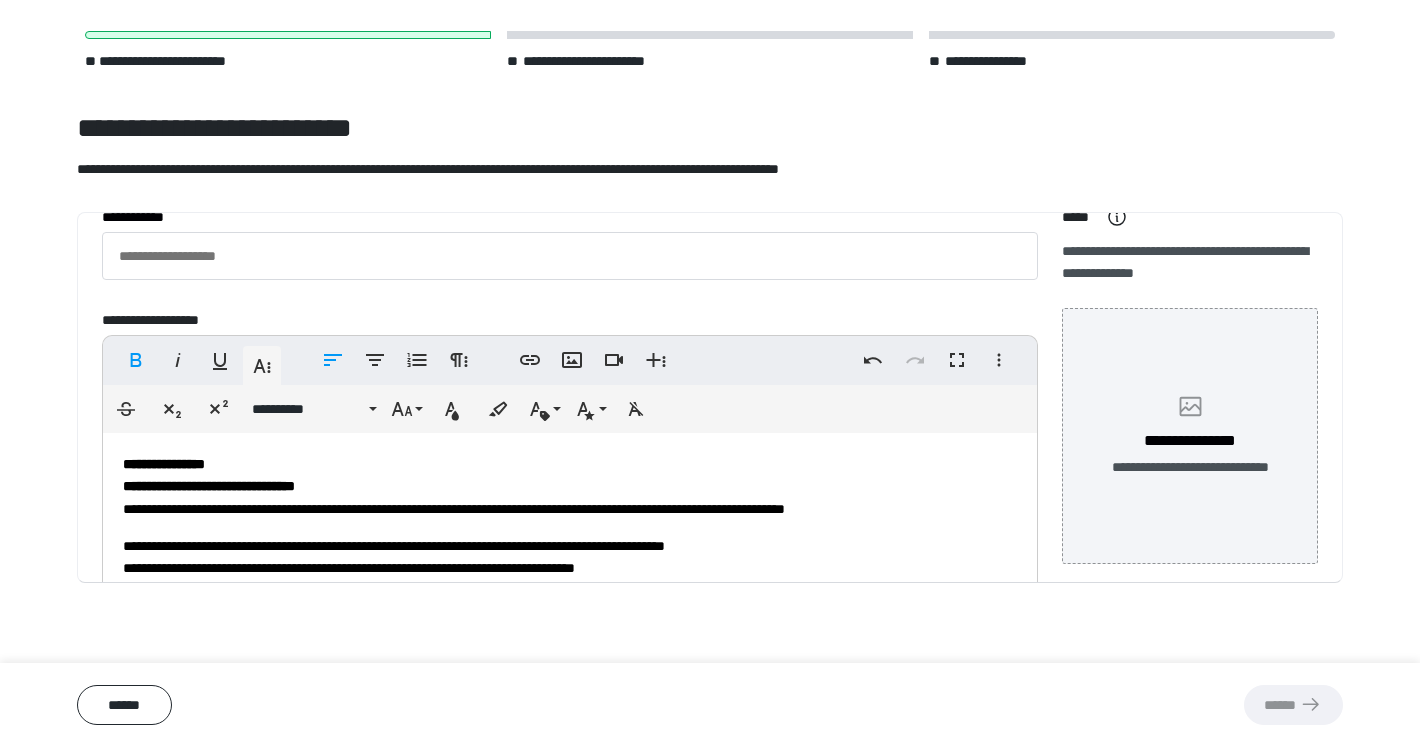click 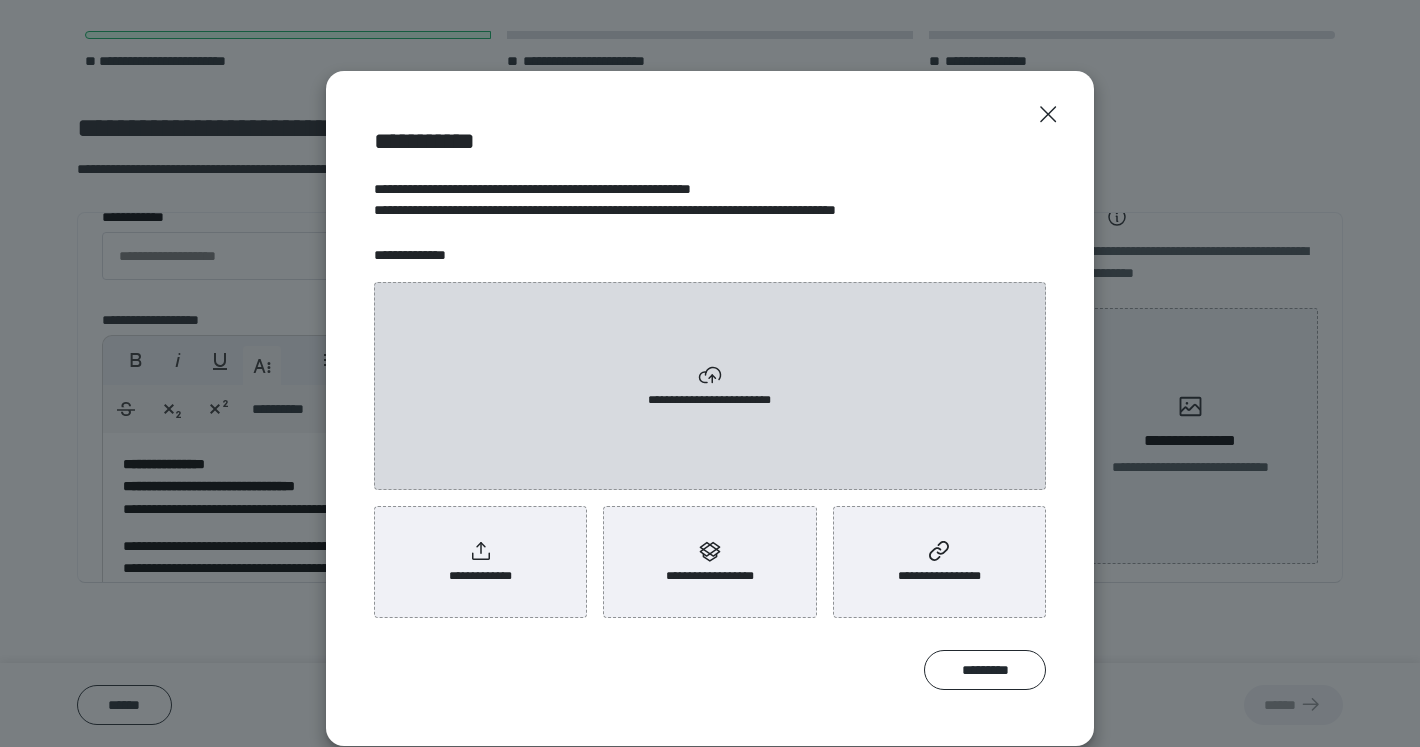 click 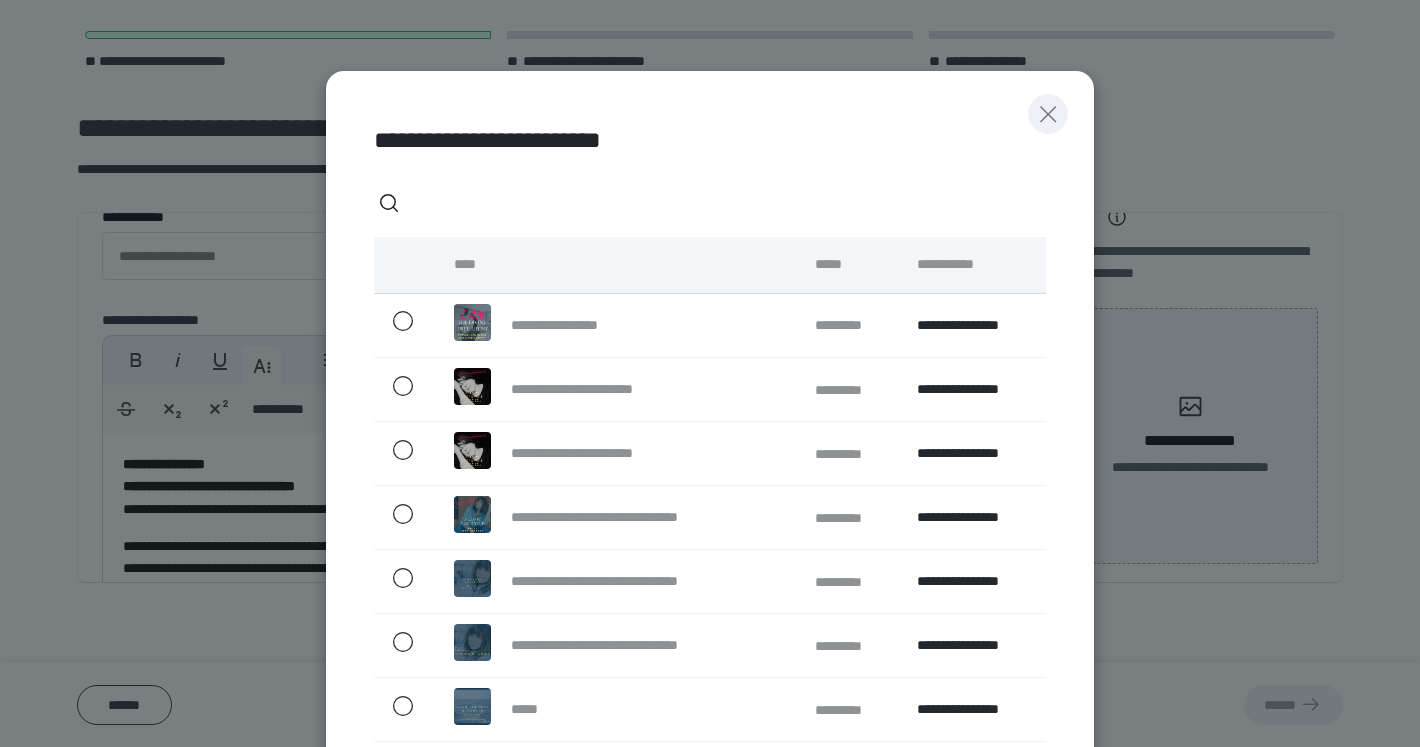 click 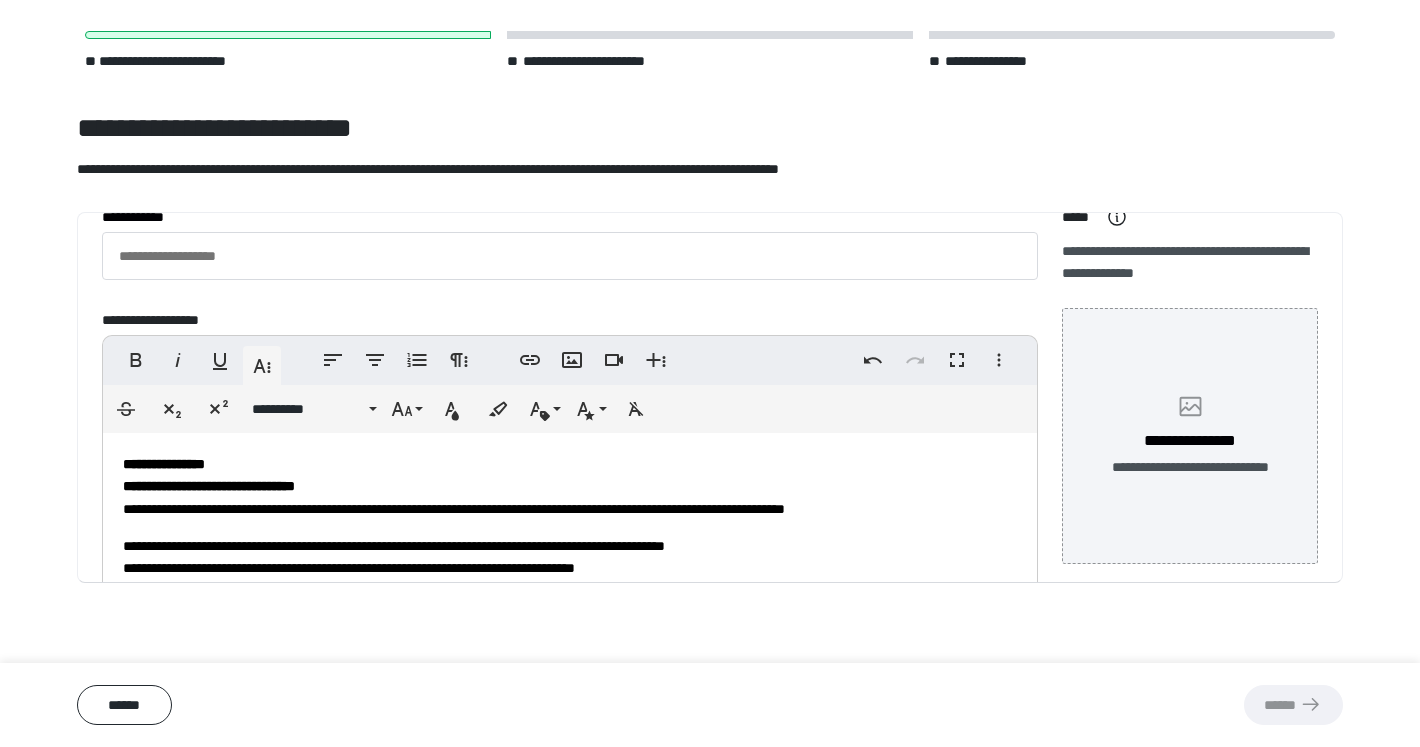click 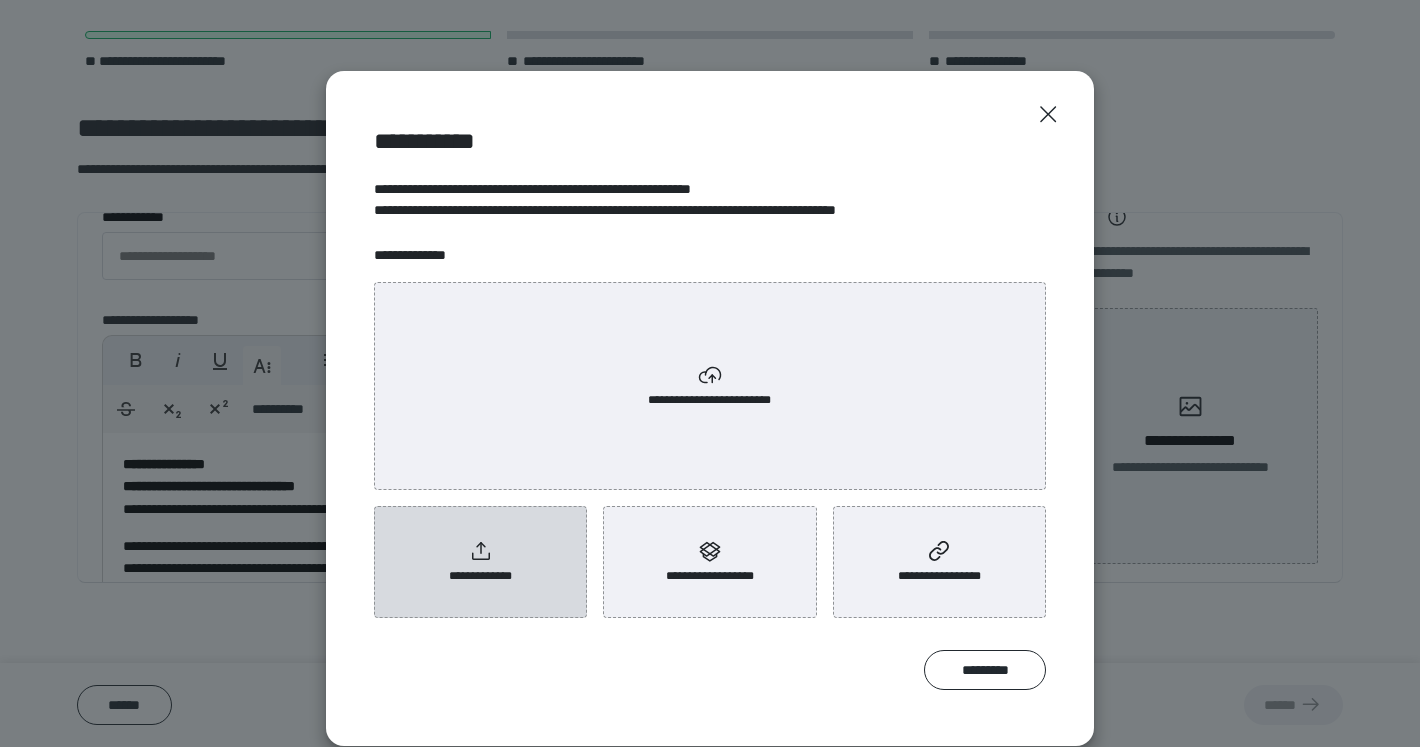 click 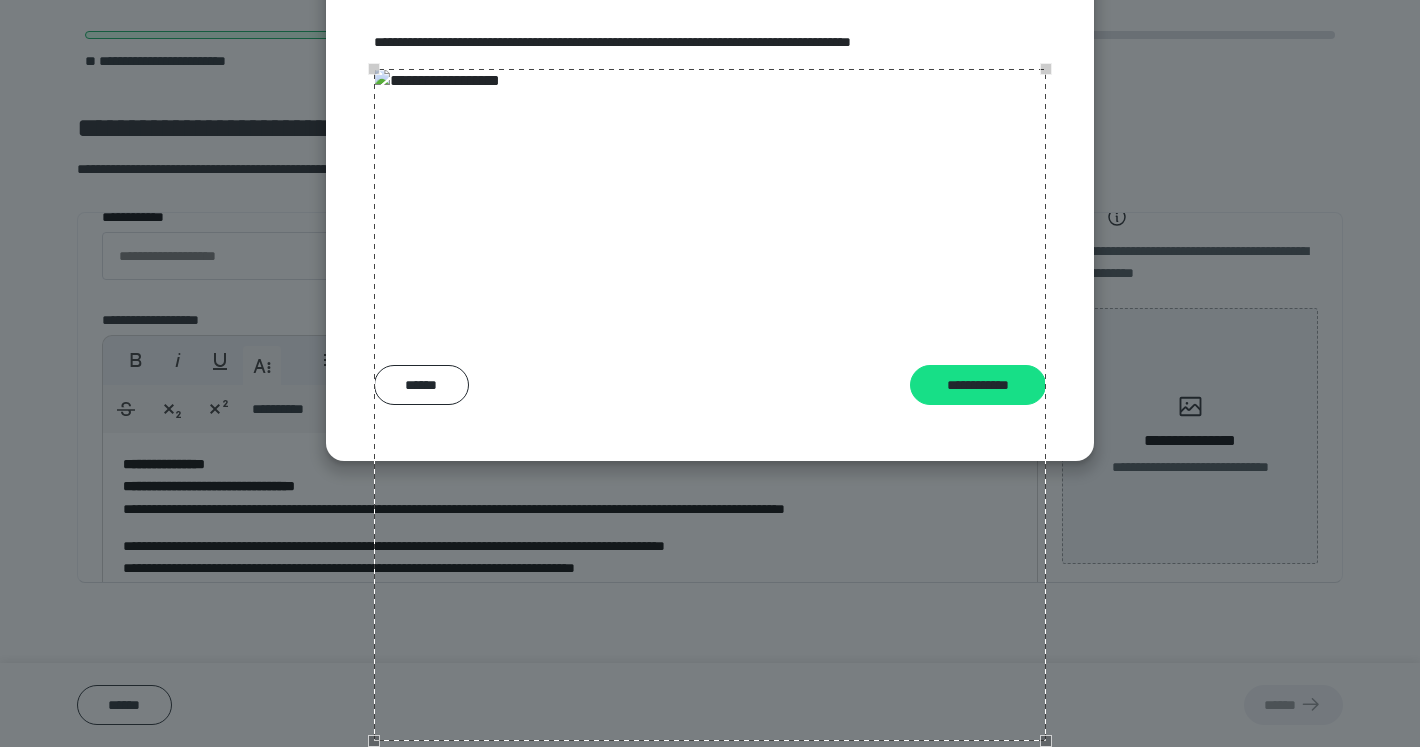 scroll, scrollTop: 273, scrollLeft: 0, axis: vertical 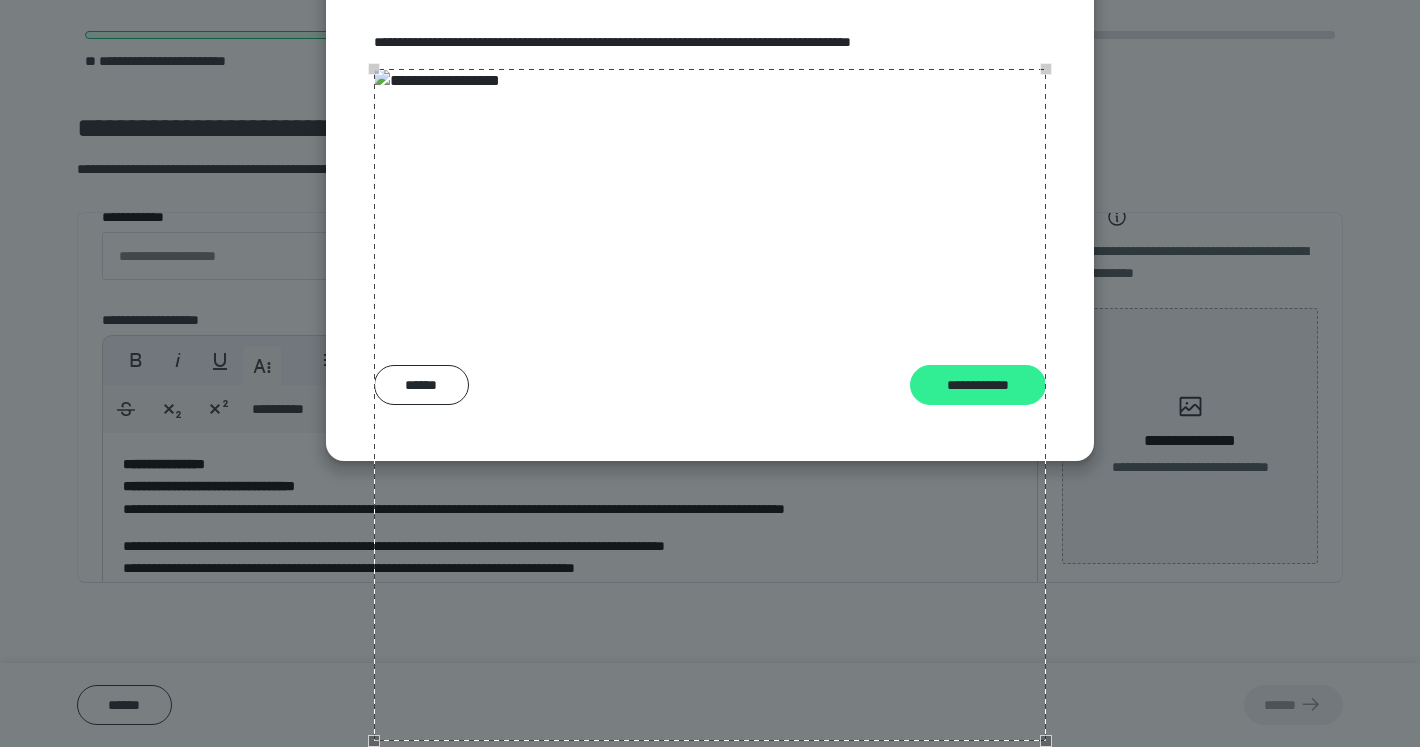 click on "**********" at bounding box center (978, 385) 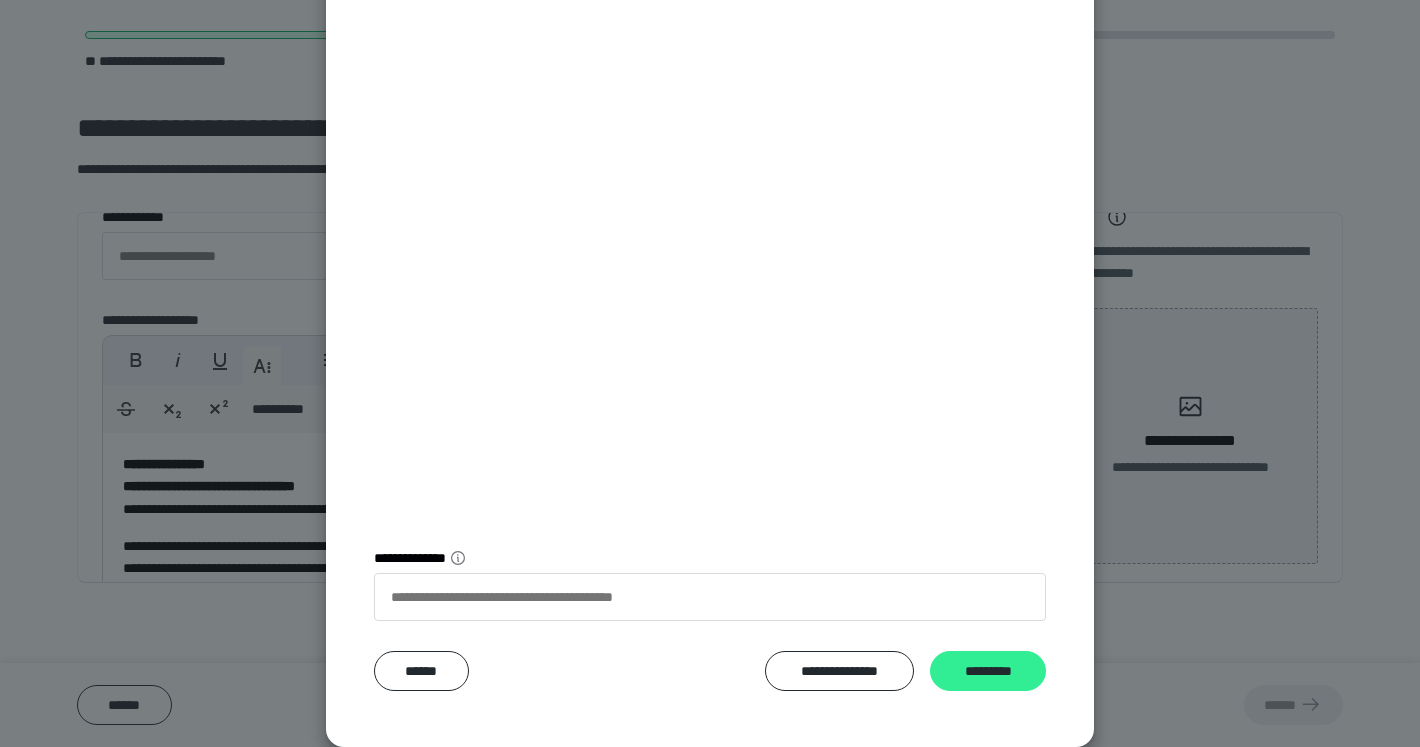 scroll, scrollTop: 370, scrollLeft: 0, axis: vertical 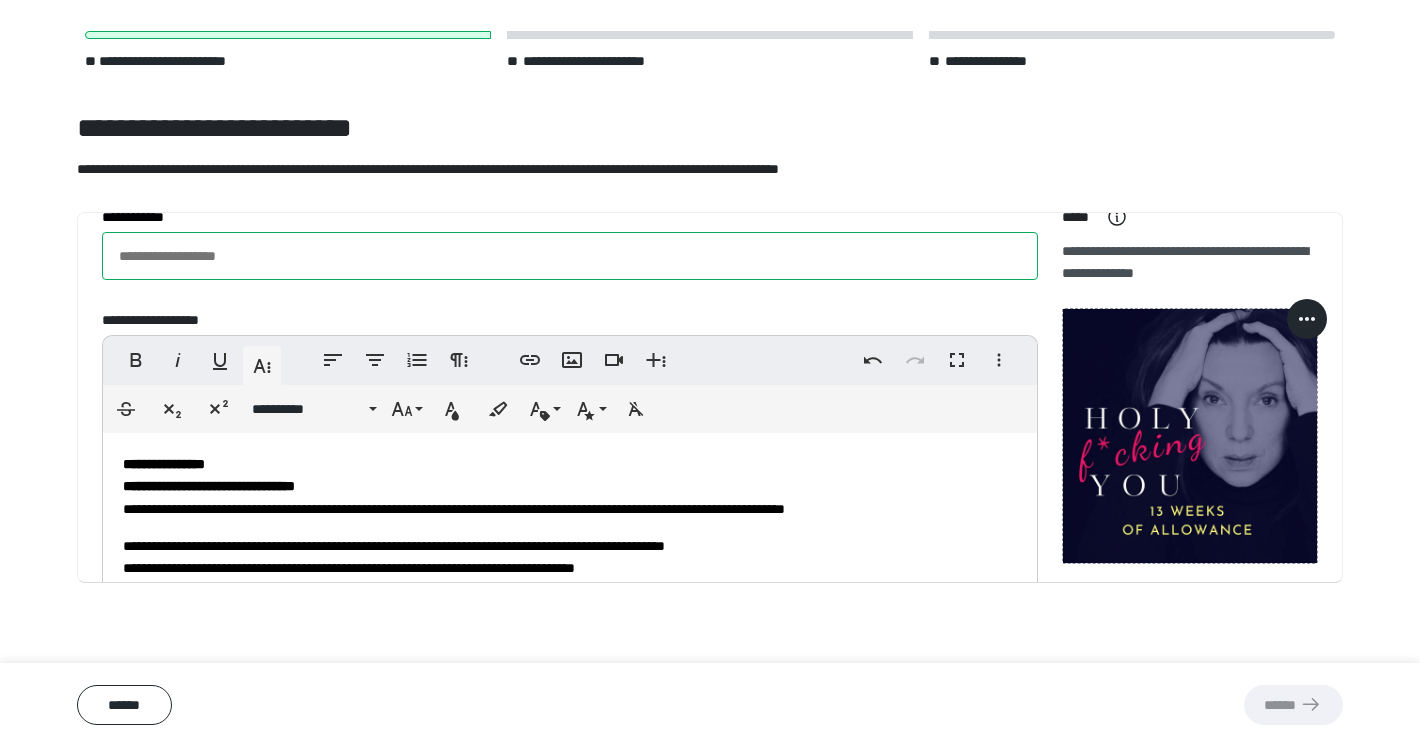 click on "**********" at bounding box center [570, 256] 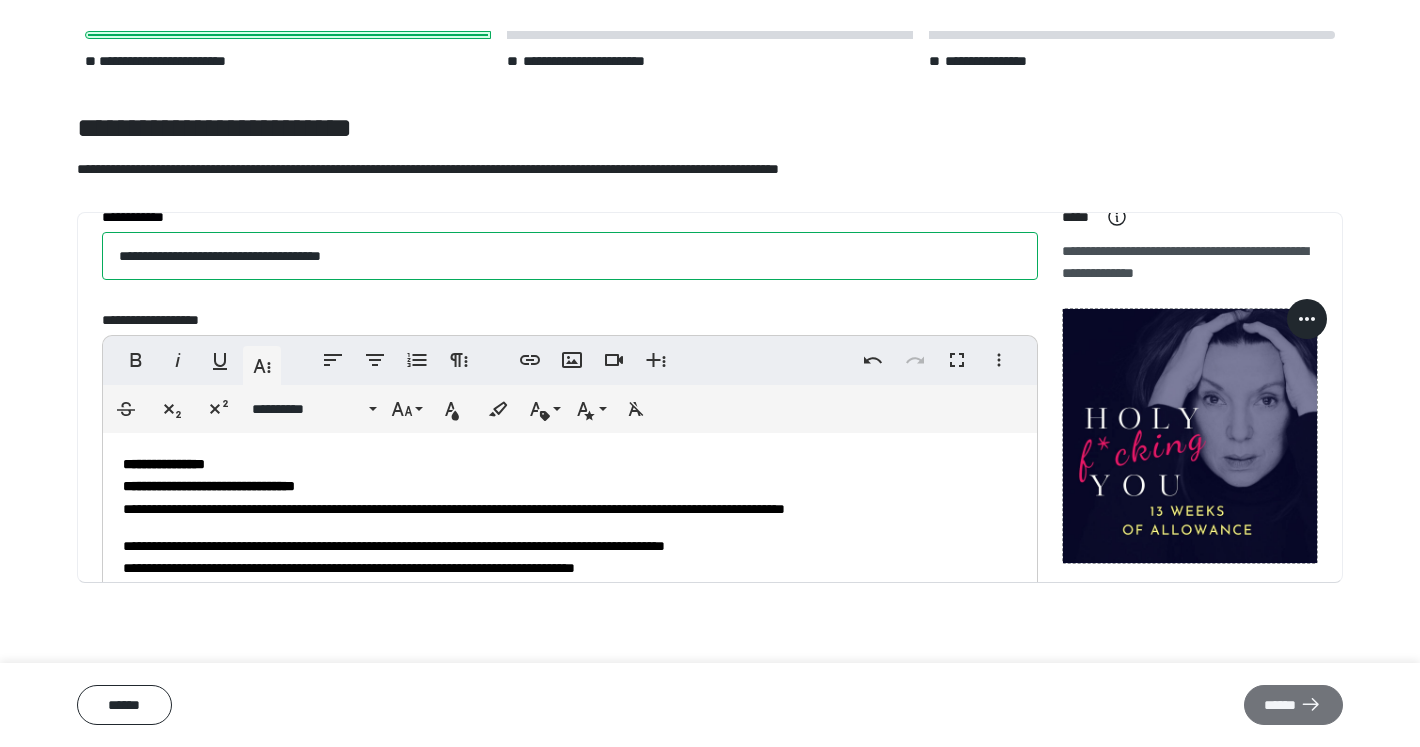 type on "**********" 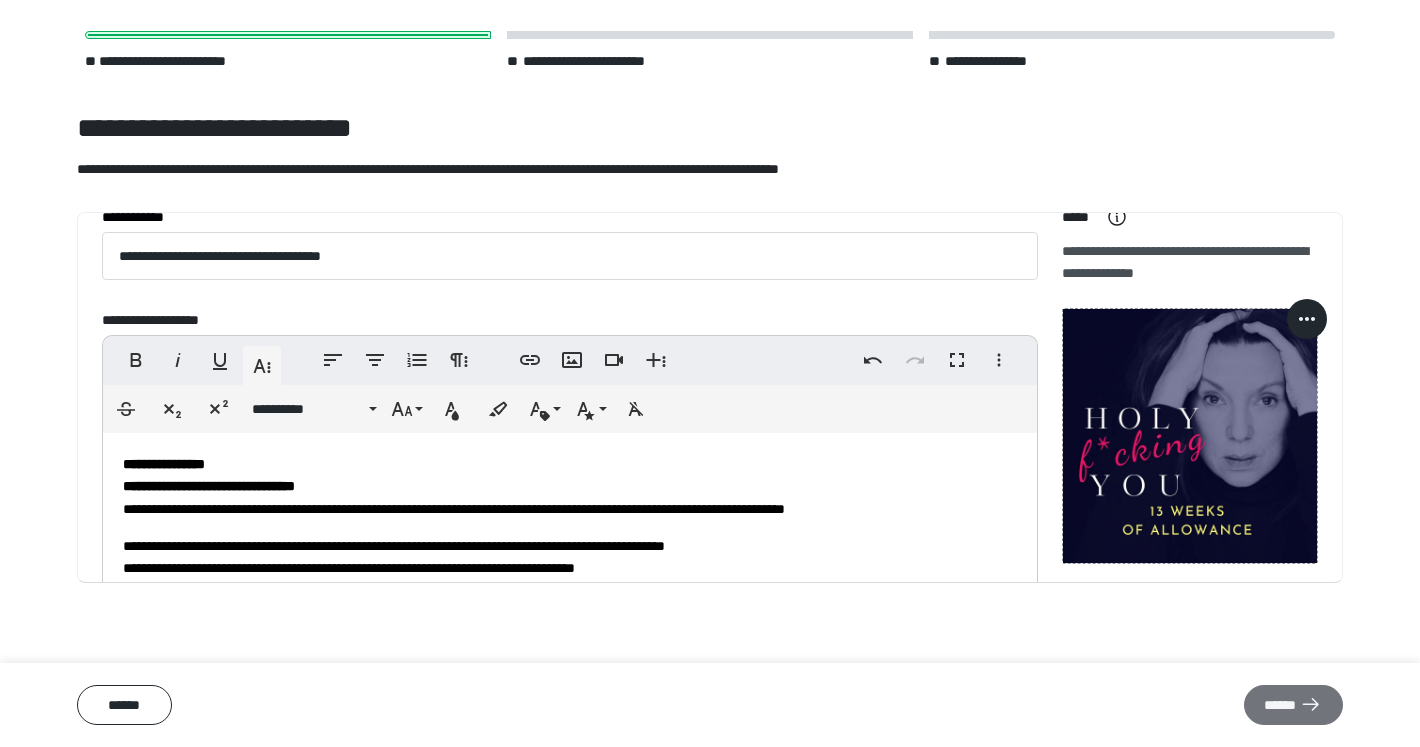 click on "******" at bounding box center (1293, 705) 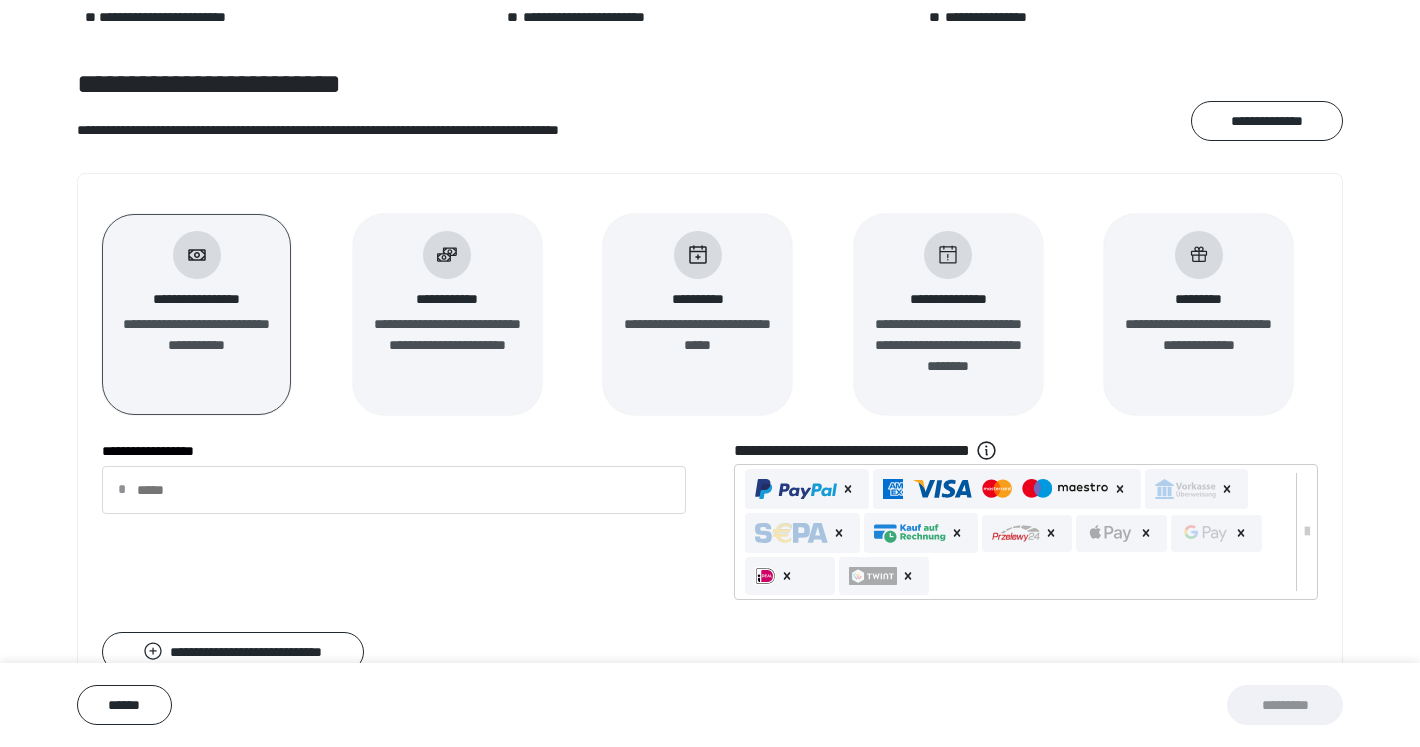 scroll, scrollTop: 111, scrollLeft: 0, axis: vertical 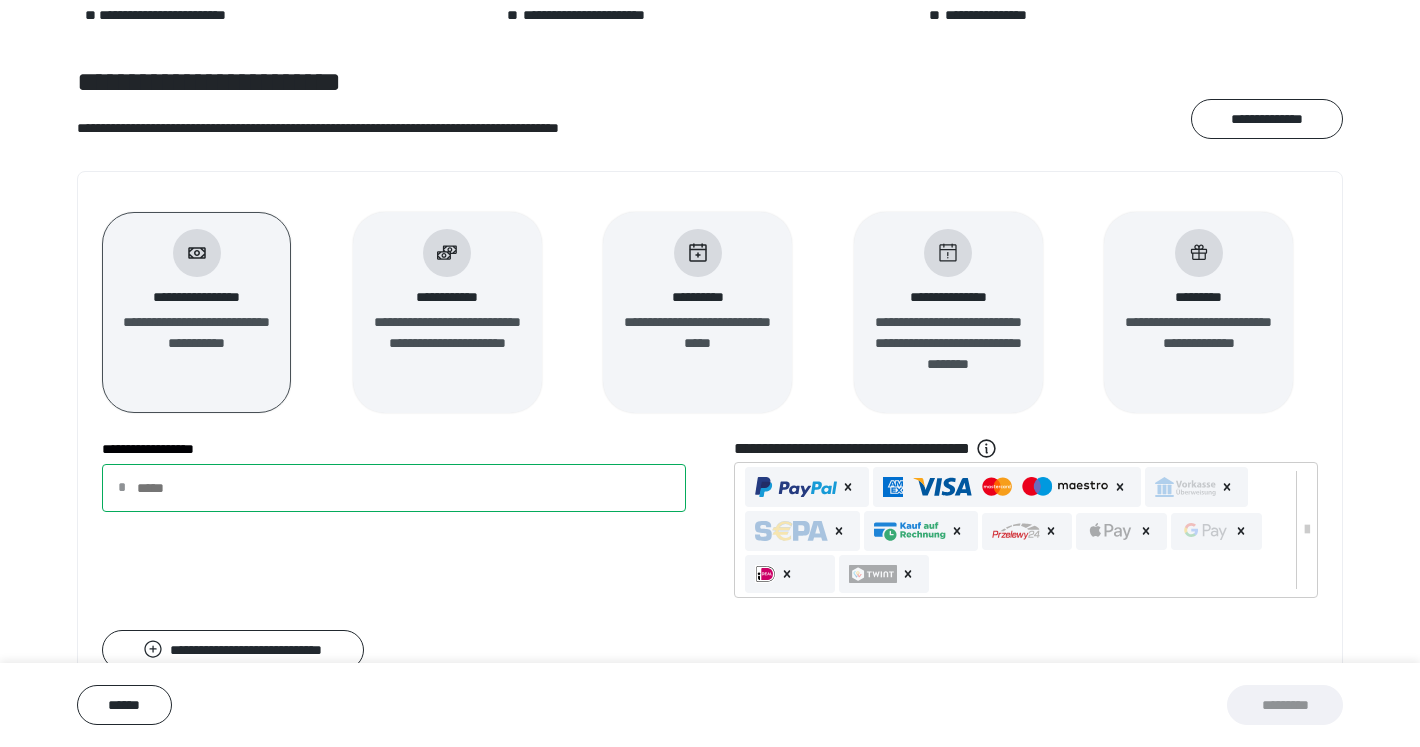 click on "**********" at bounding box center [394, 488] 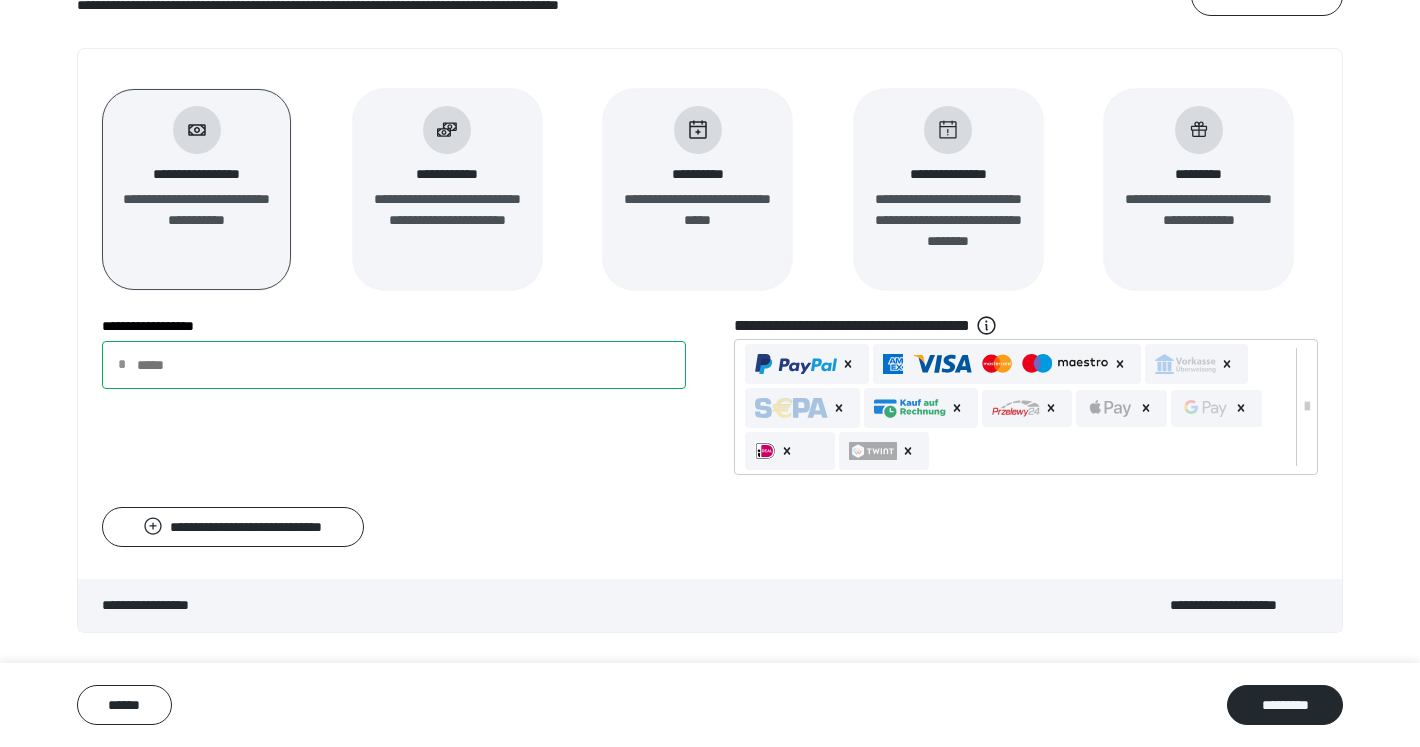 type on "****" 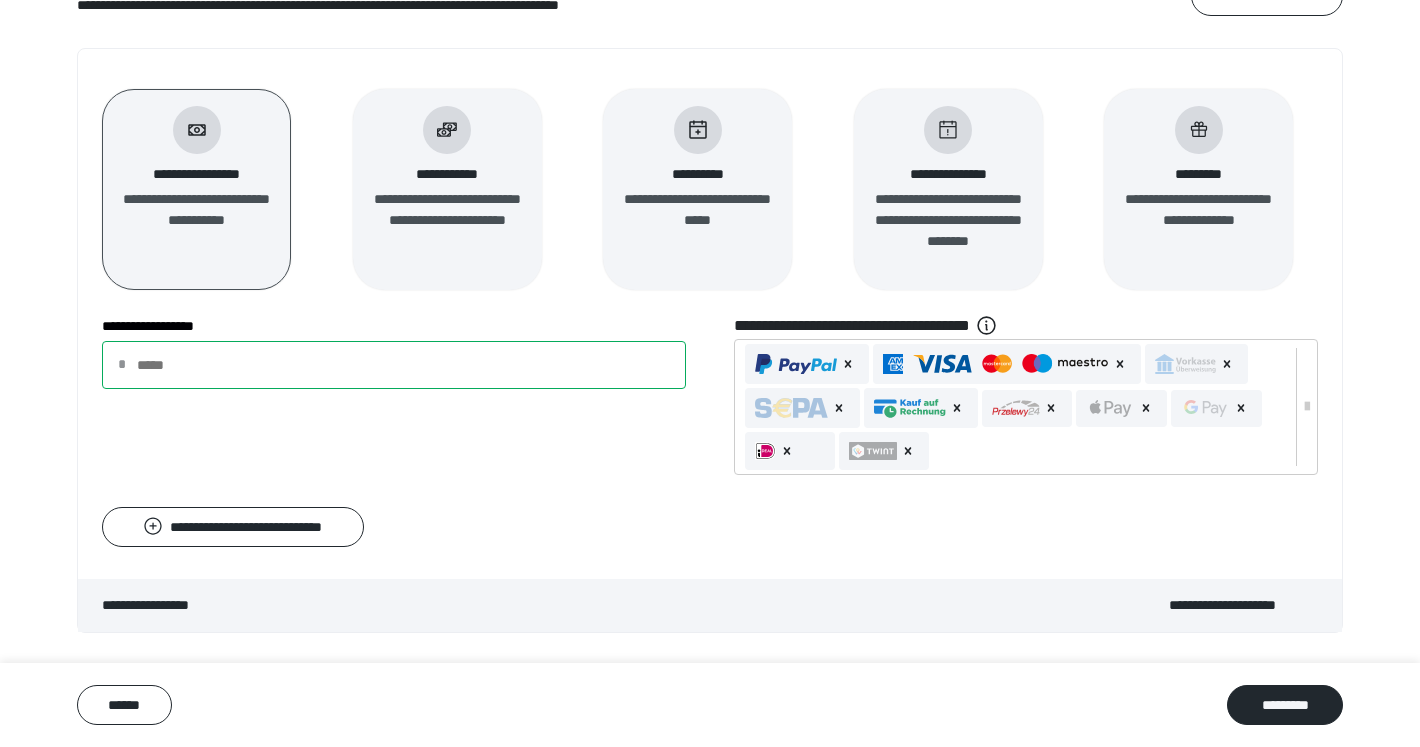 scroll, scrollTop: 234, scrollLeft: 0, axis: vertical 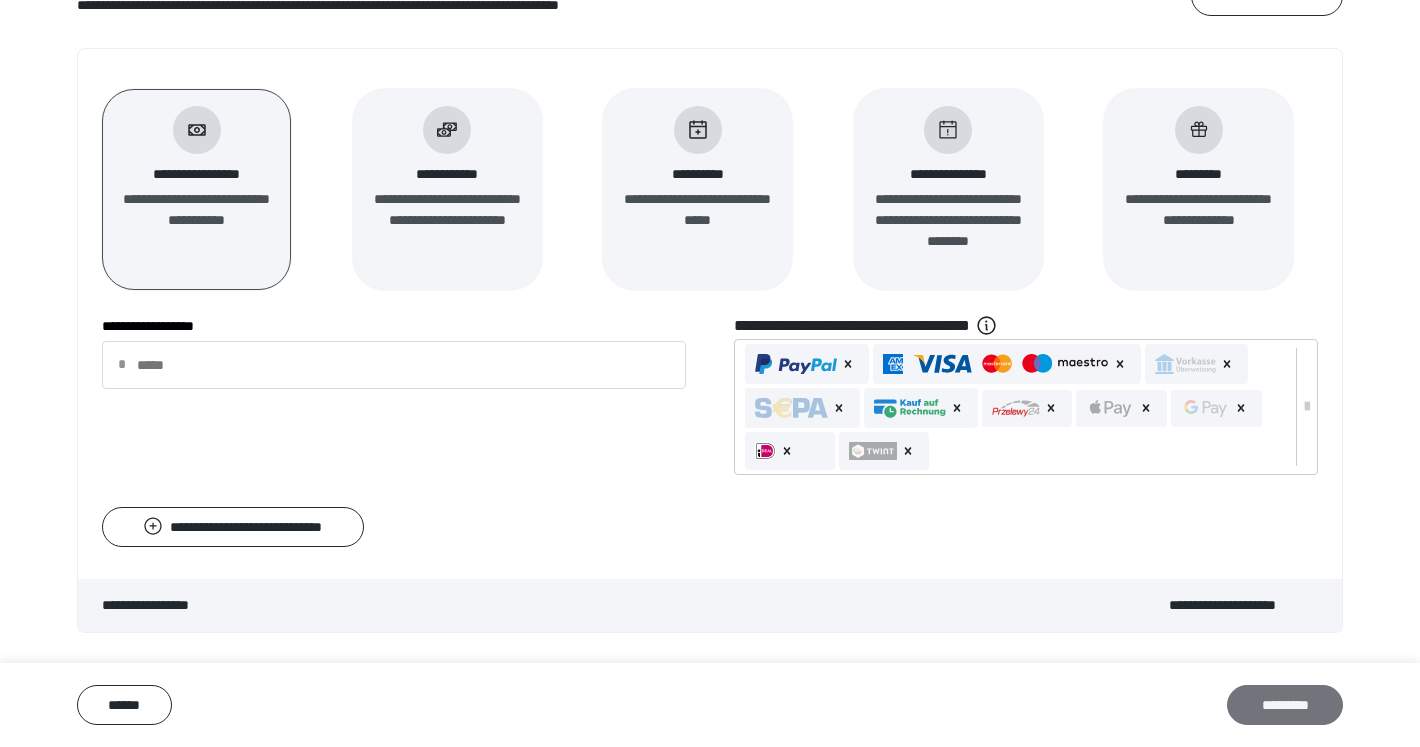 click on "*********" at bounding box center (1285, 705) 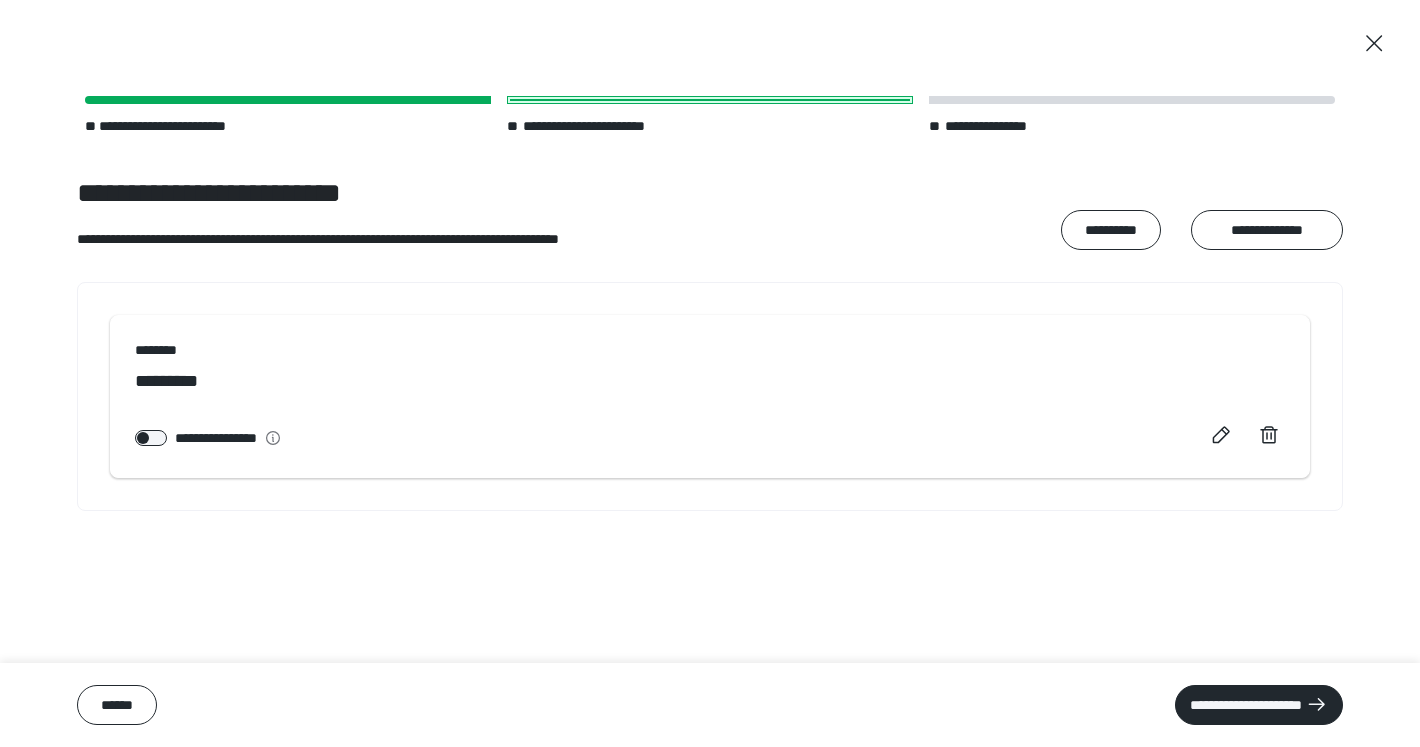scroll, scrollTop: 0, scrollLeft: 0, axis: both 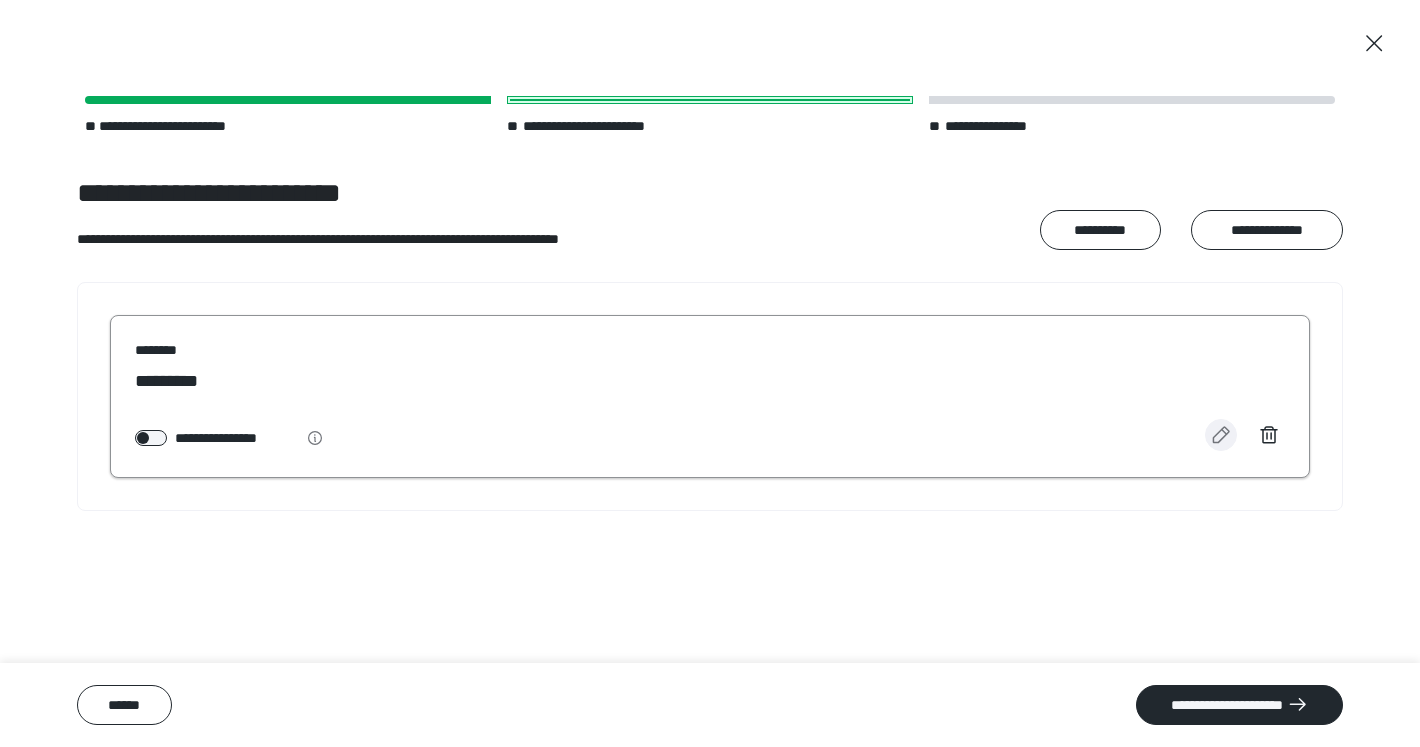 click 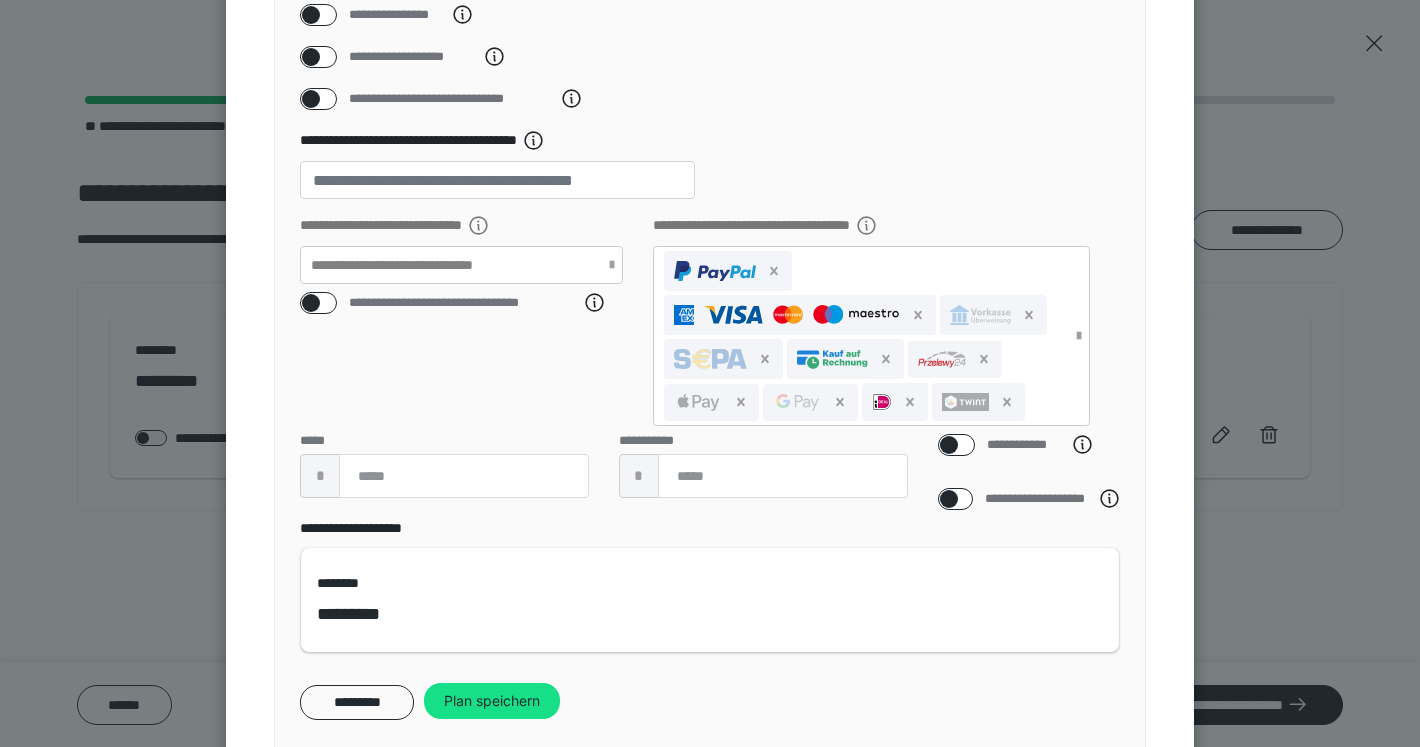 scroll, scrollTop: 489, scrollLeft: 0, axis: vertical 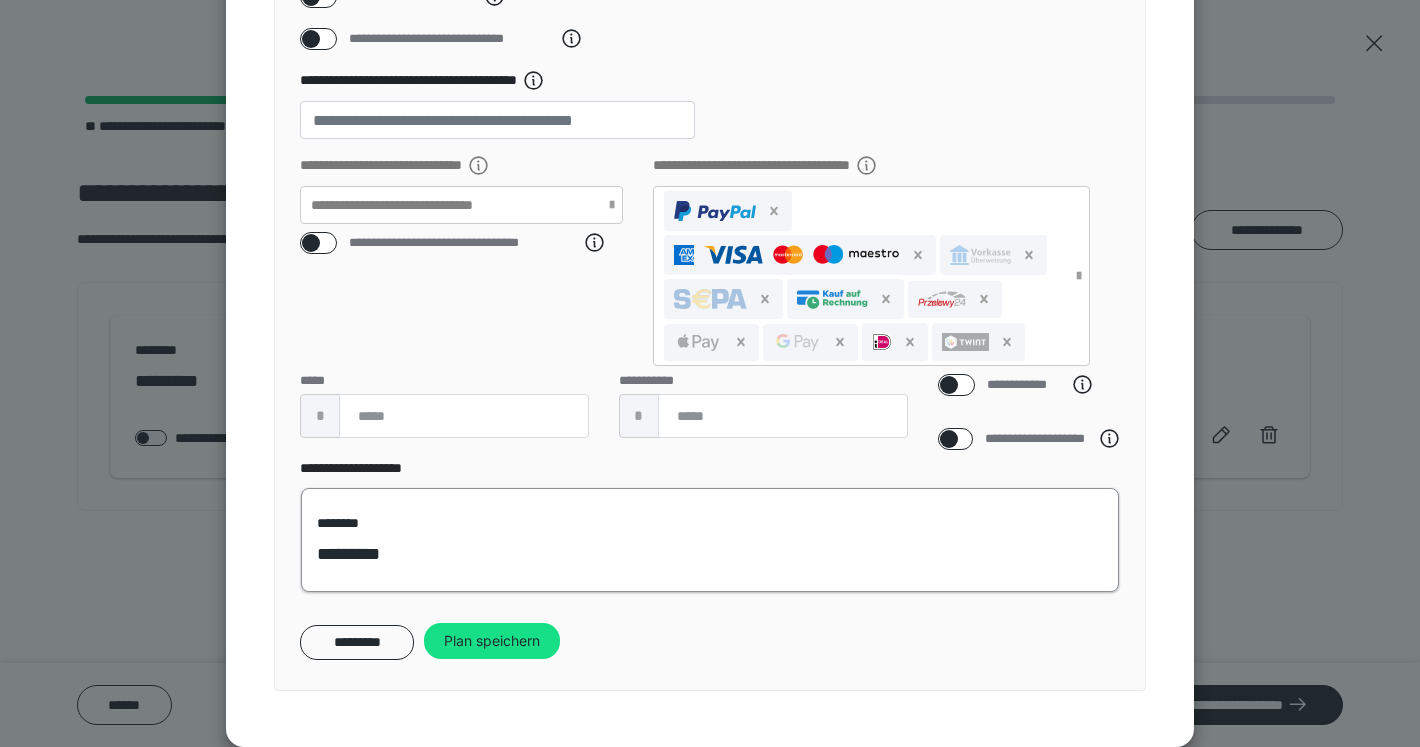 click on "*********" at bounding box center [359, 554] 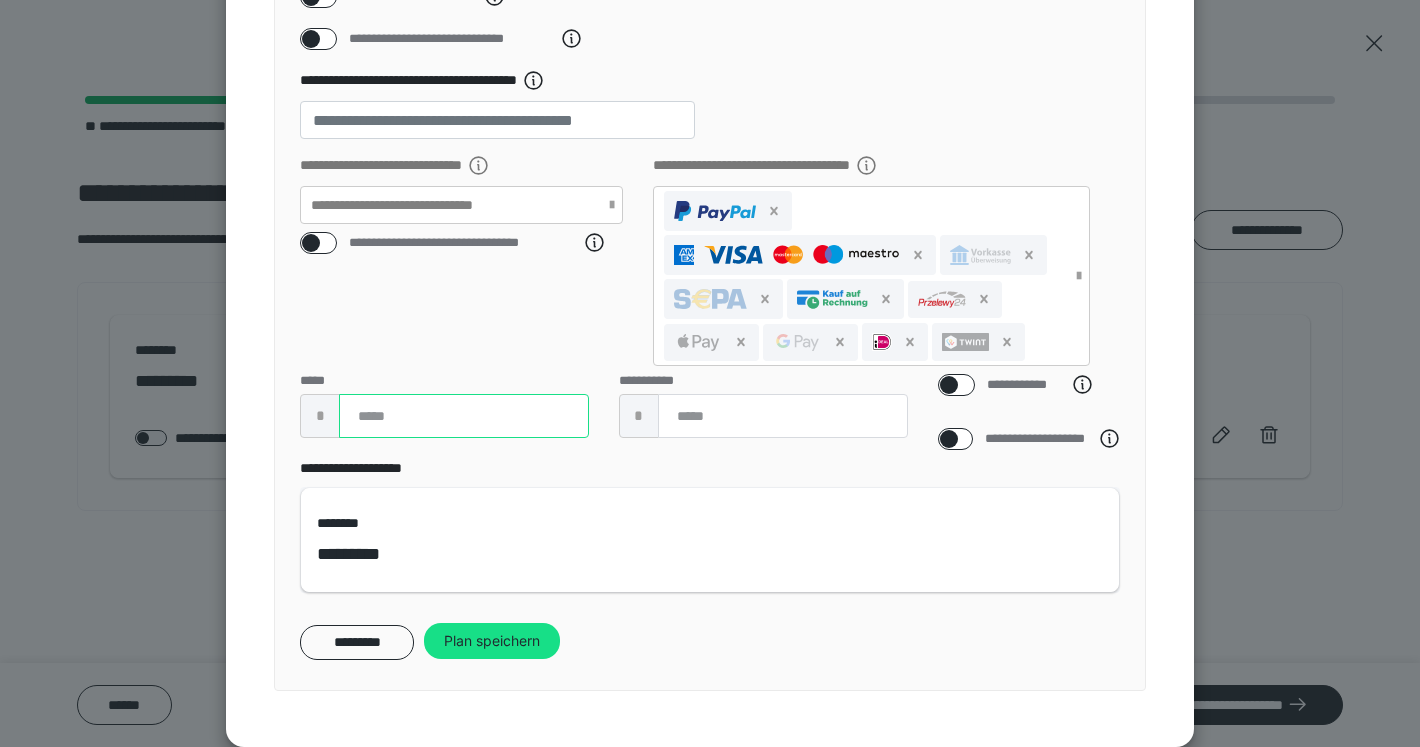 click on "****" at bounding box center [464, 416] 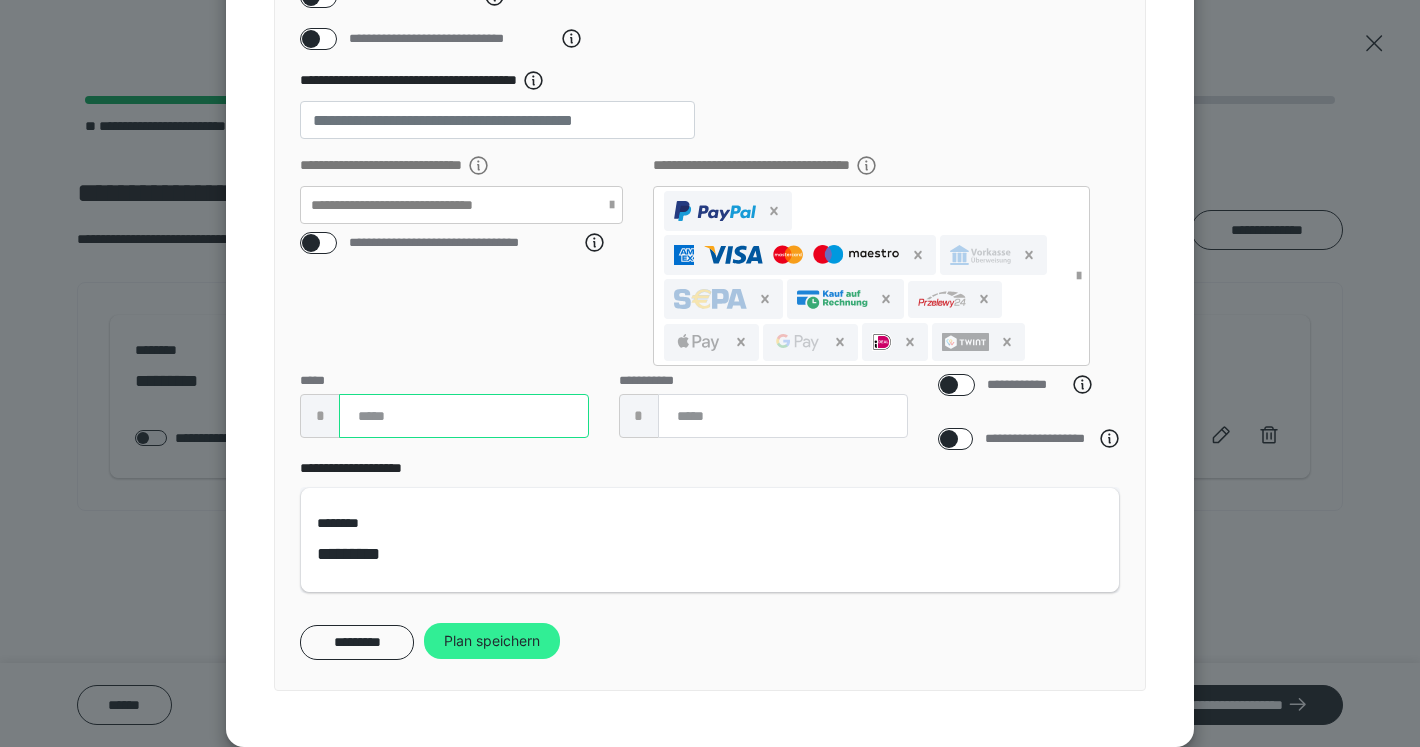 type on "****" 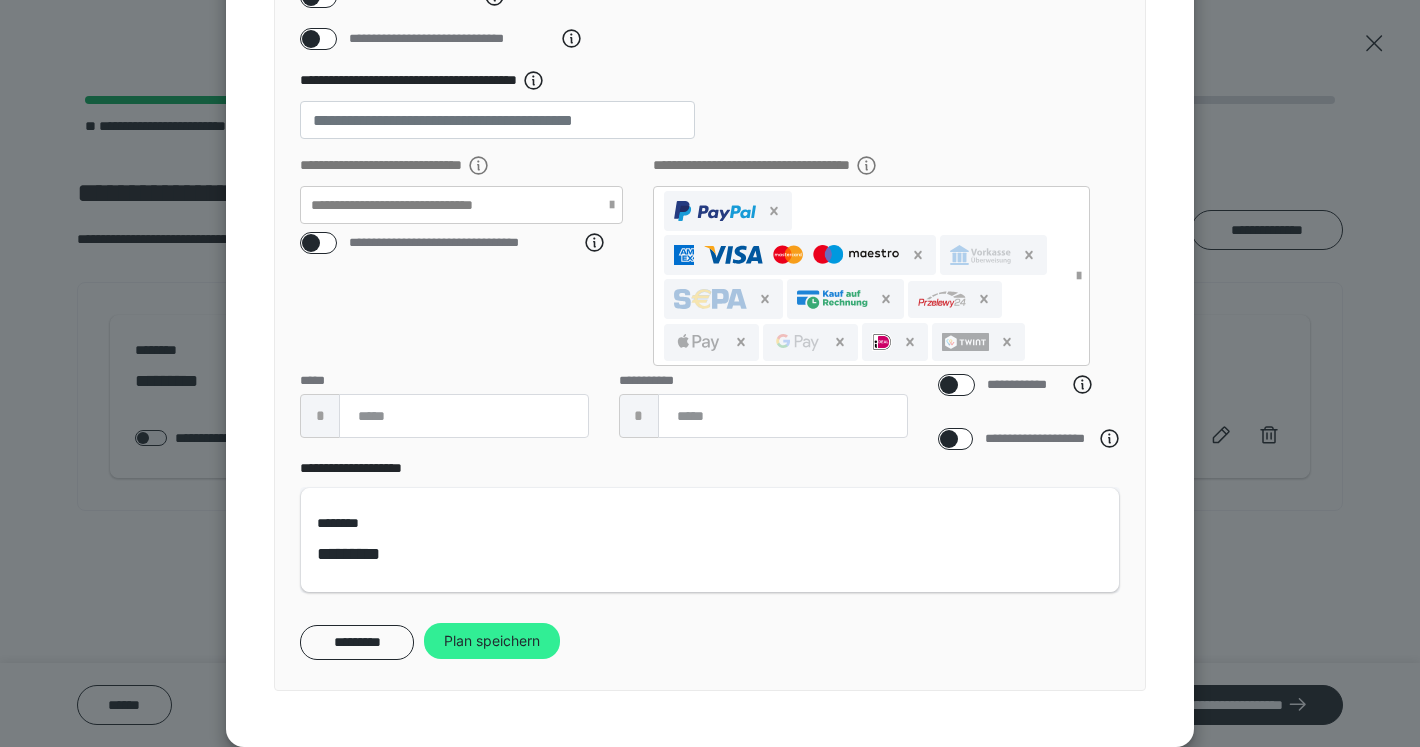 click on "Plan speichern" at bounding box center (492, 641) 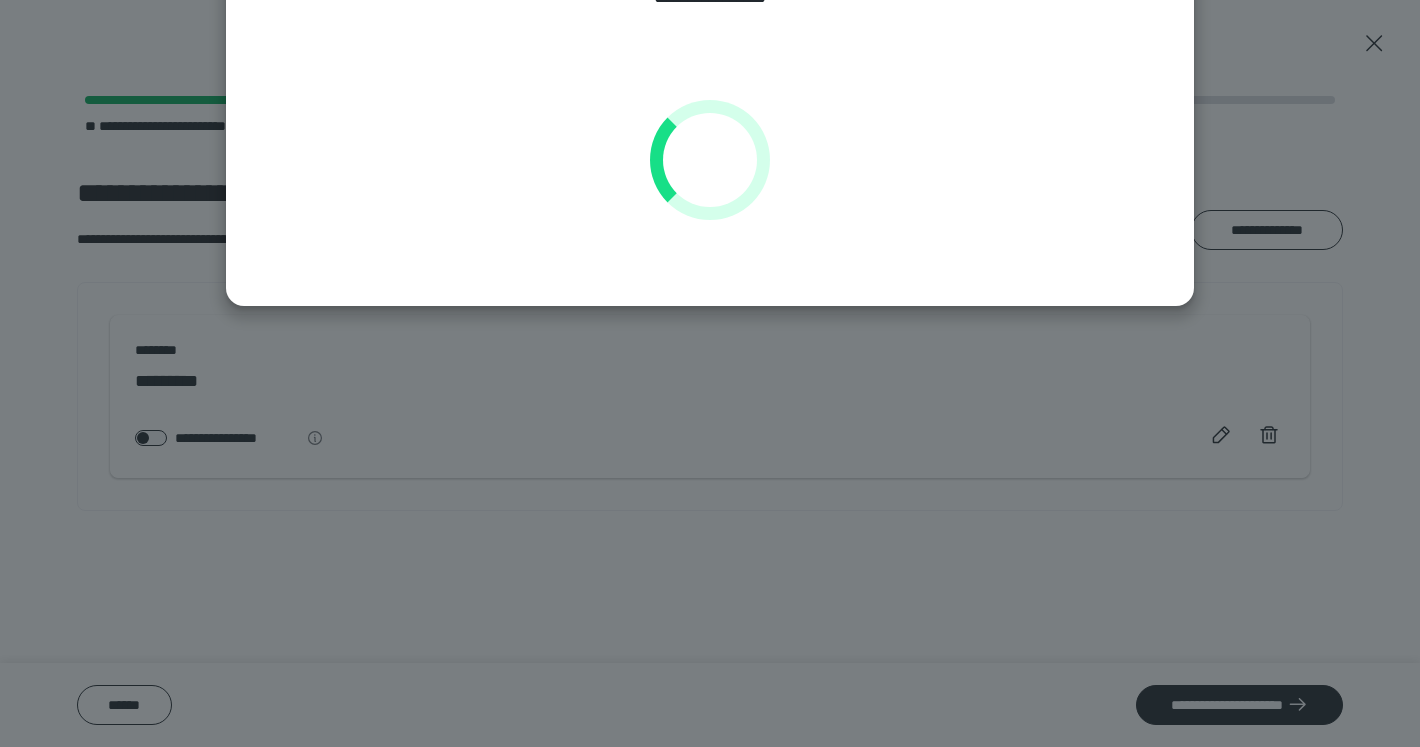 scroll, scrollTop: 142, scrollLeft: 0, axis: vertical 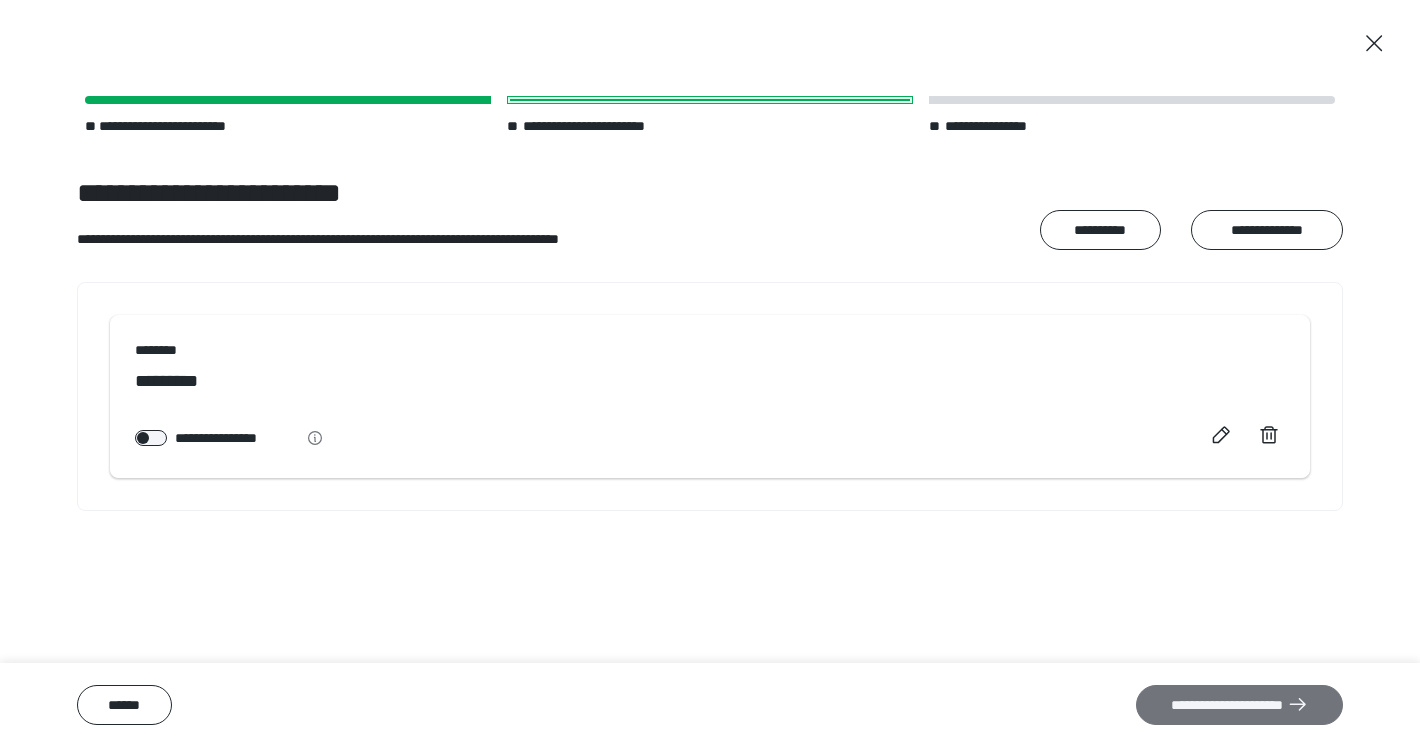 click on "**********" at bounding box center (1239, 705) 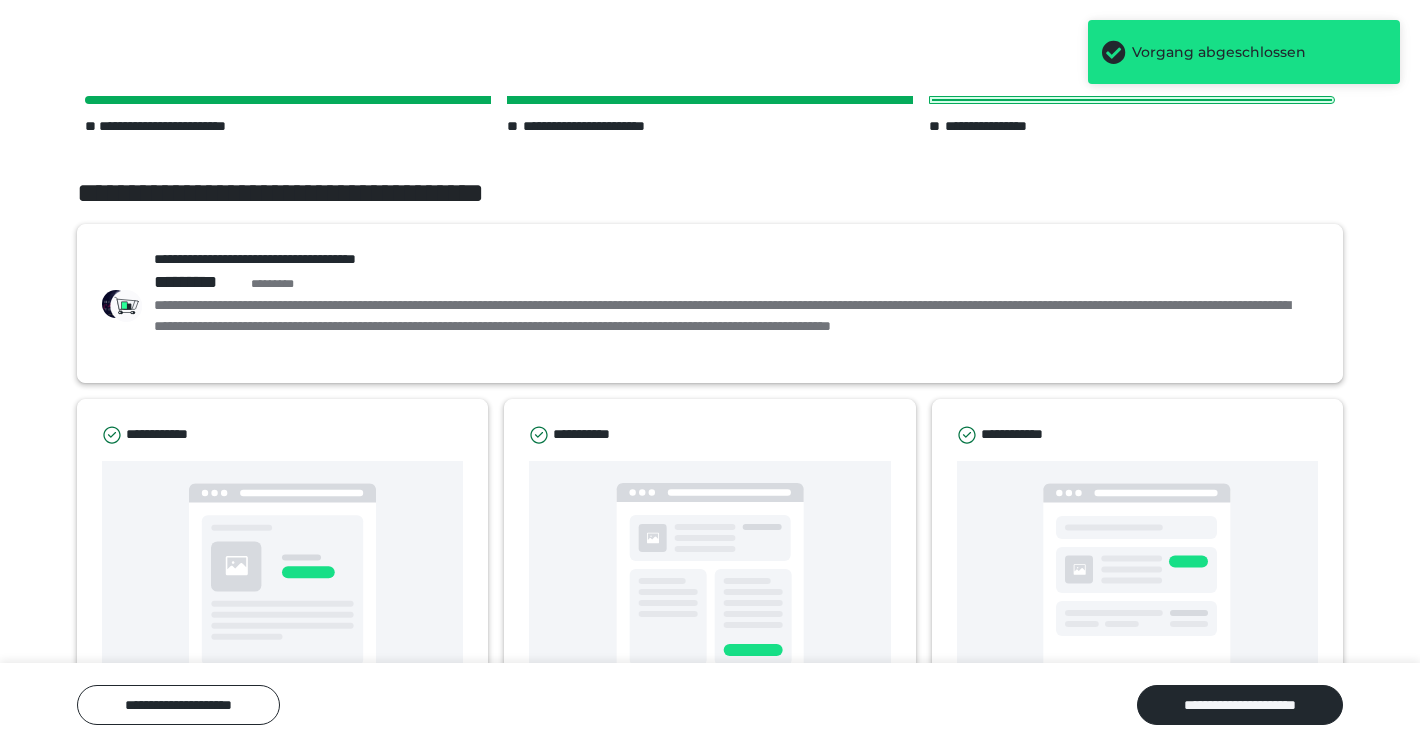 scroll, scrollTop: 0, scrollLeft: 0, axis: both 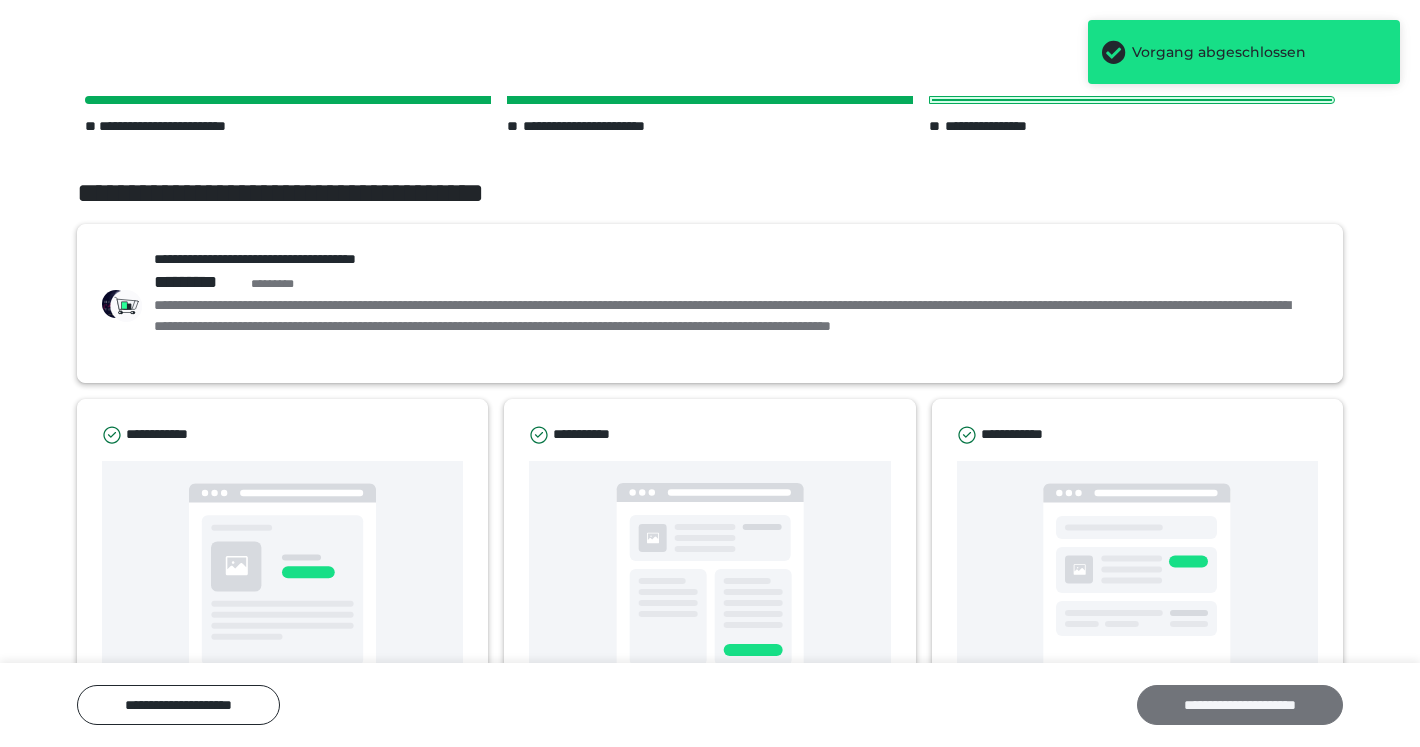 click on "**********" at bounding box center (1240, 705) 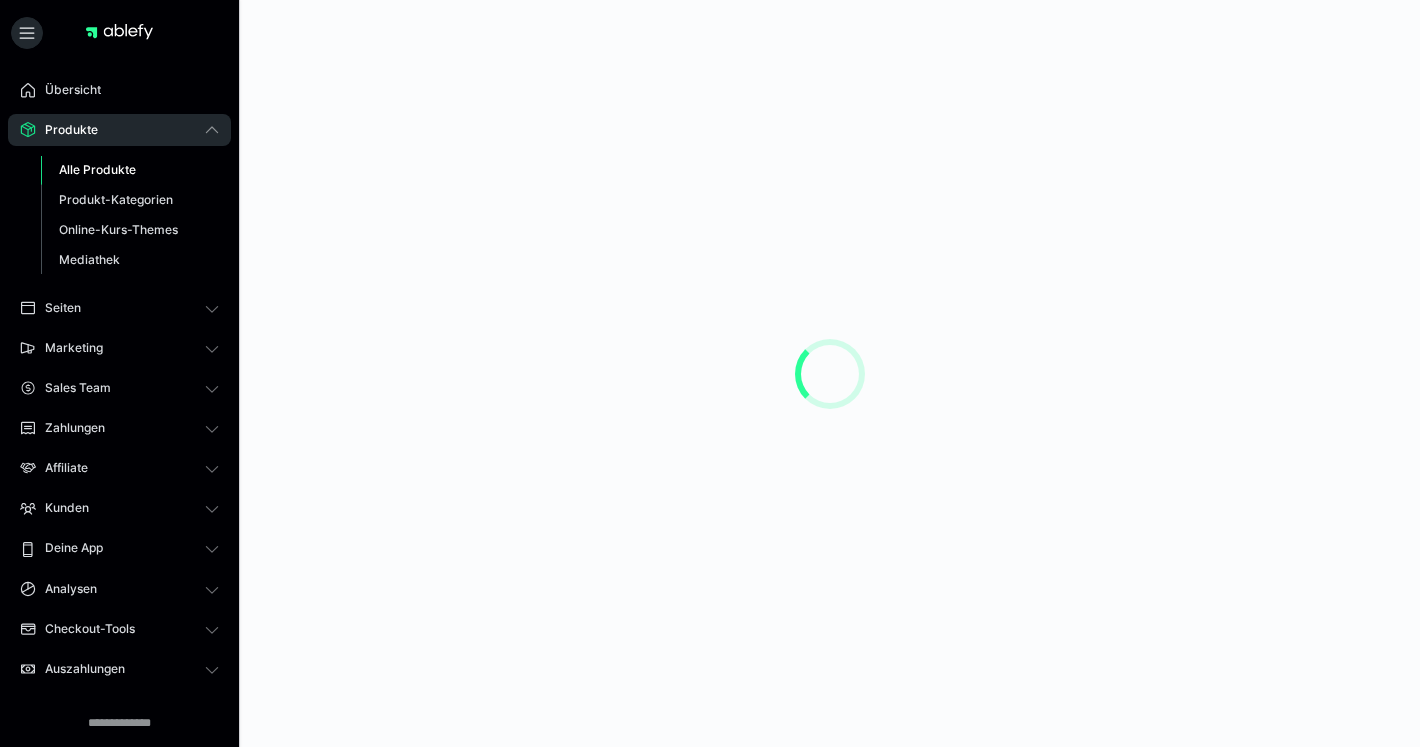 scroll, scrollTop: 0, scrollLeft: 0, axis: both 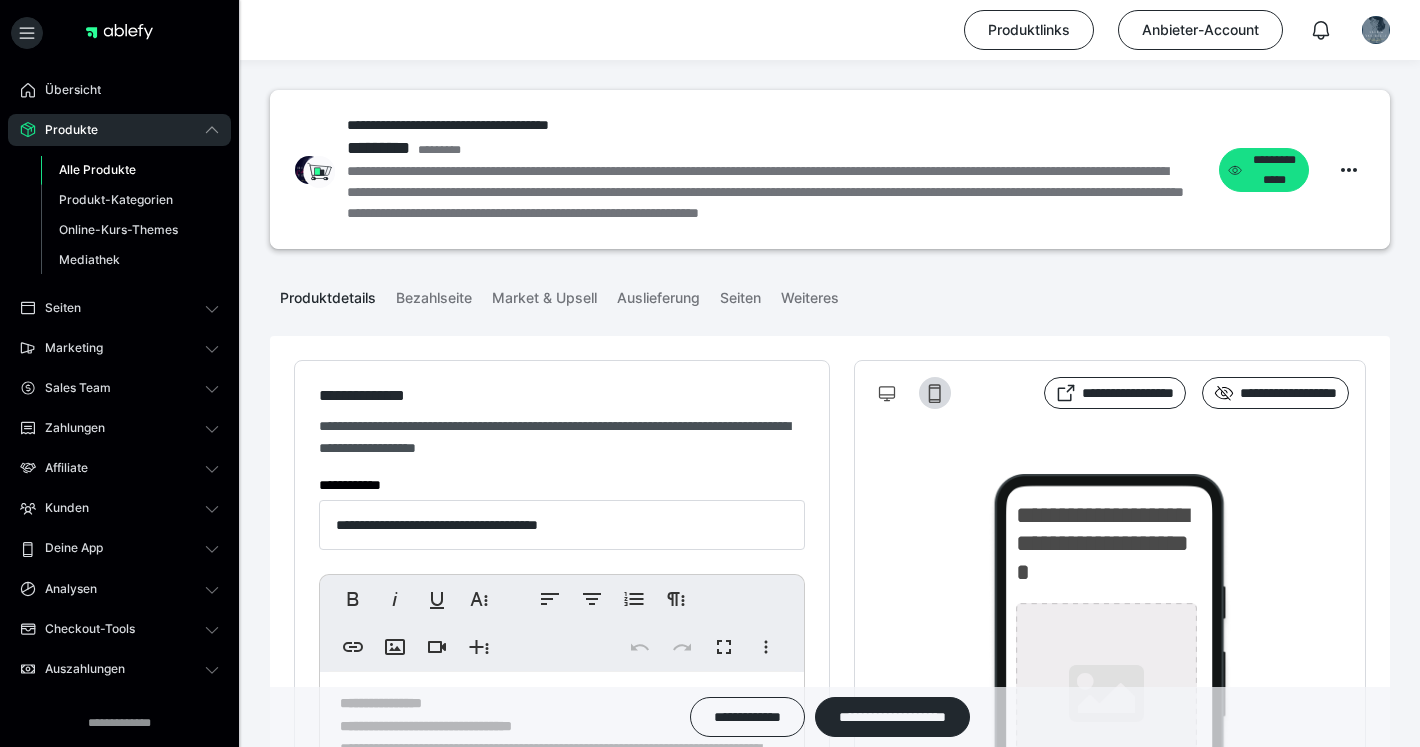 type on "**********" 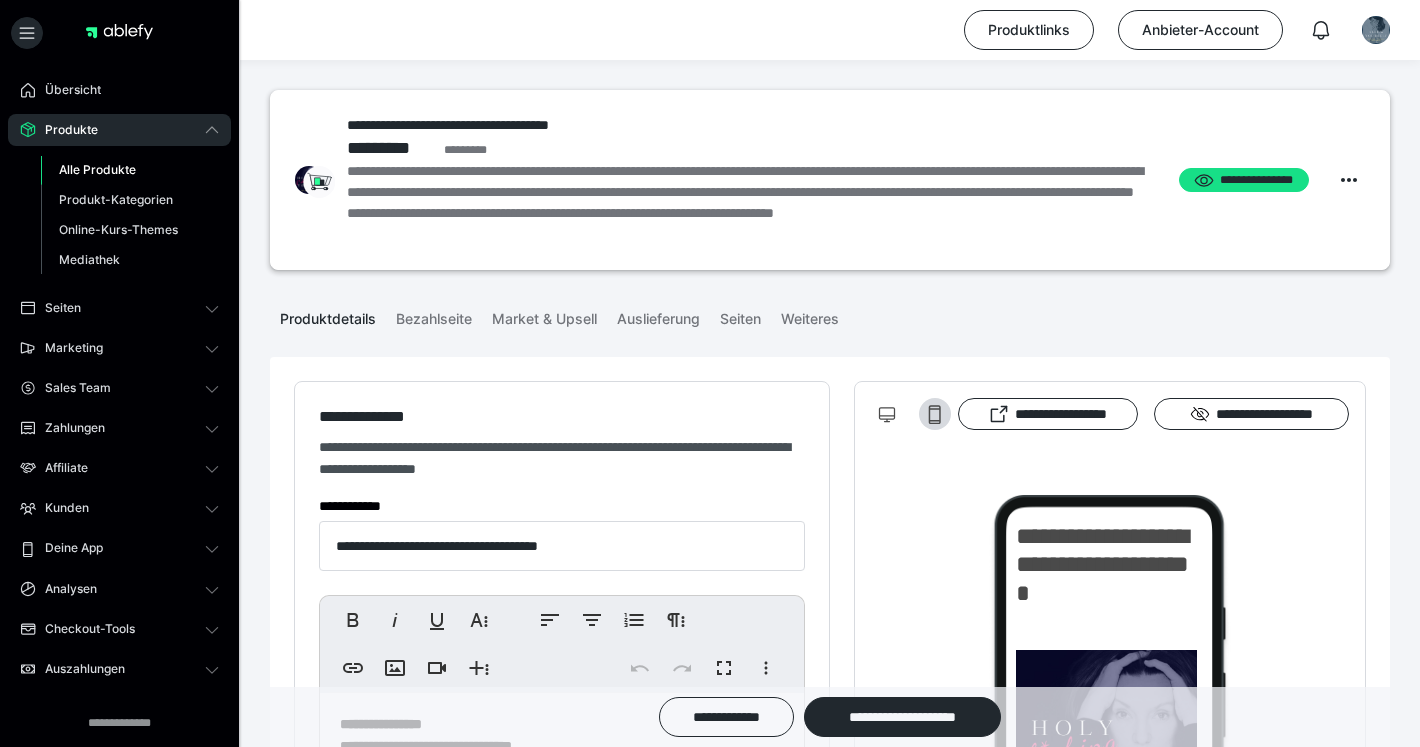 scroll, scrollTop: 185, scrollLeft: 0, axis: vertical 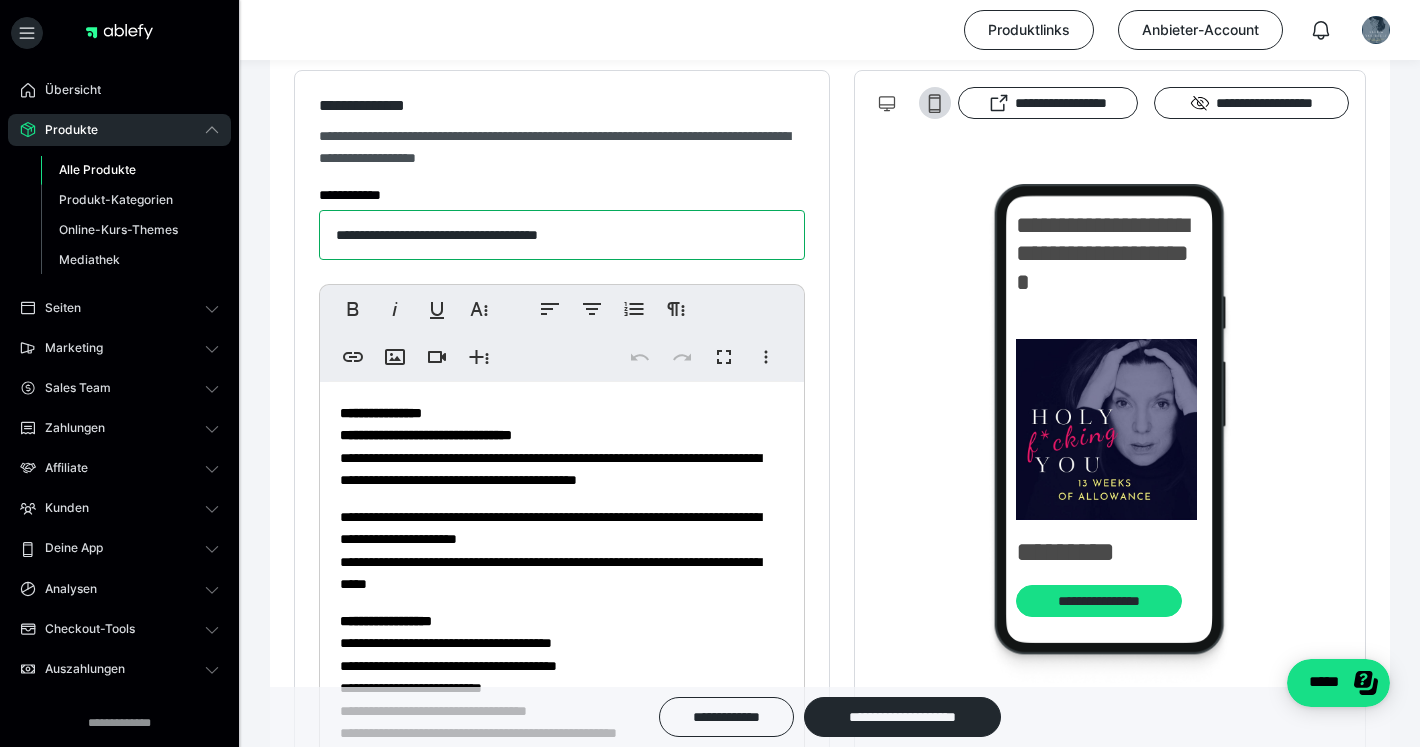 click on "**********" at bounding box center [562, 235] 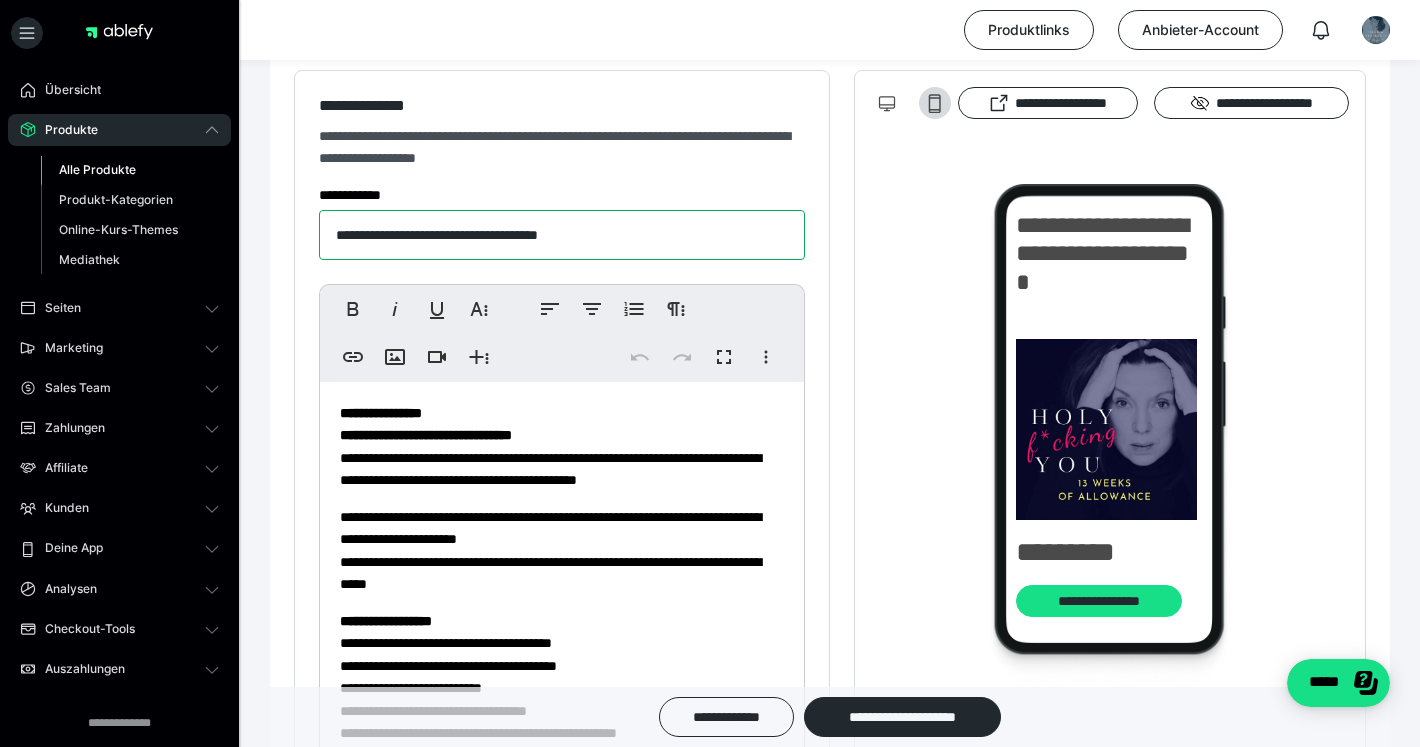 drag, startPoint x: 467, startPoint y: 235, endPoint x: 362, endPoint y: 236, distance: 105.00476 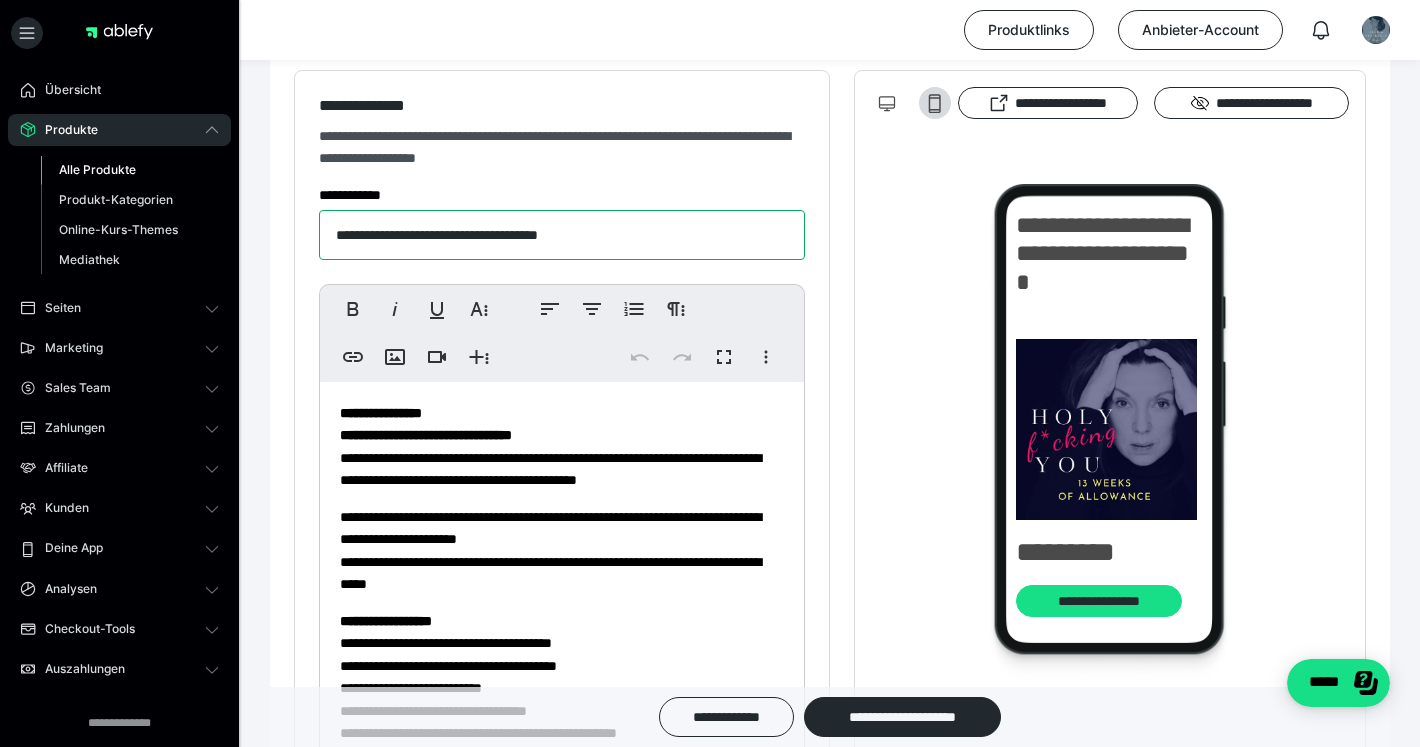 click on "**********" at bounding box center [562, 235] 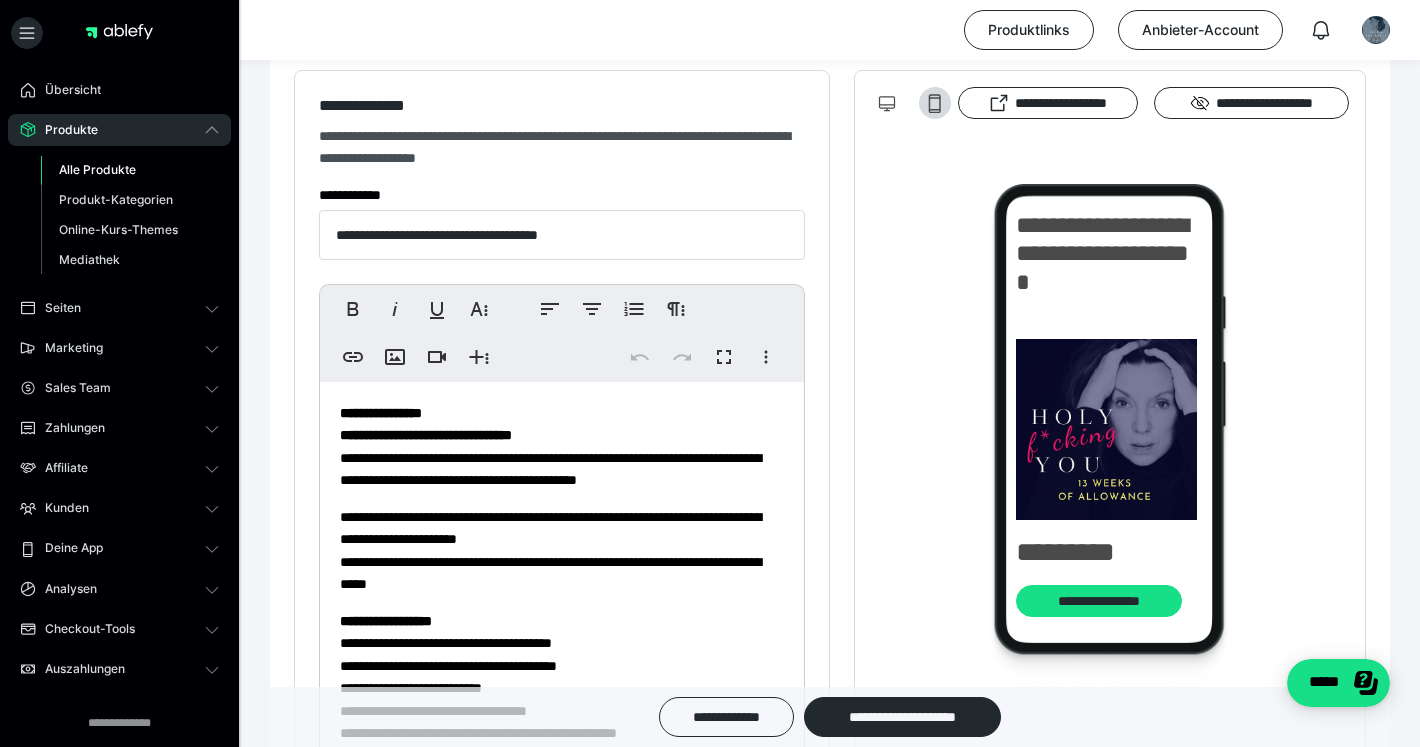 click on "**********" at bounding box center (1106, 267) 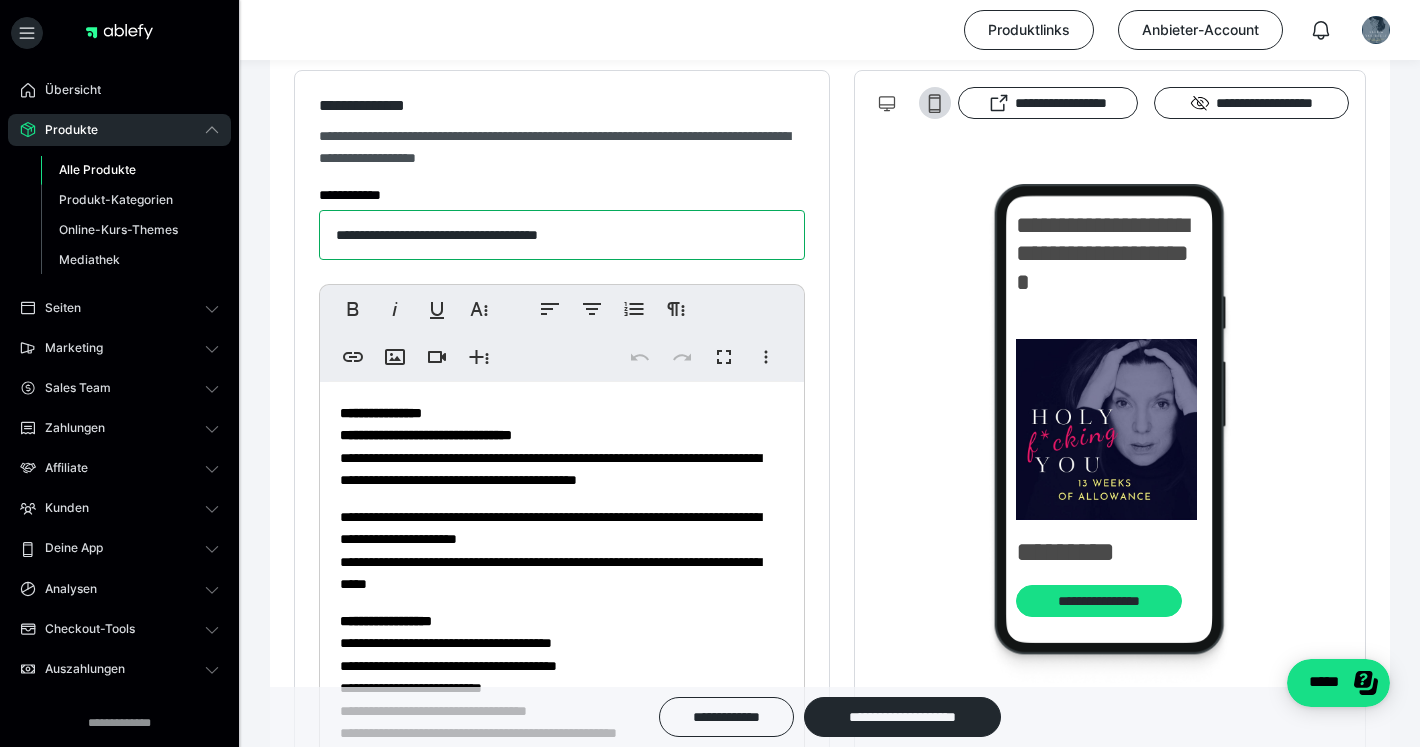 click on "**********" at bounding box center (562, 235) 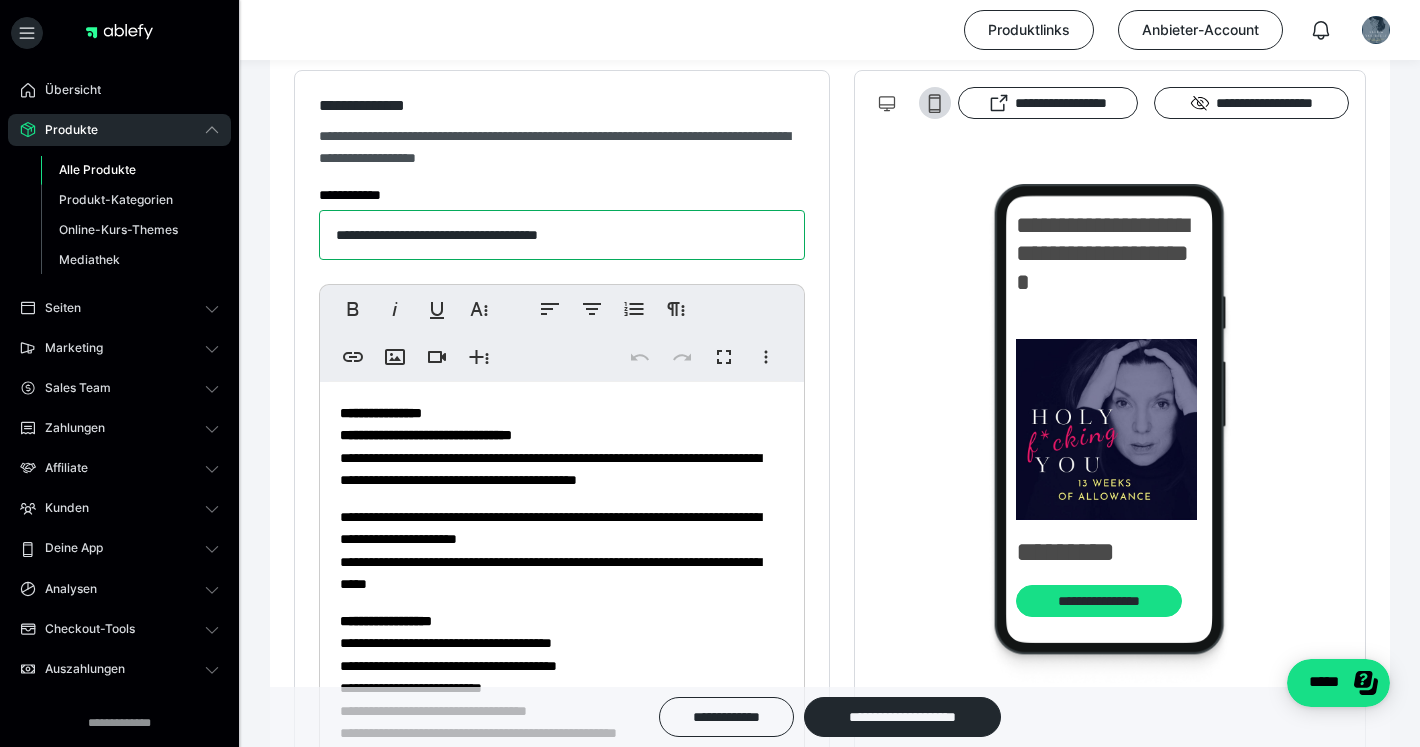 drag, startPoint x: 657, startPoint y: 235, endPoint x: 596, endPoint y: 234, distance: 61.008198 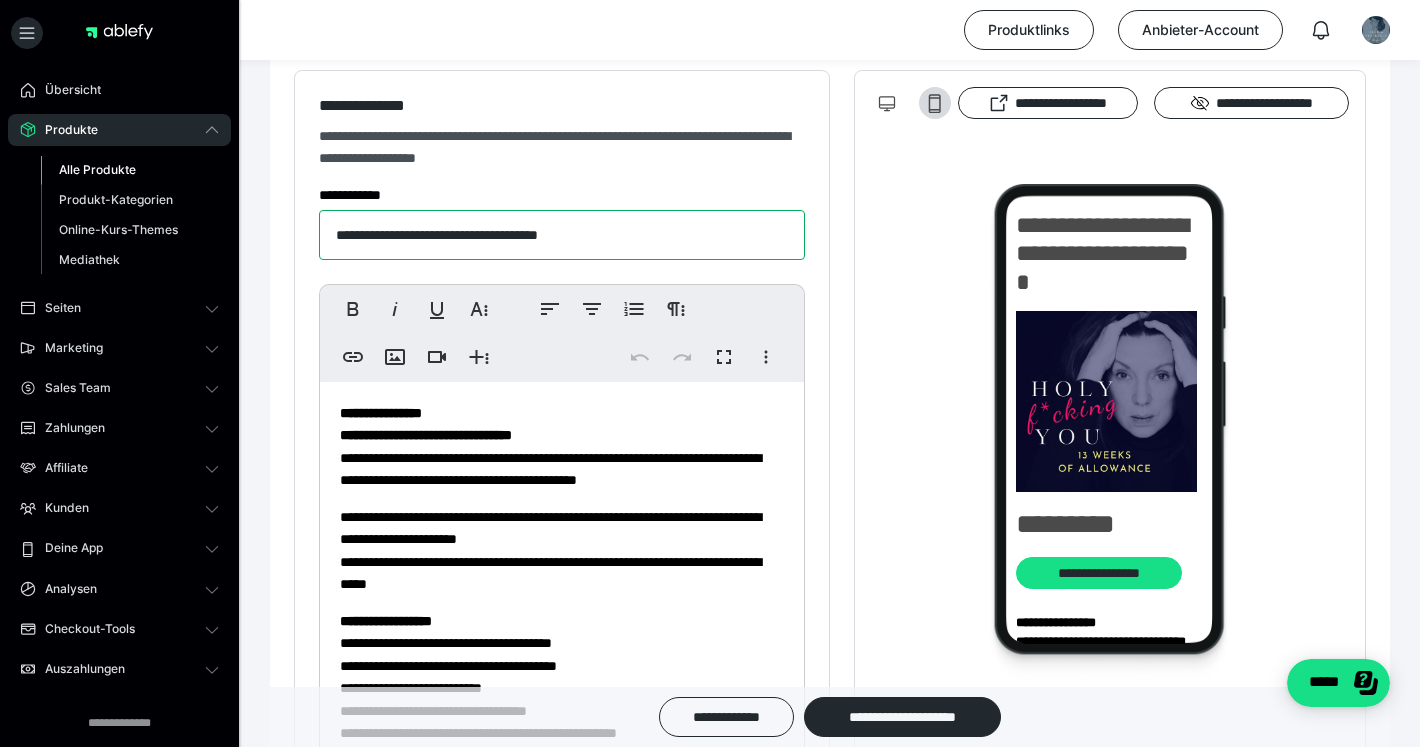 drag, startPoint x: 653, startPoint y: 243, endPoint x: 496, endPoint y: 226, distance: 157.9177 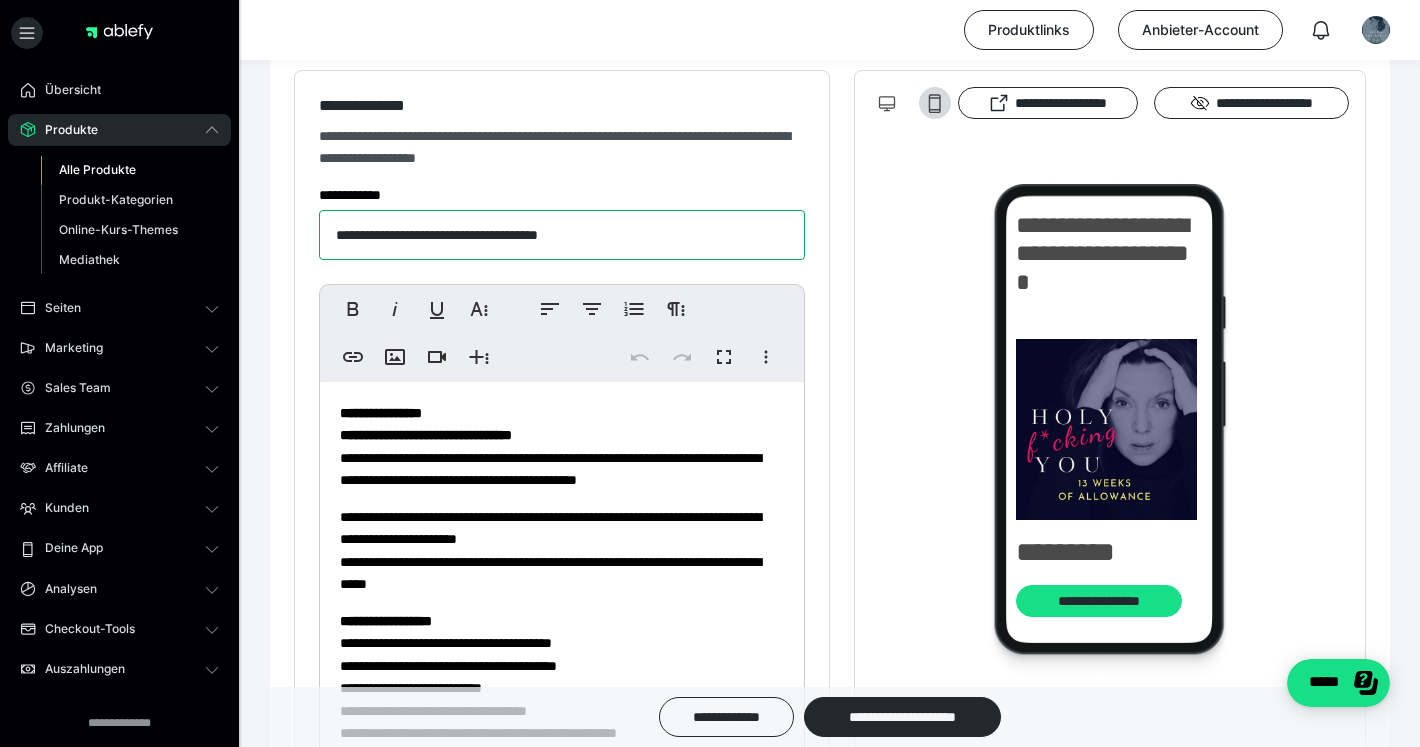 type on "**********" 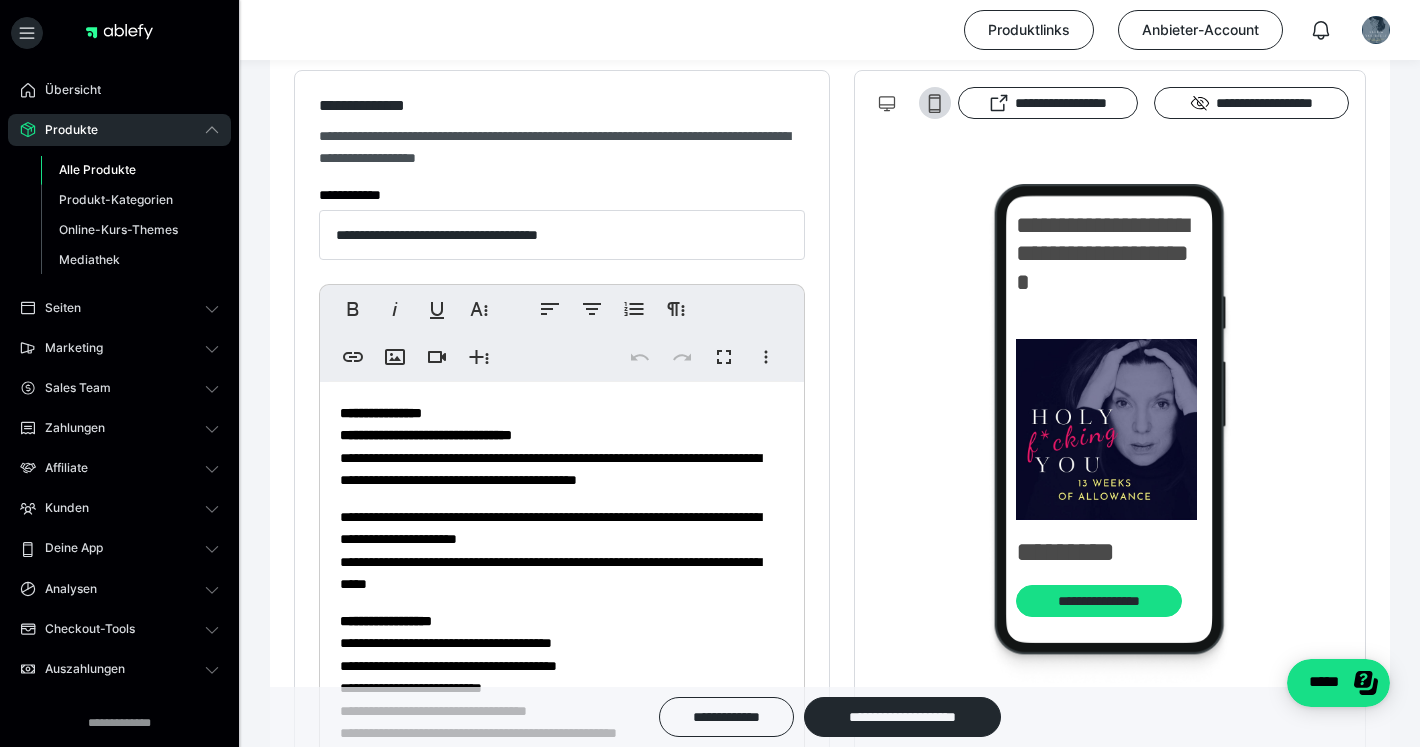 click on "**********" at bounding box center (1110, 443) 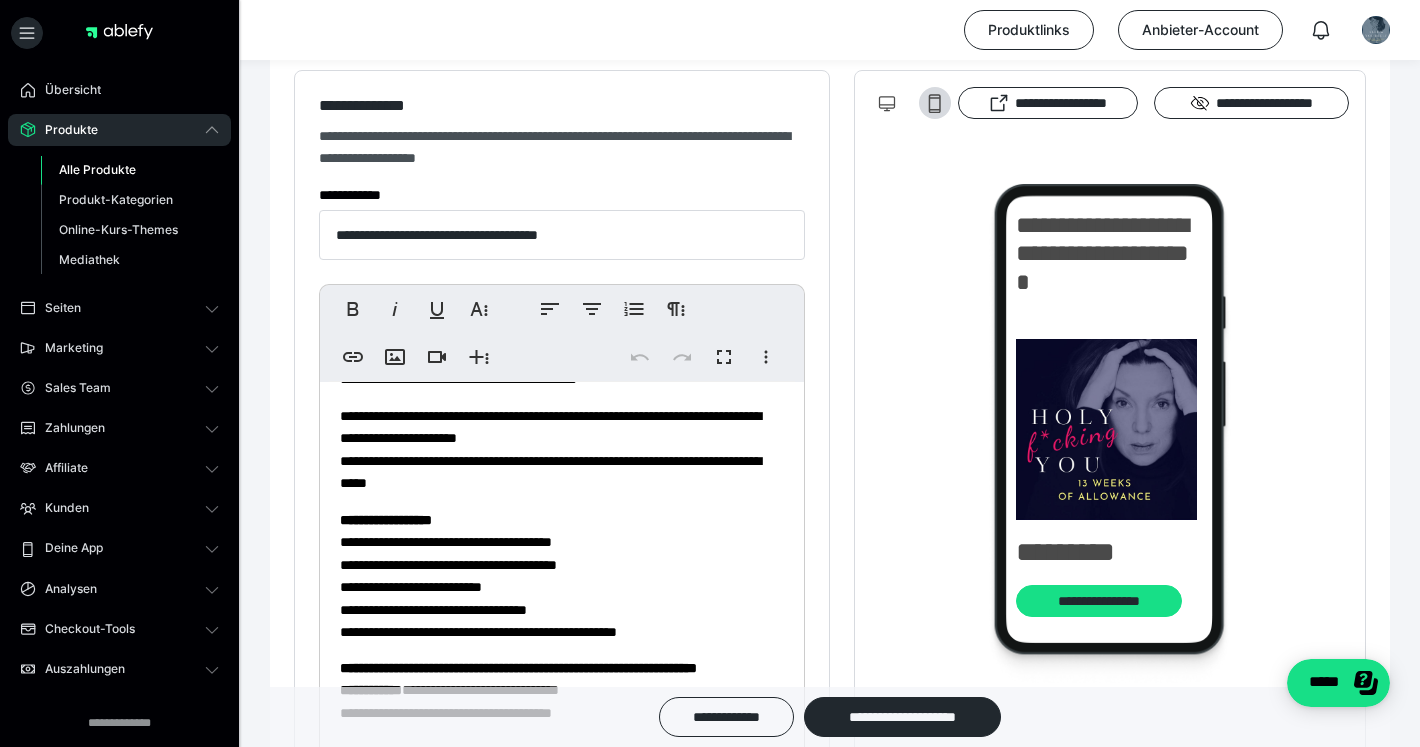 scroll, scrollTop: 101, scrollLeft: 0, axis: vertical 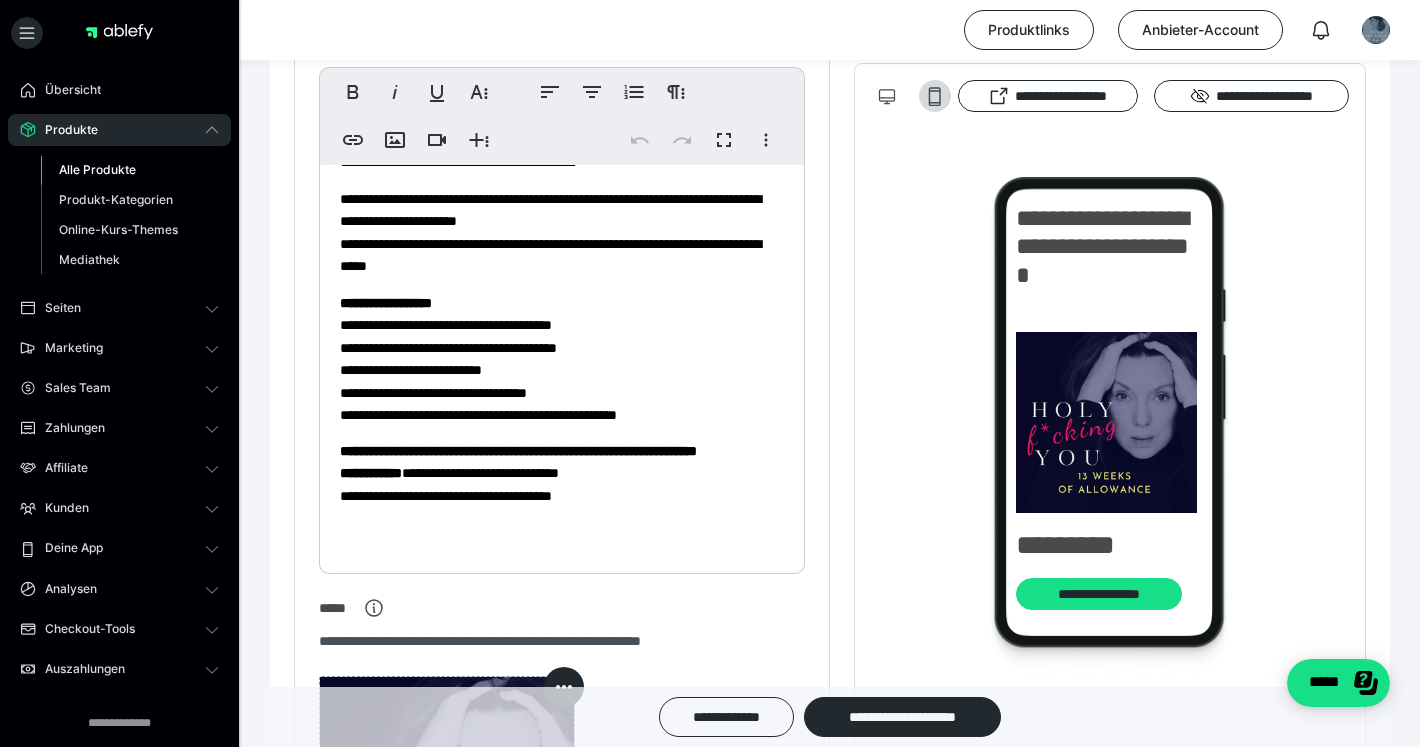 click on "**********" 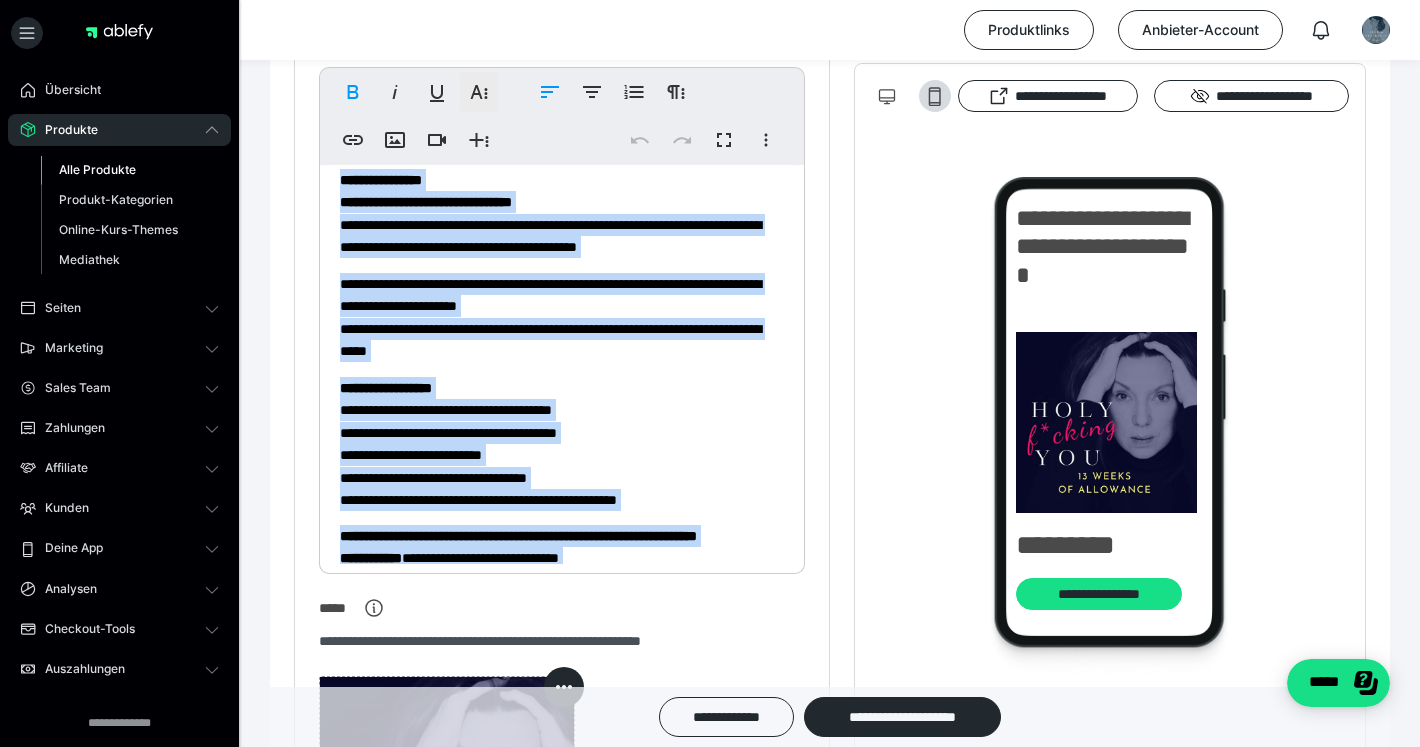 scroll, scrollTop: 17, scrollLeft: 0, axis: vertical 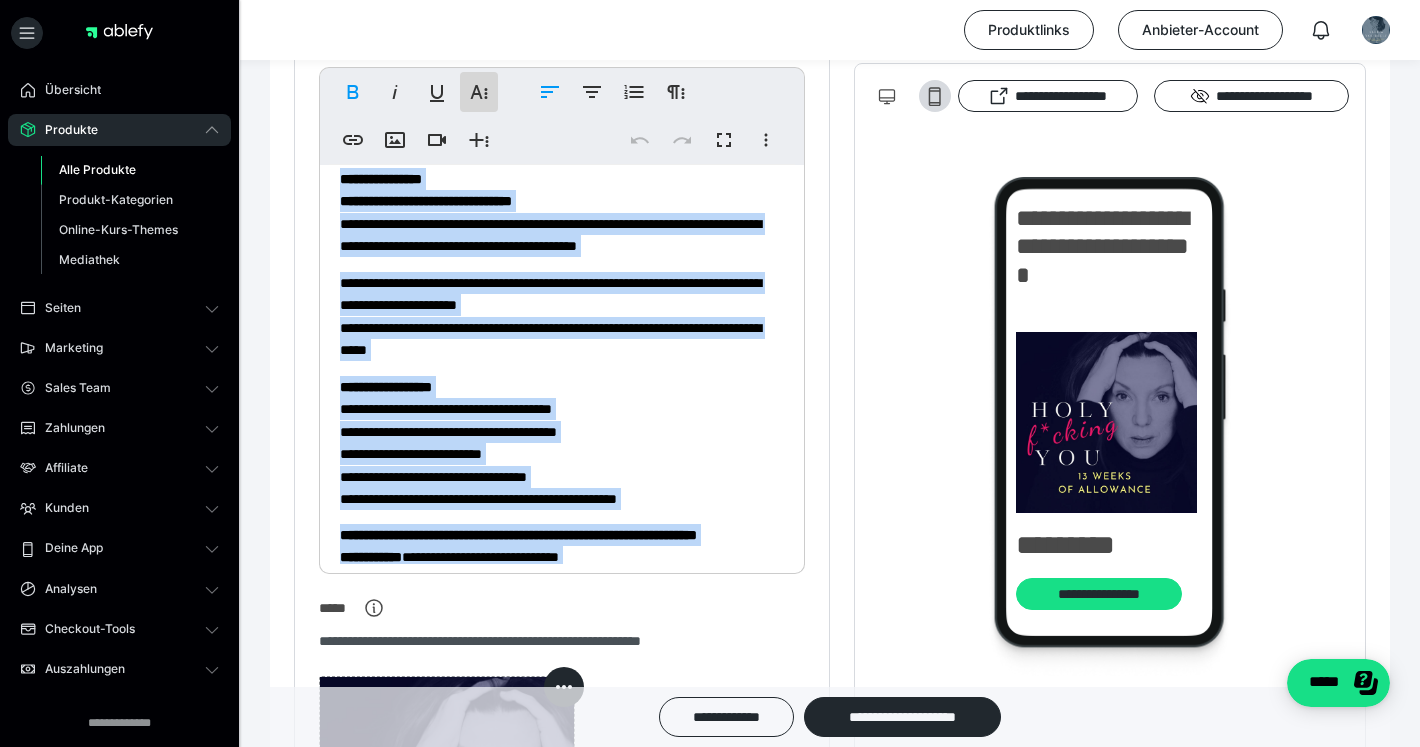 click 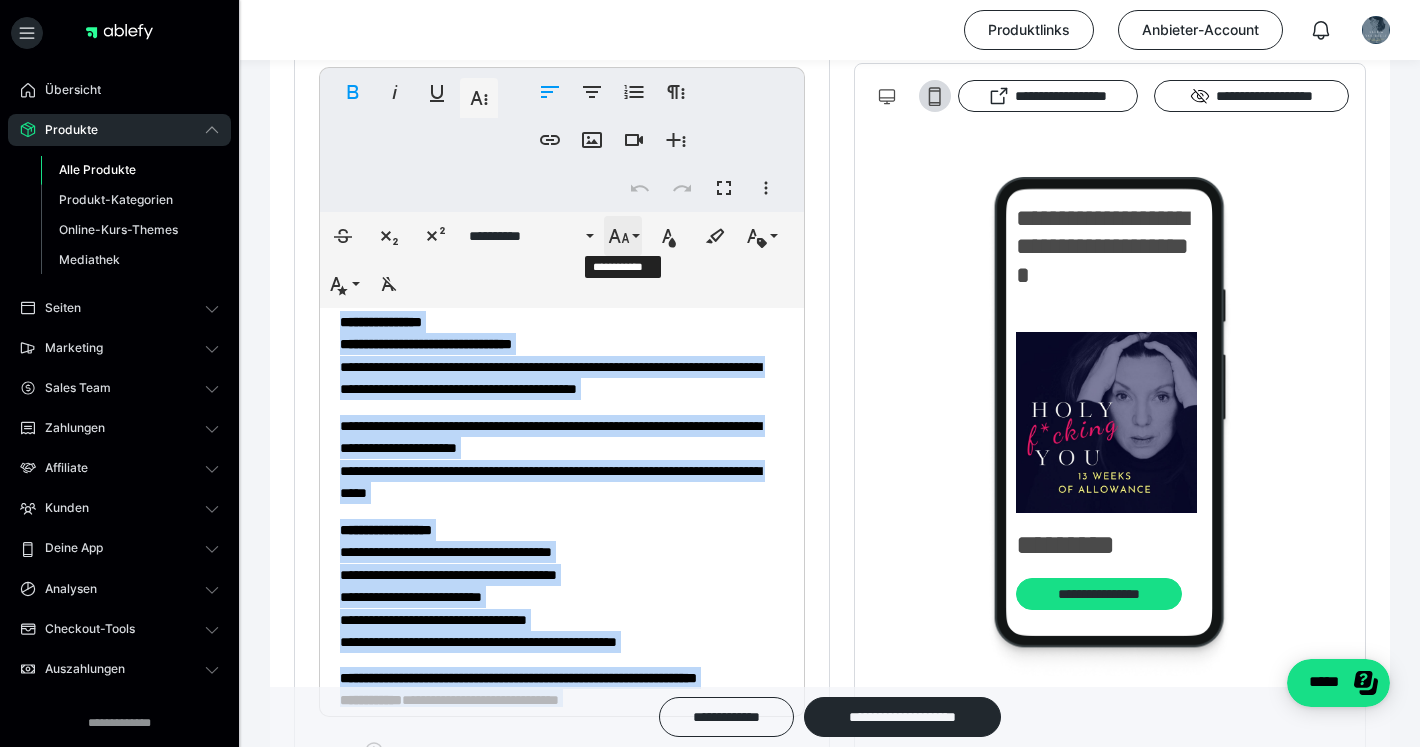 click on "**********" at bounding box center (623, 236) 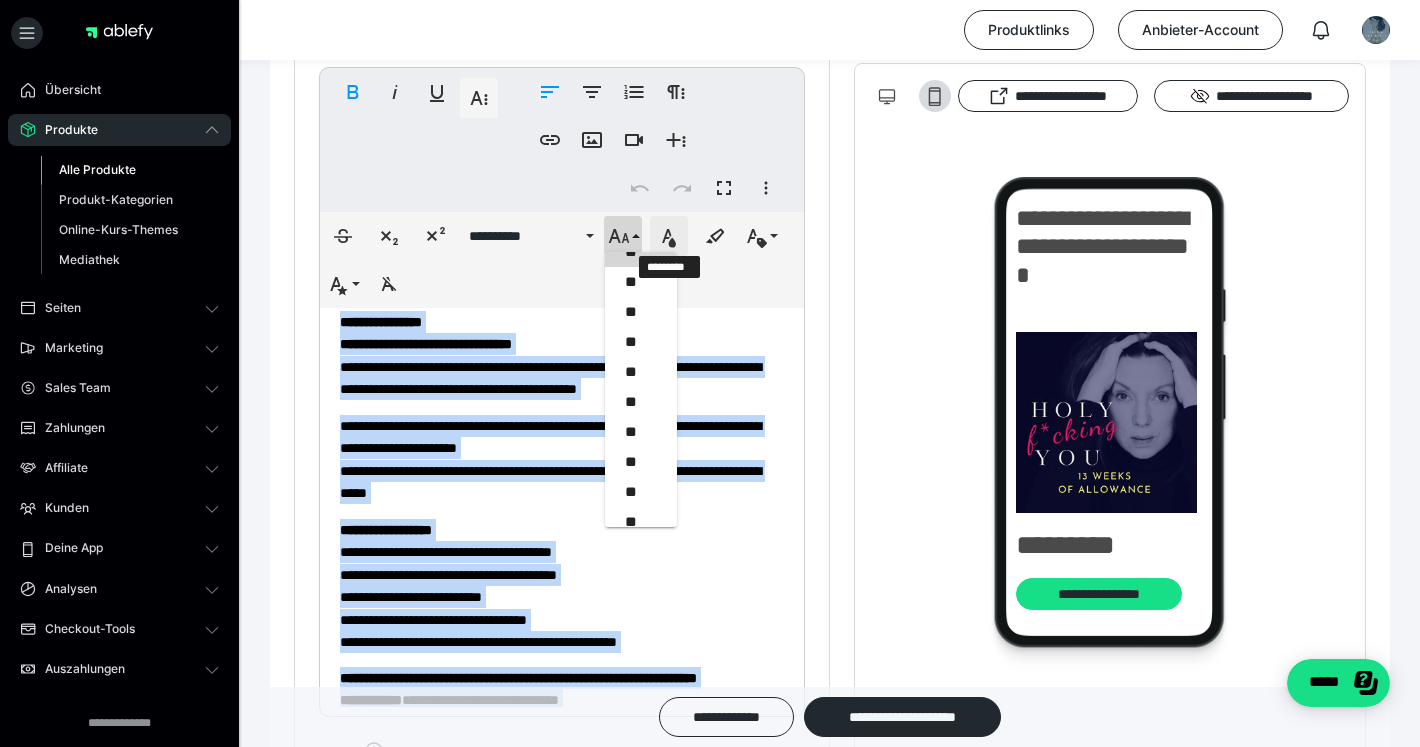 click 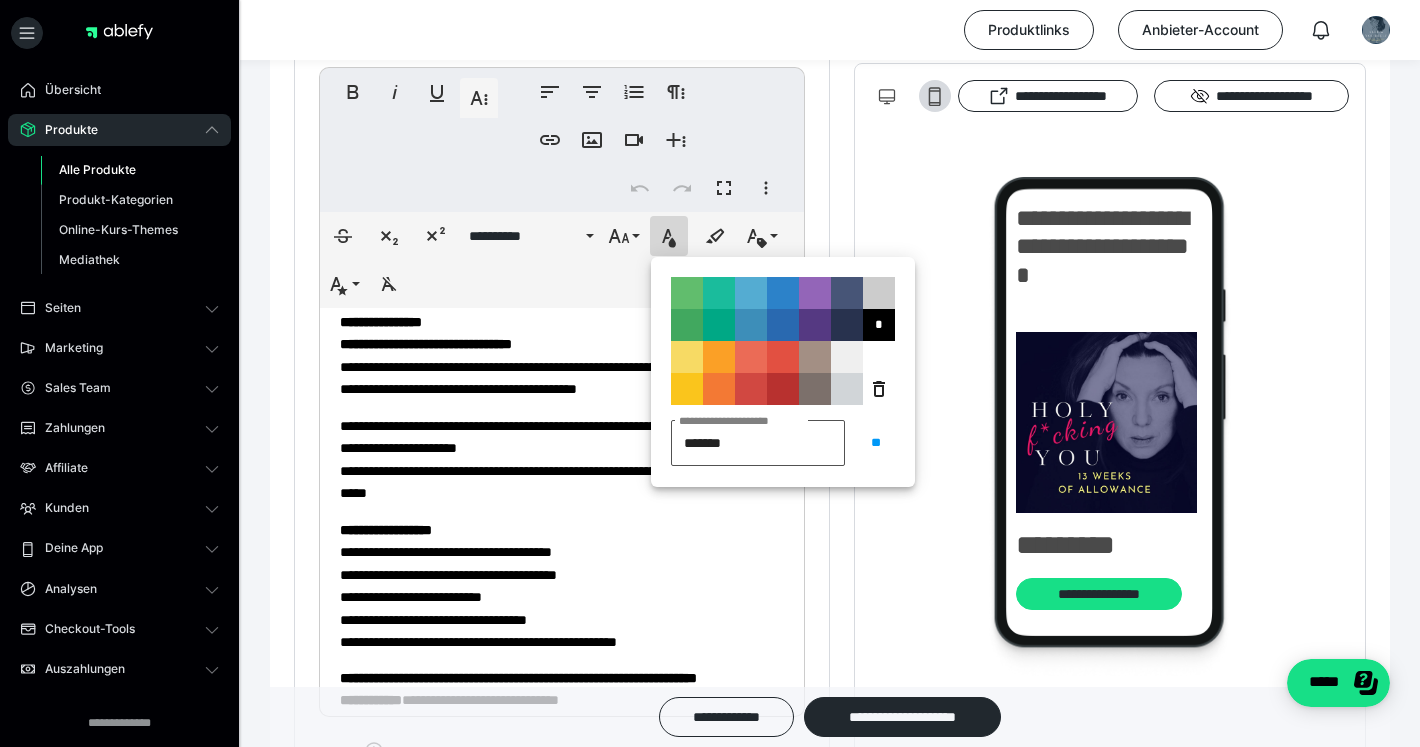 click on "*******" at bounding box center [758, 443] 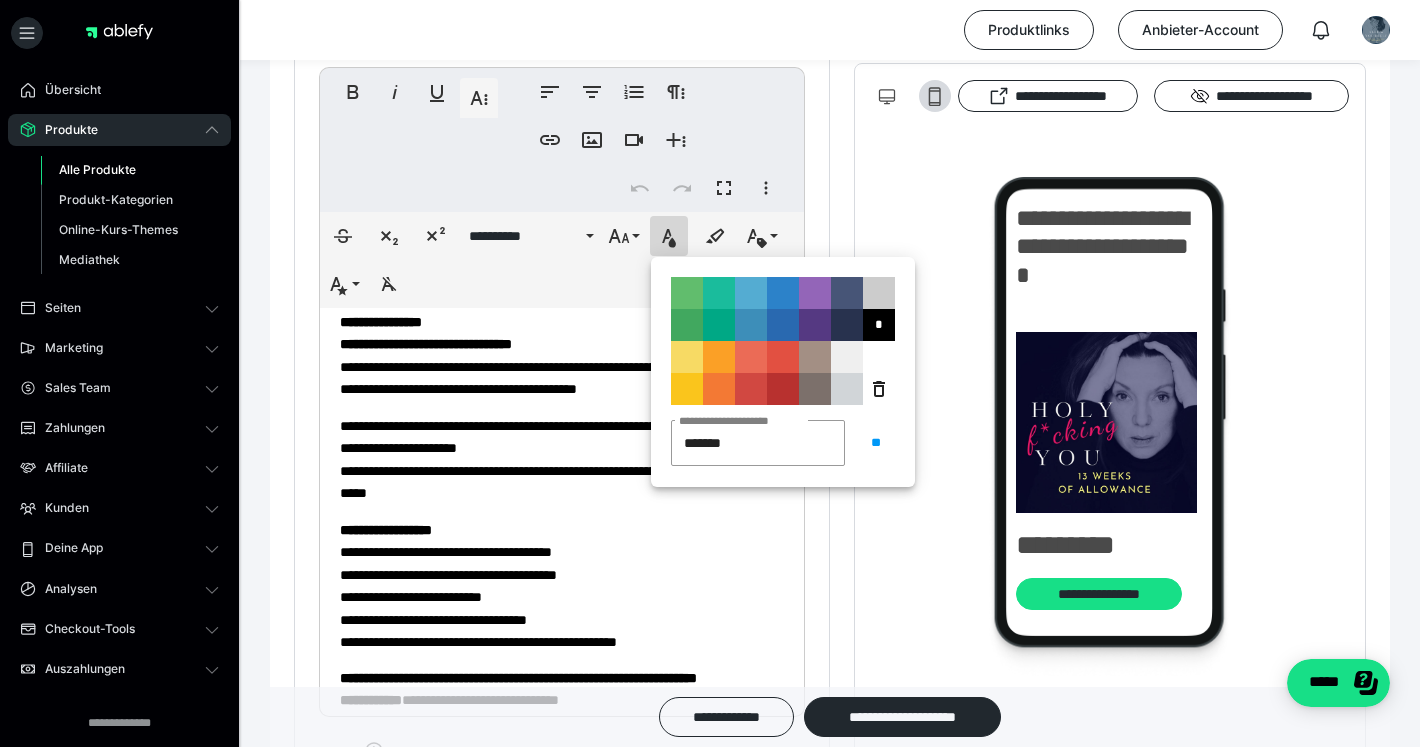 click on "**********" at bounding box center (562, 541) 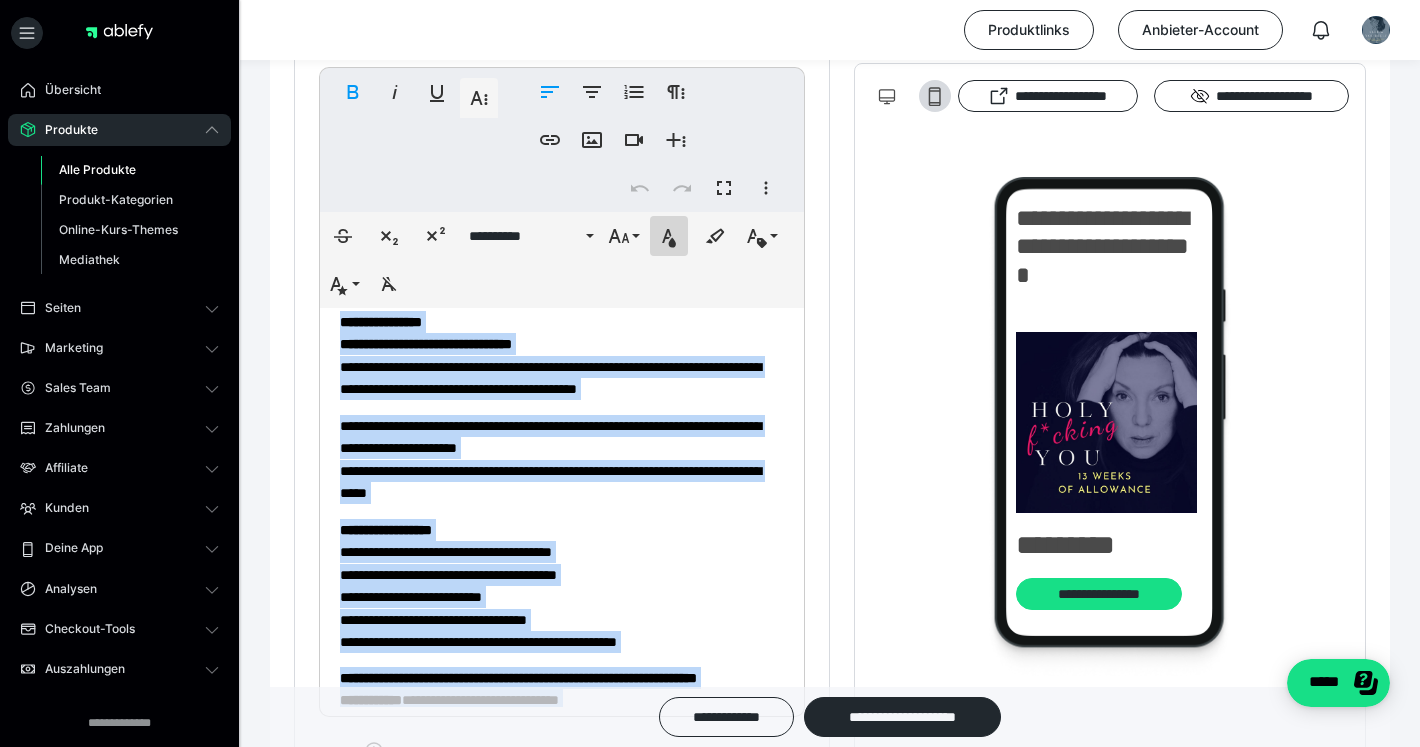 click 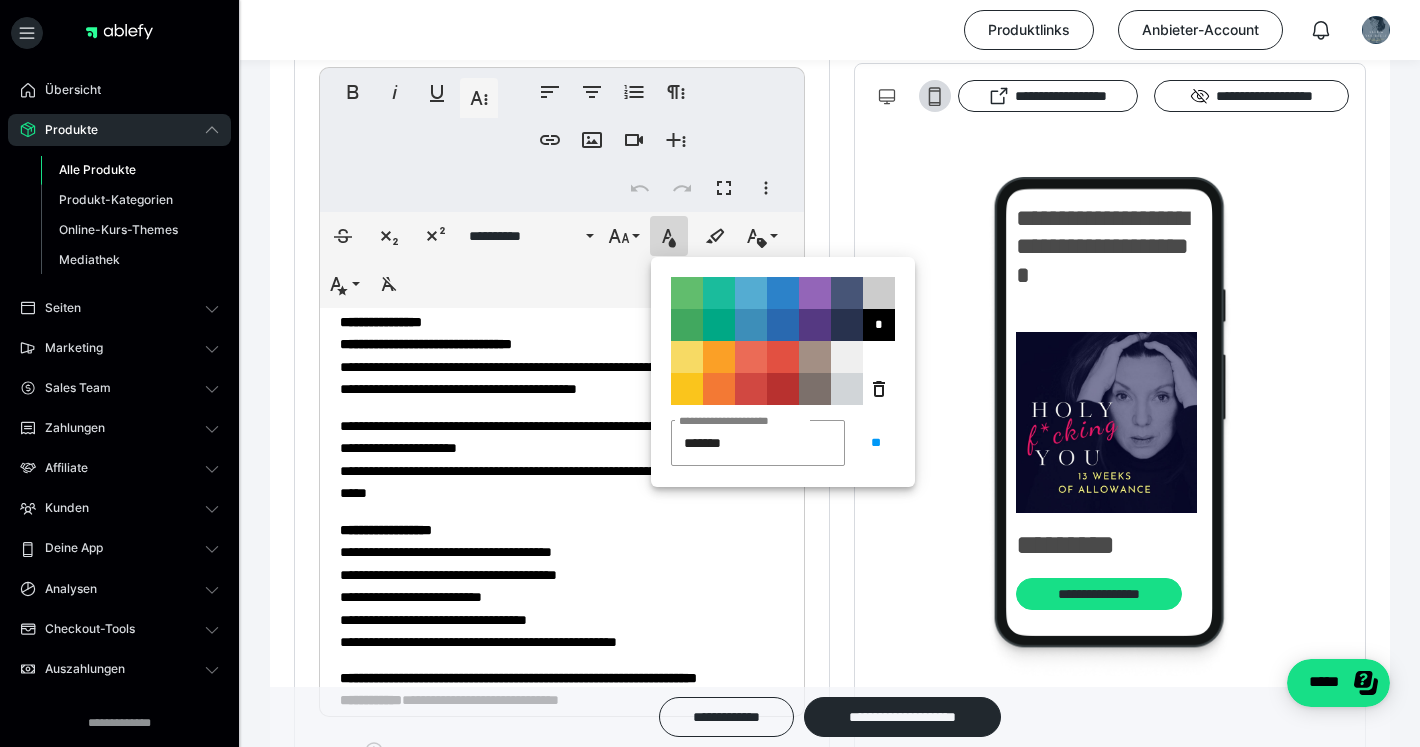 click on "**********" at bounding box center [562, 585] 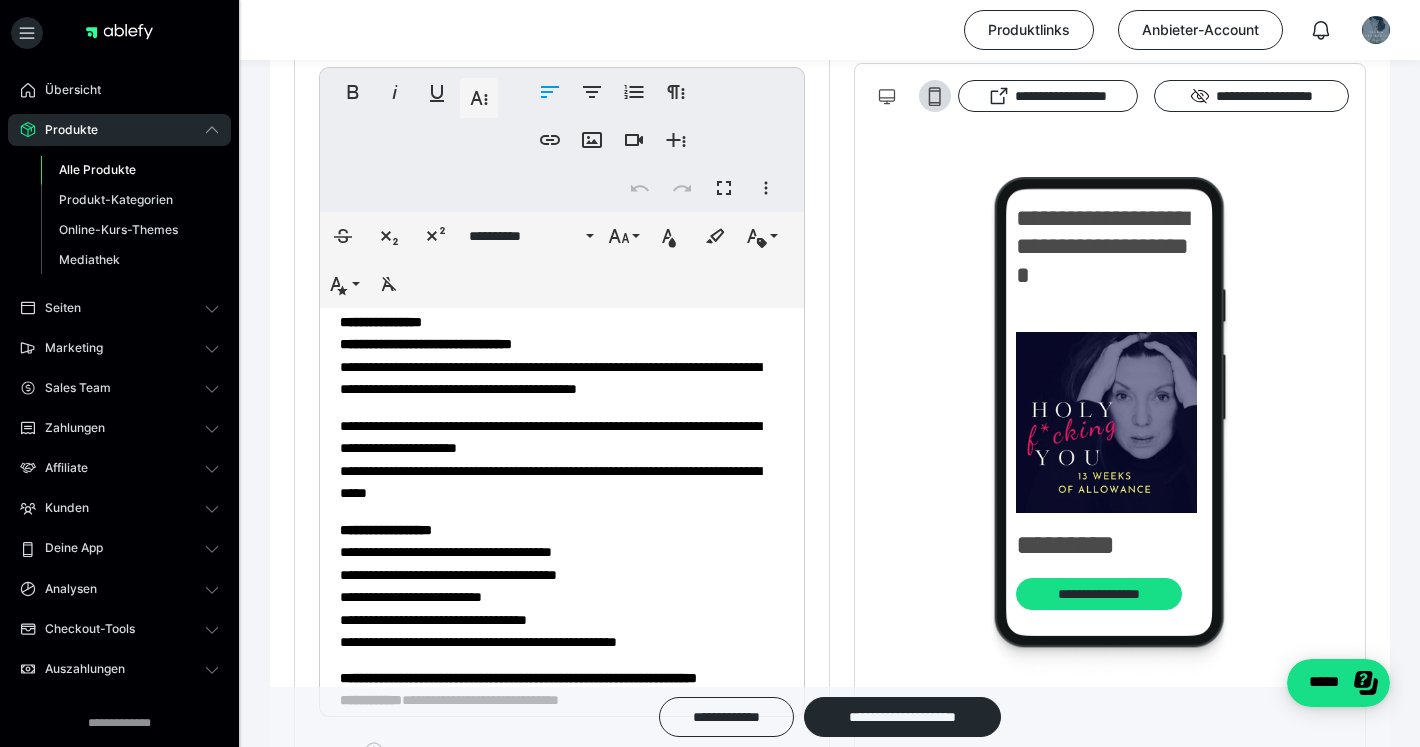 click on "**********" at bounding box center [562, 585] 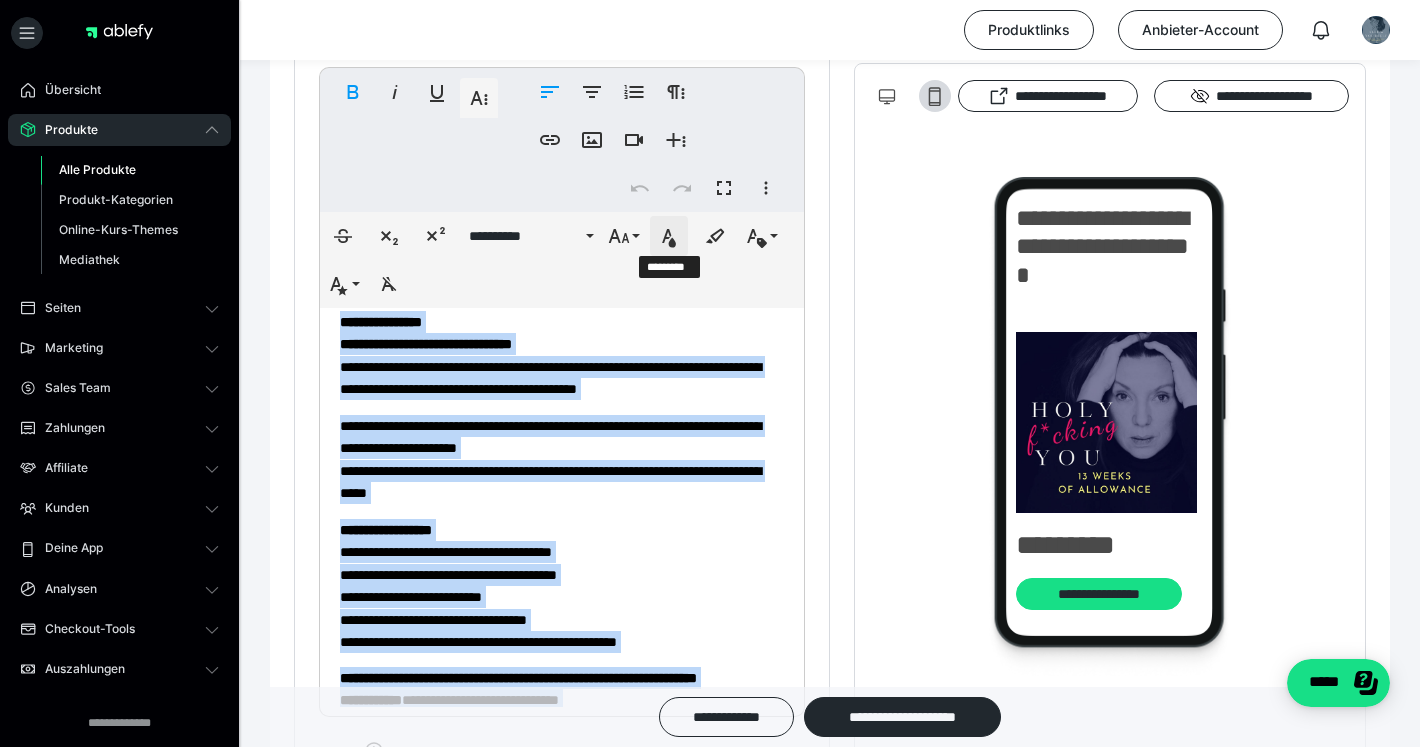 click 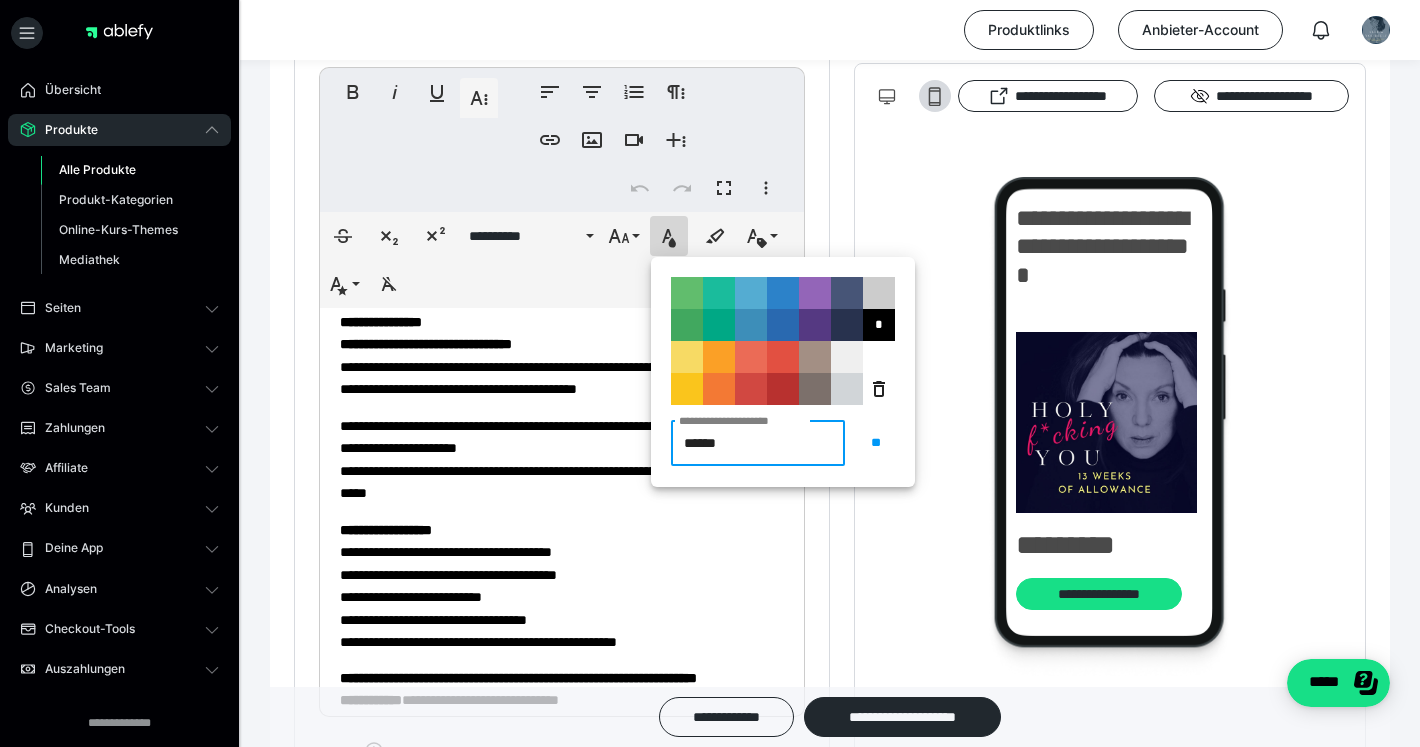 type on "*******" 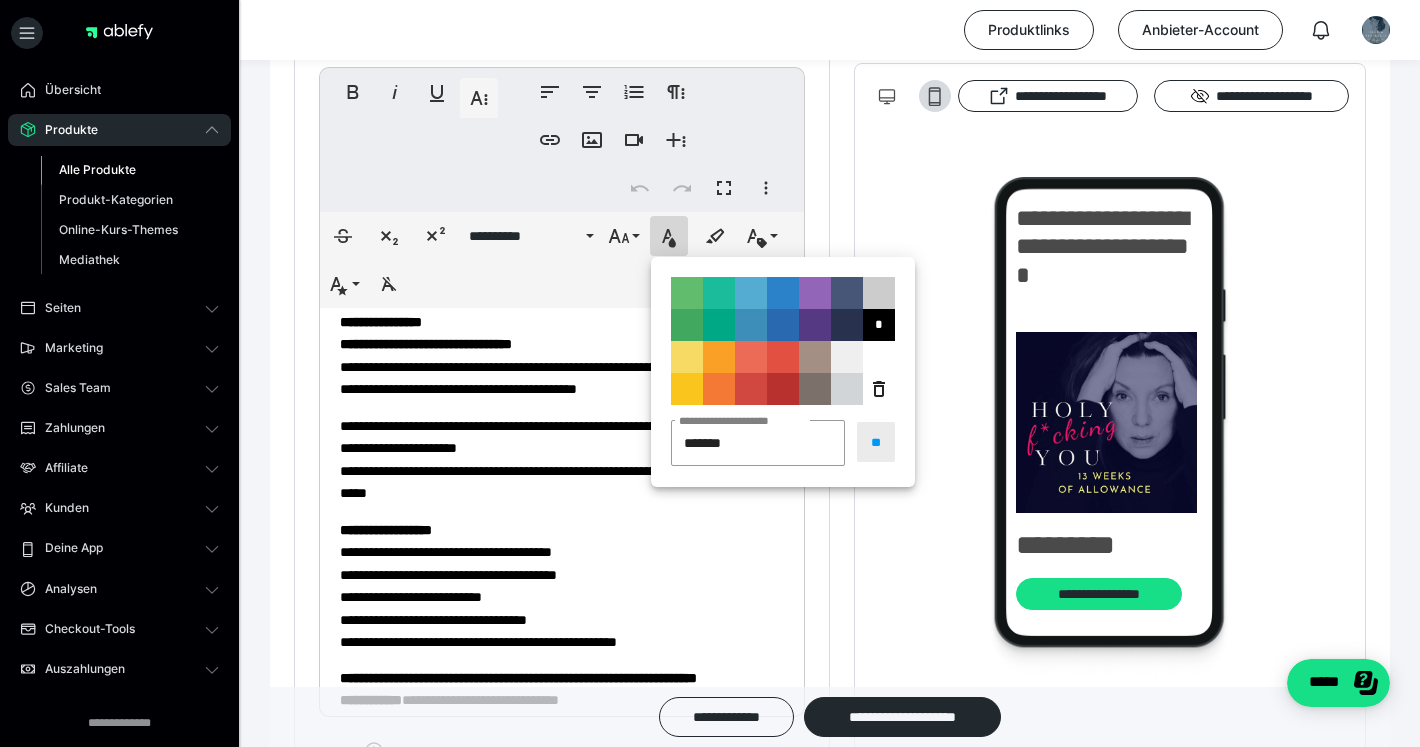 click on "**" at bounding box center [876, 442] 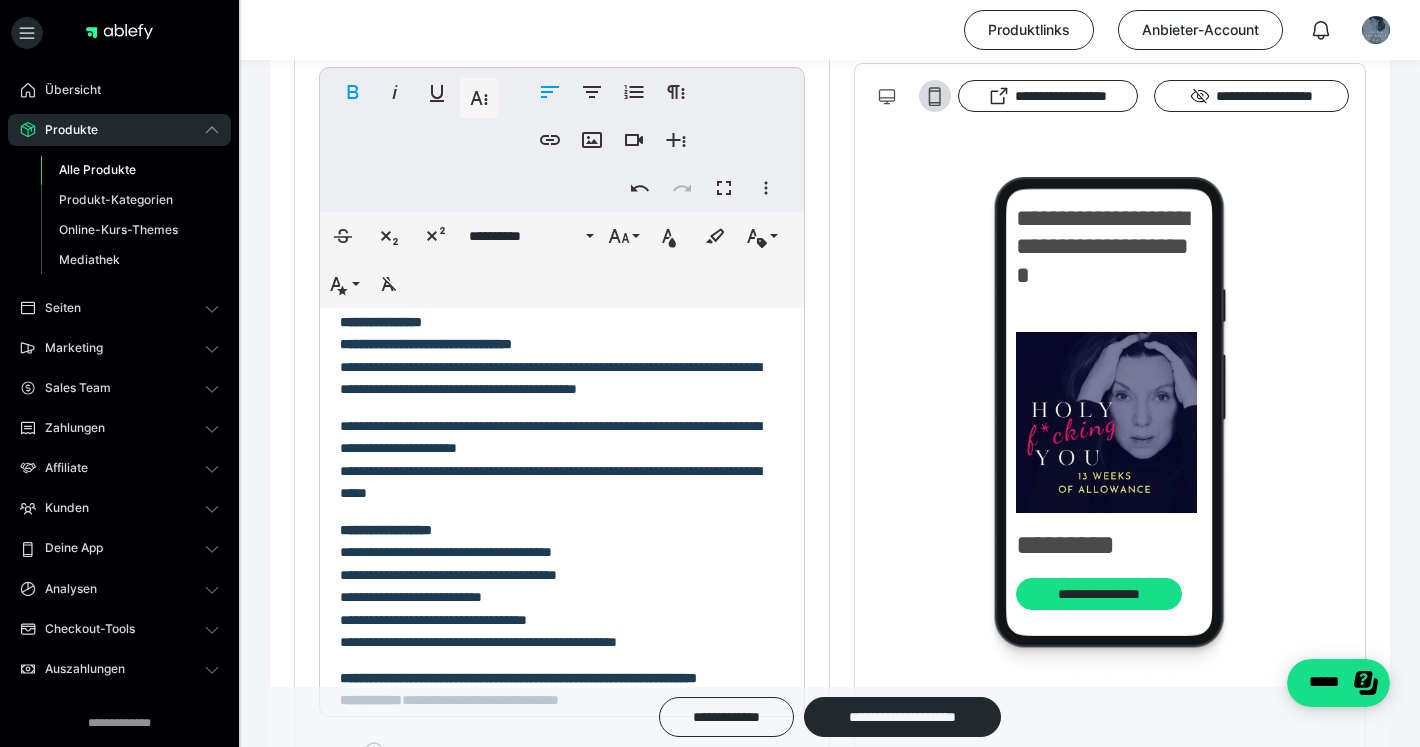 click on "**********" at bounding box center (562, 541) 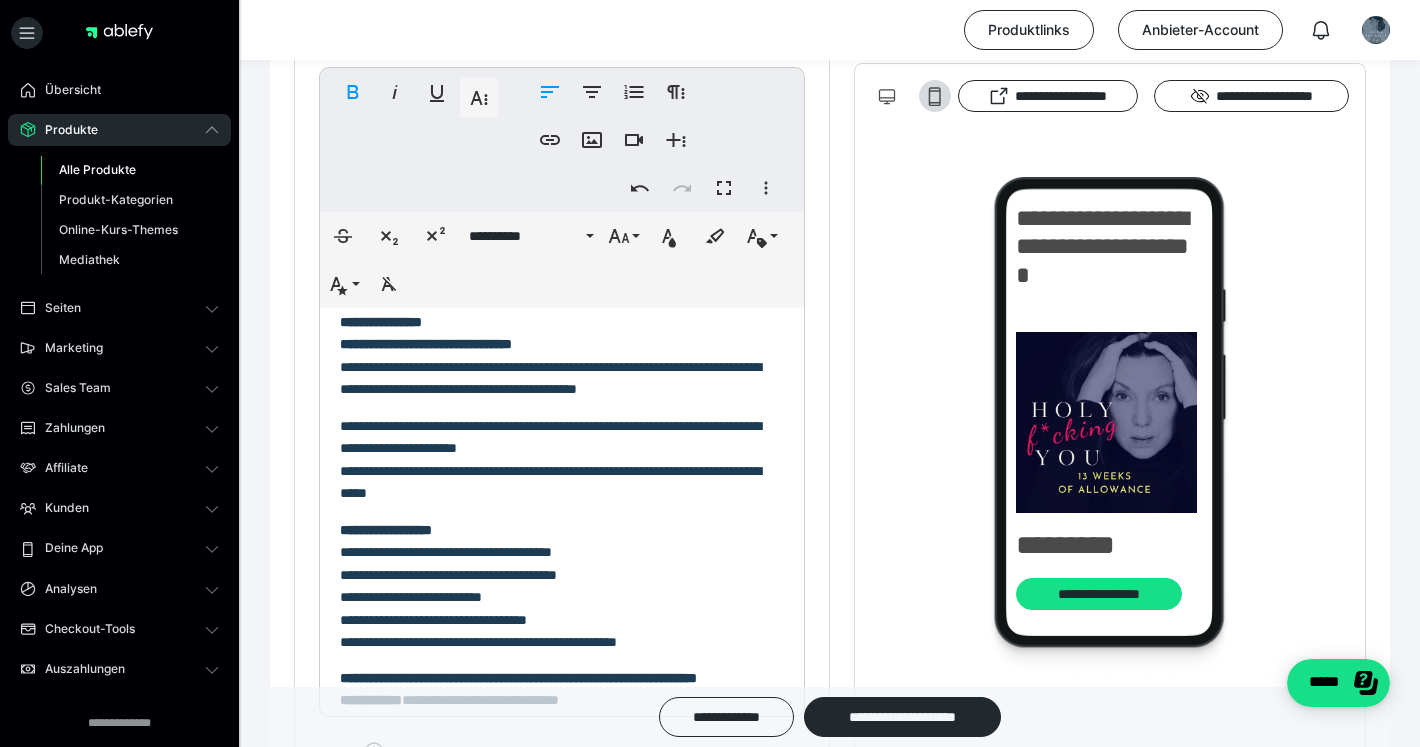 click on "**********" at bounding box center [562, 541] 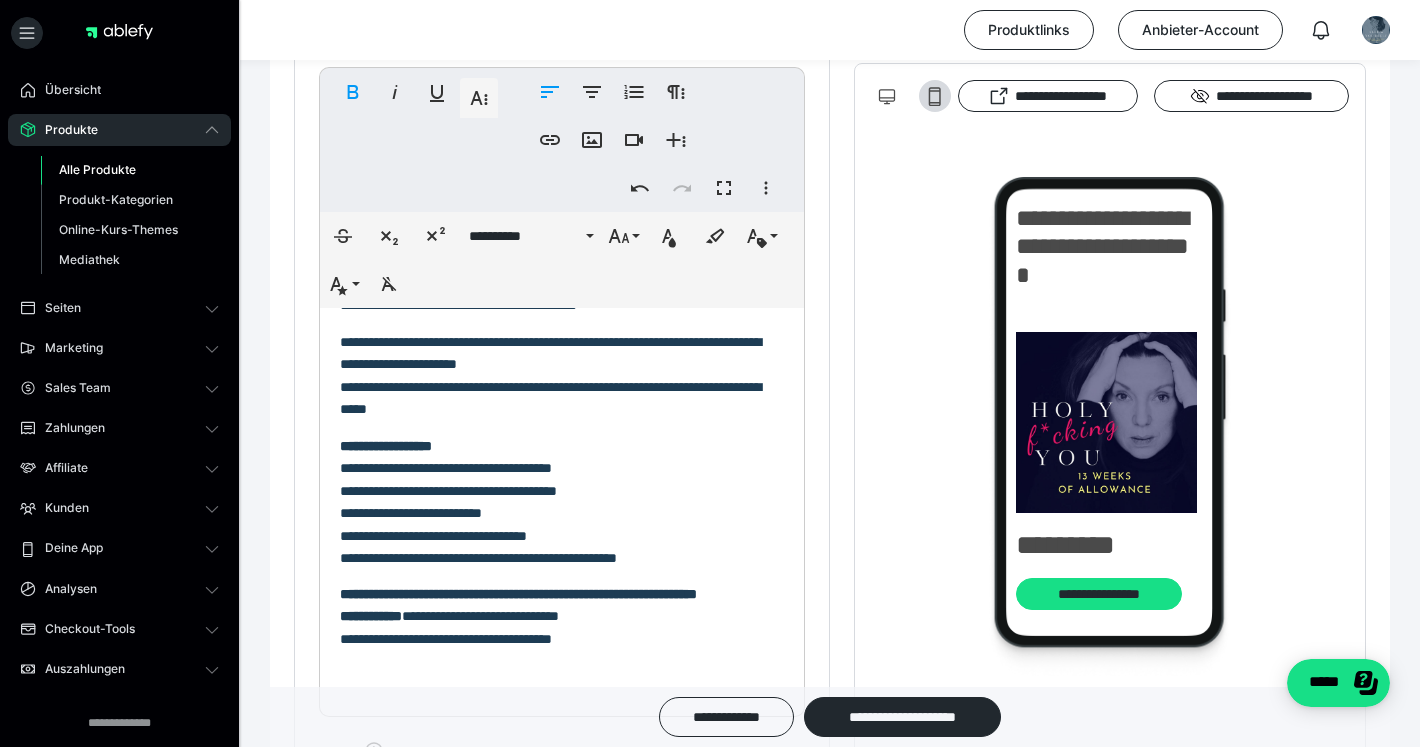 scroll, scrollTop: 101, scrollLeft: 0, axis: vertical 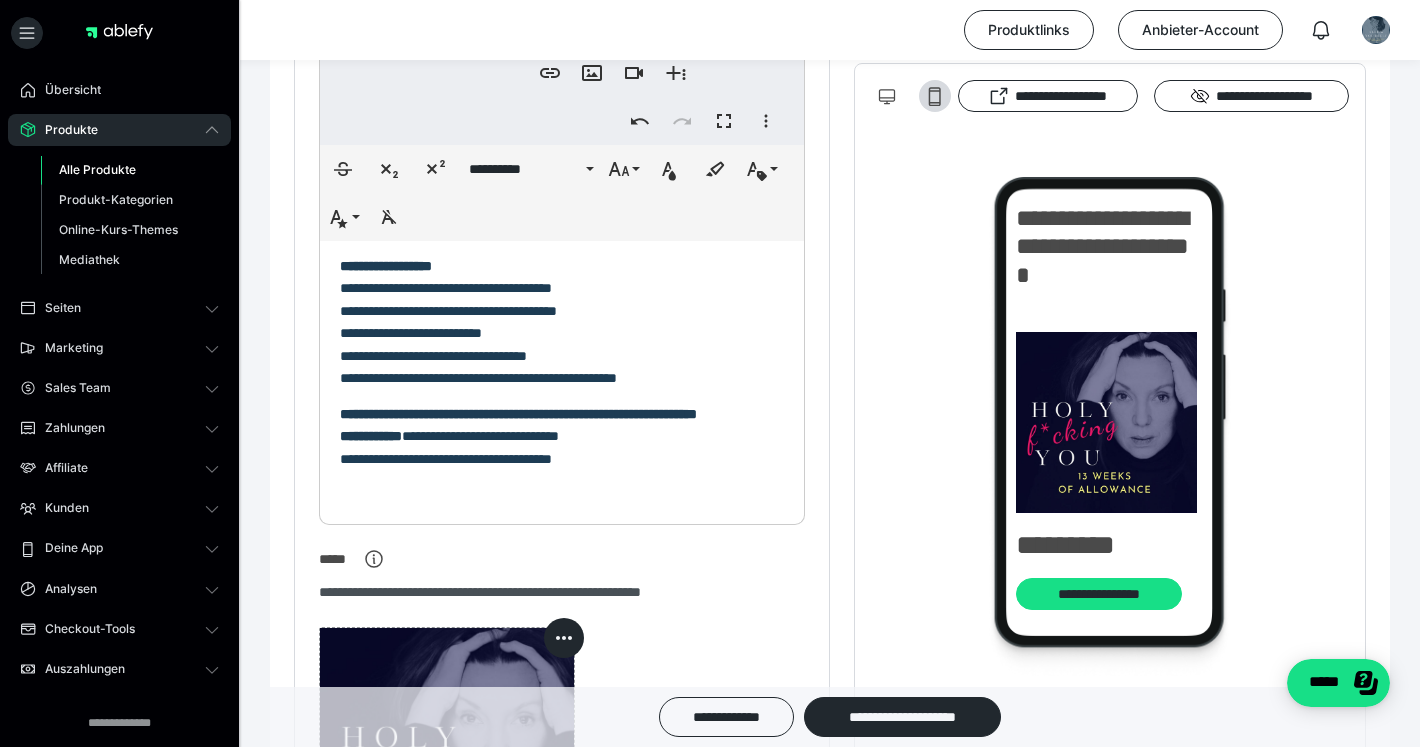 click on "**********" at bounding box center [562, 447] 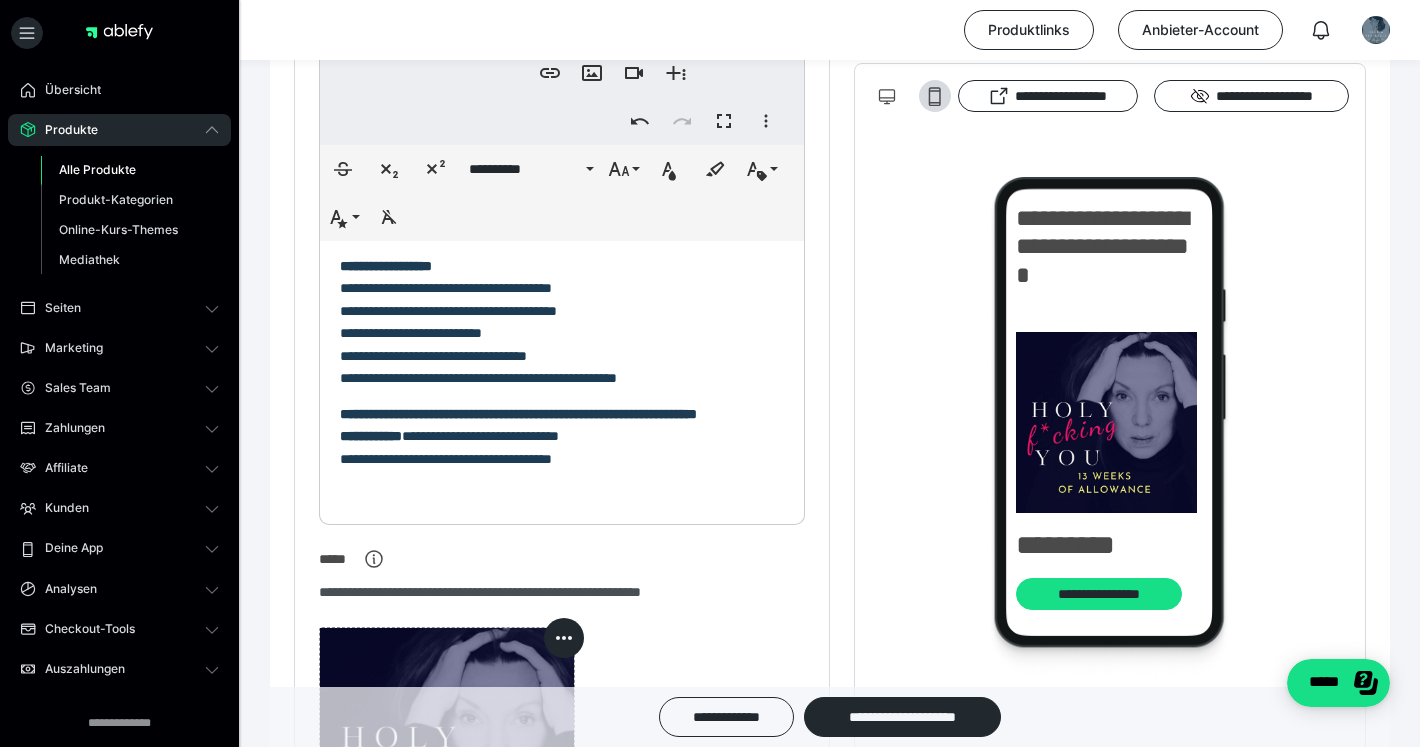click on "**********" at bounding box center (562, 447) 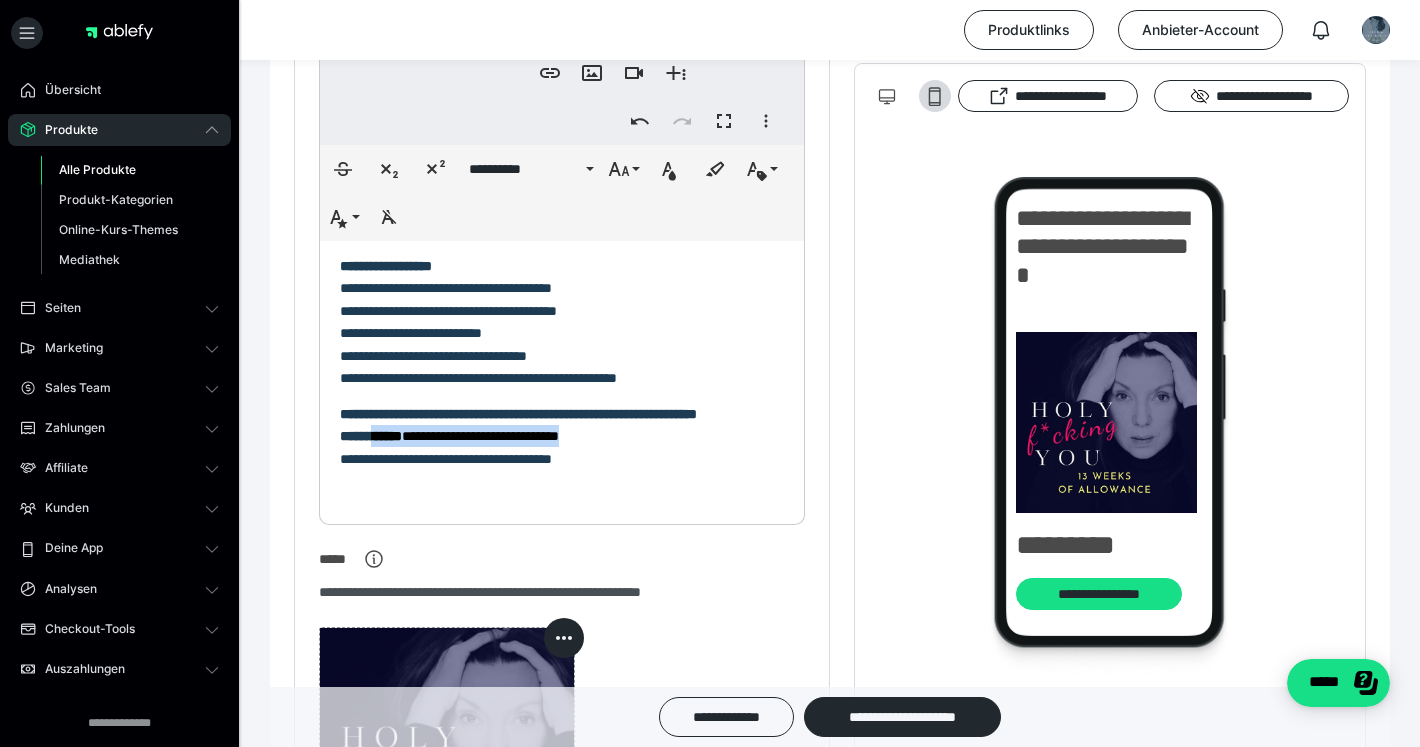 drag, startPoint x: 620, startPoint y: 452, endPoint x: 382, endPoint y: 458, distance: 238.07562 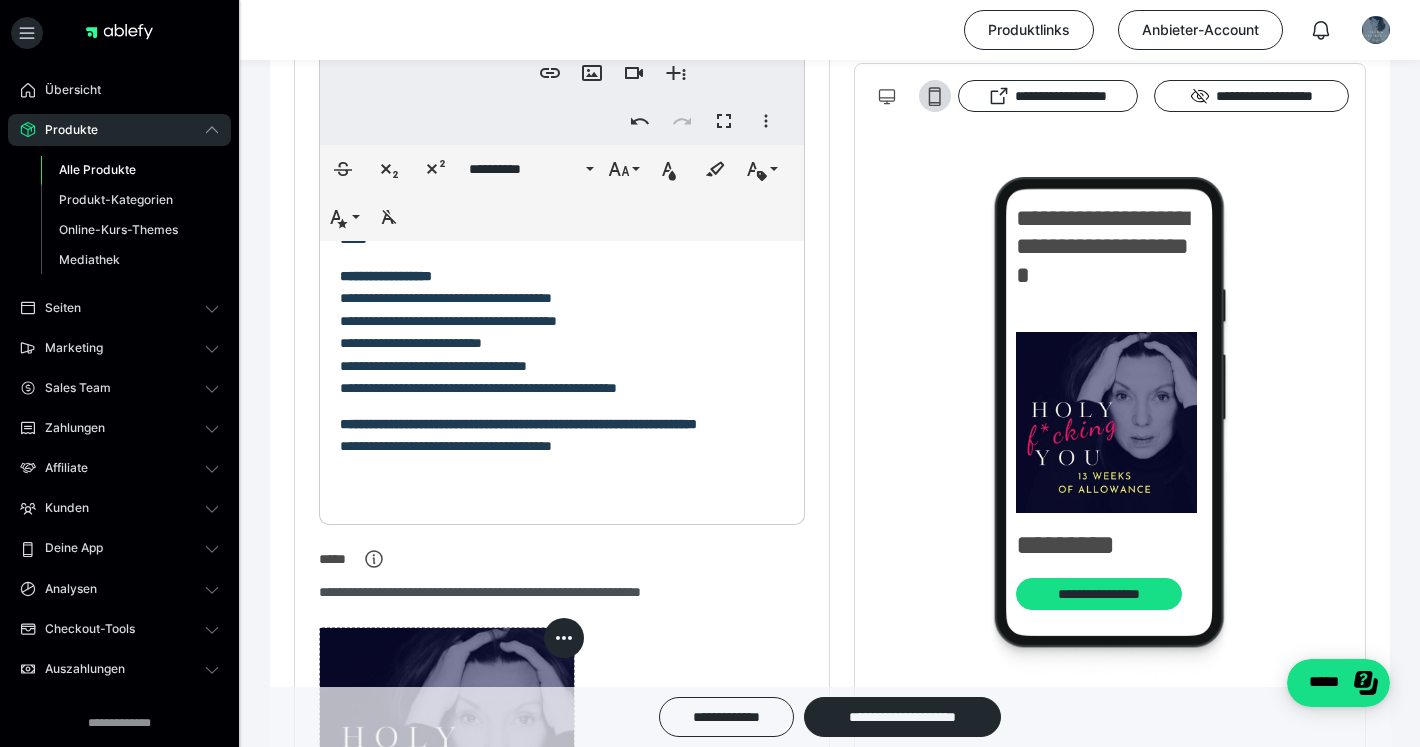 scroll, scrollTop: 79, scrollLeft: 0, axis: vertical 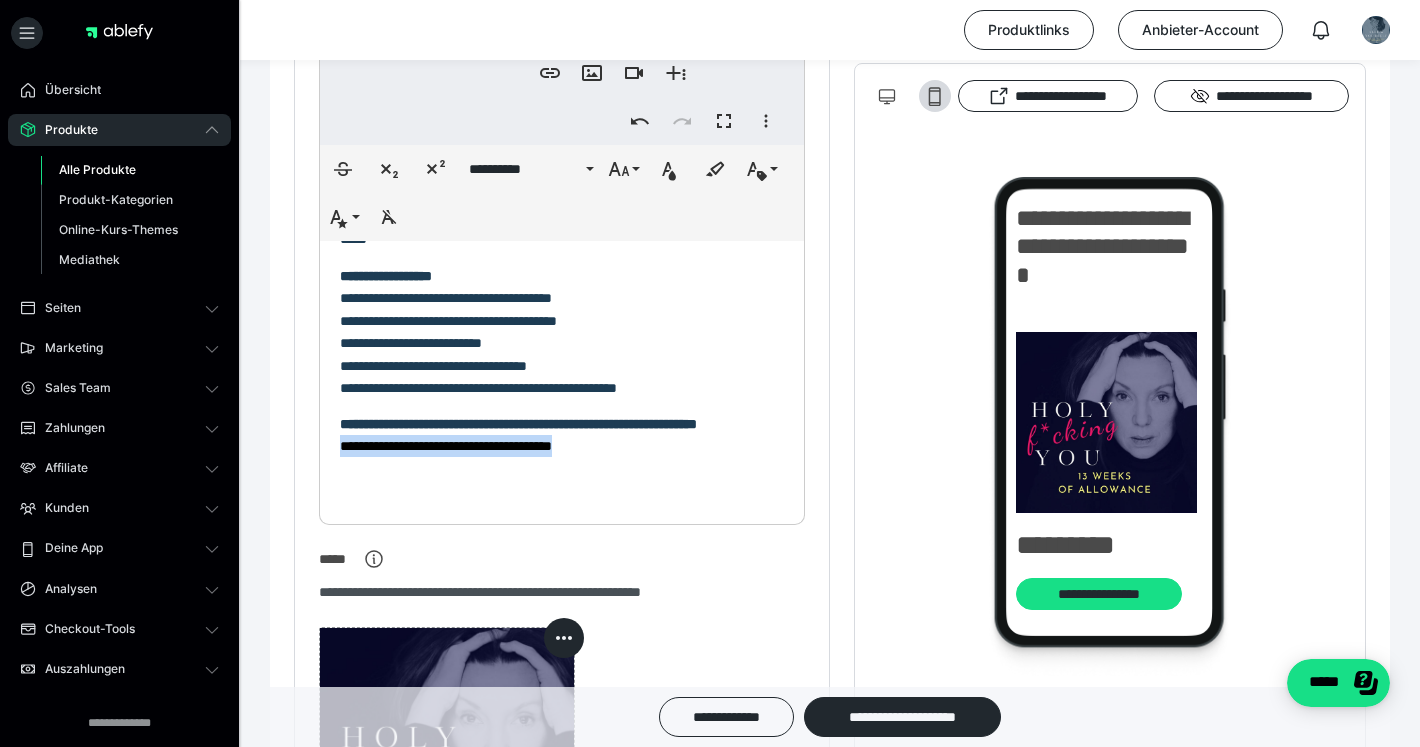 drag, startPoint x: 615, startPoint y: 464, endPoint x: 351, endPoint y: 461, distance: 264.01706 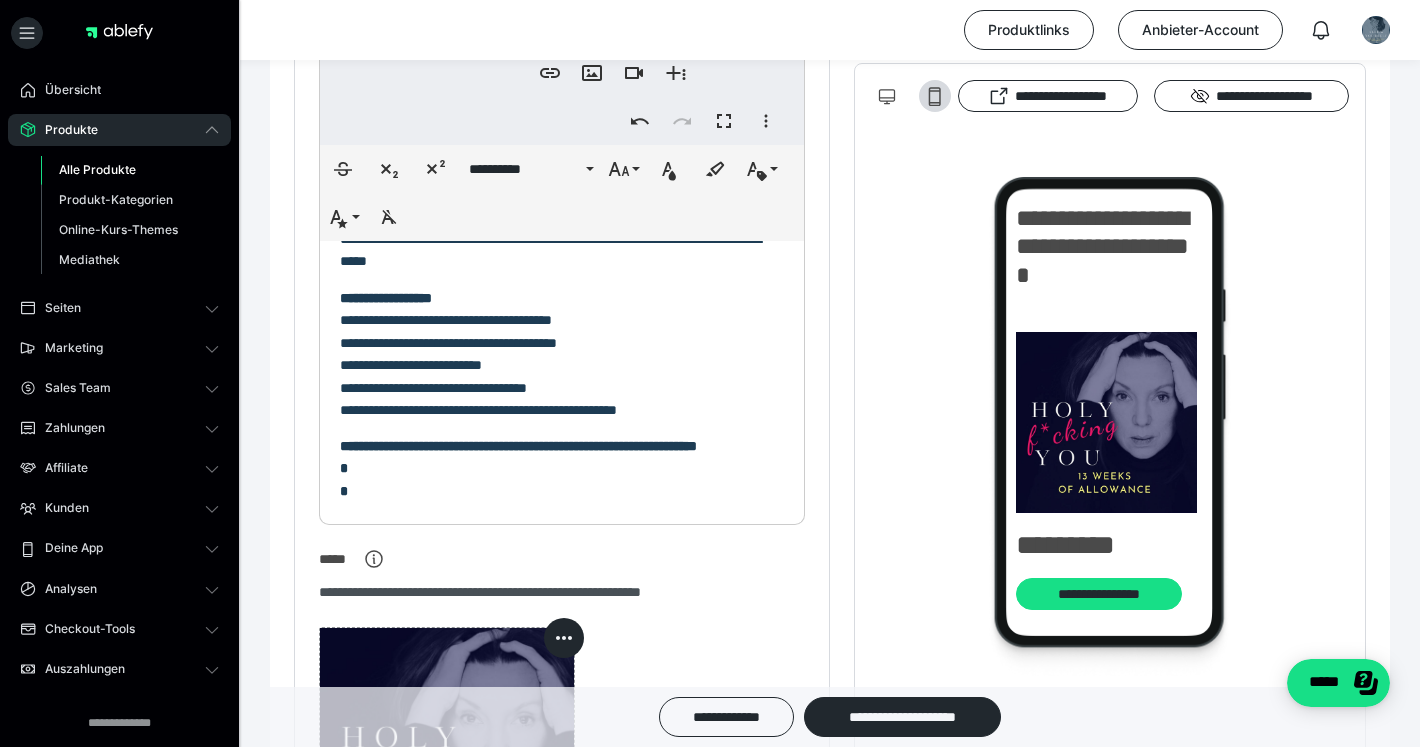 scroll, scrollTop: 65, scrollLeft: 0, axis: vertical 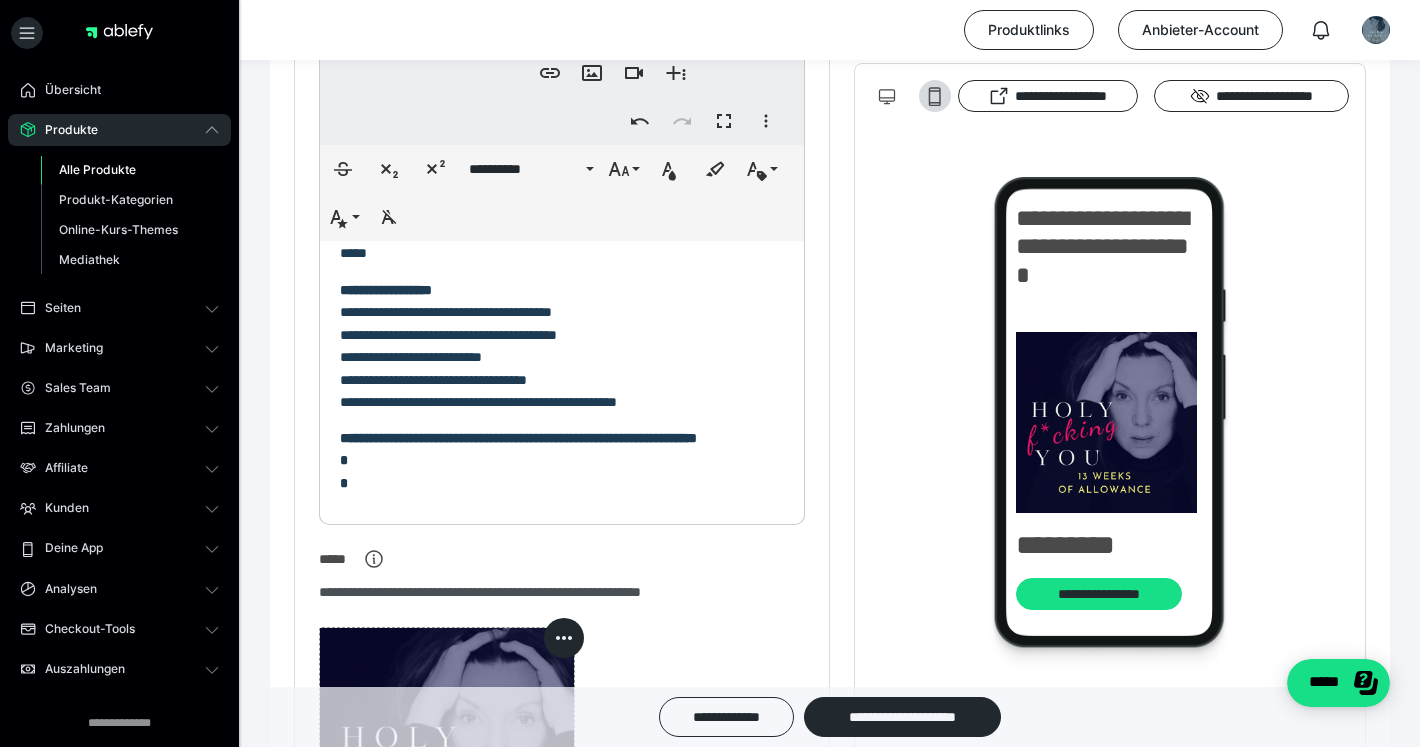 type 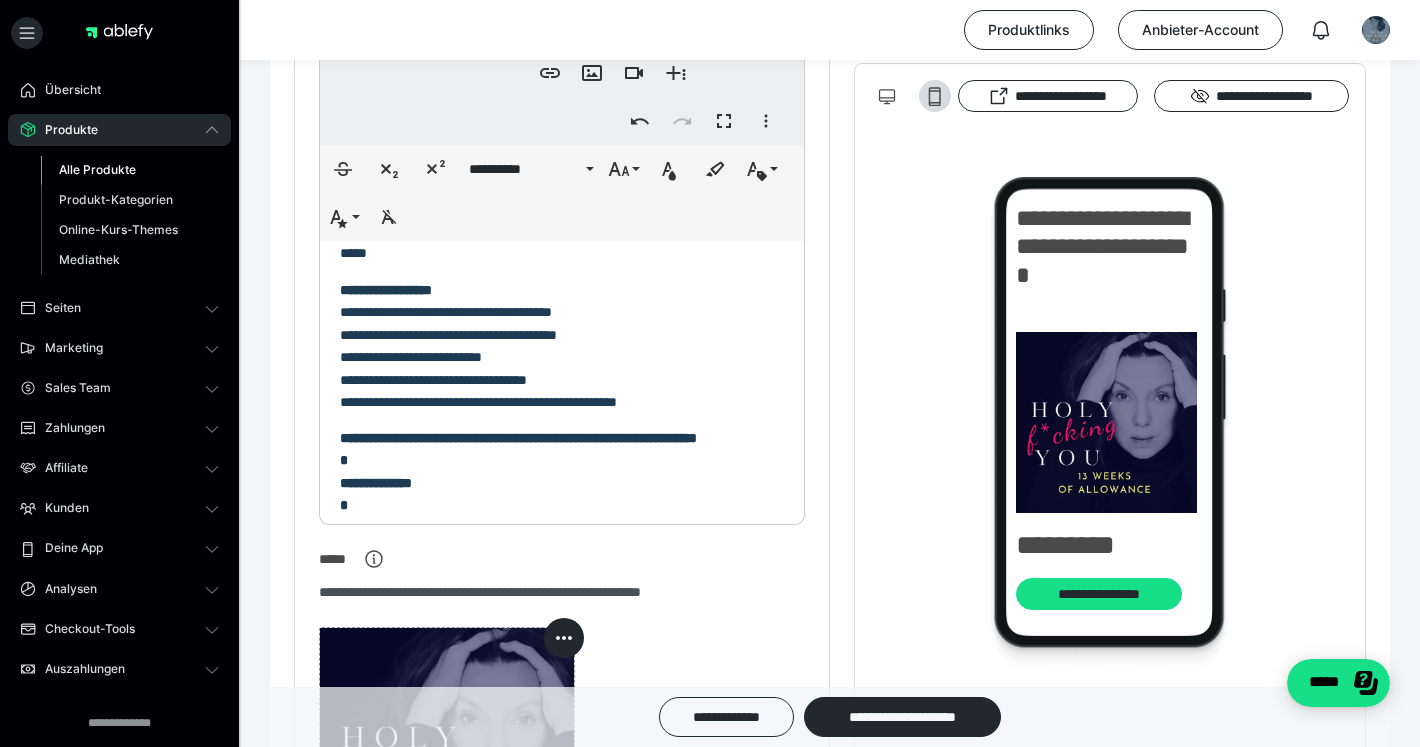 scroll, scrollTop: 87, scrollLeft: 0, axis: vertical 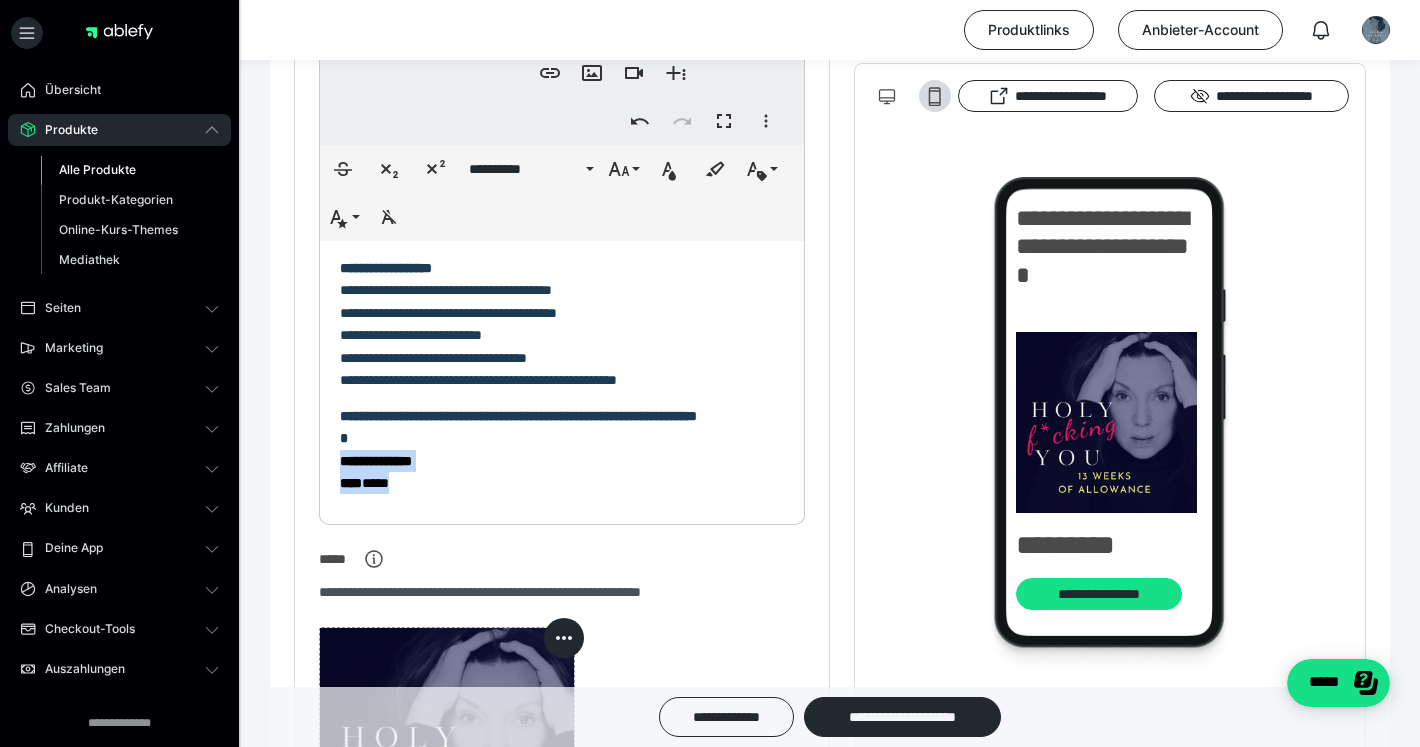 drag, startPoint x: 393, startPoint y: 501, endPoint x: 331, endPoint y: 488, distance: 63.348244 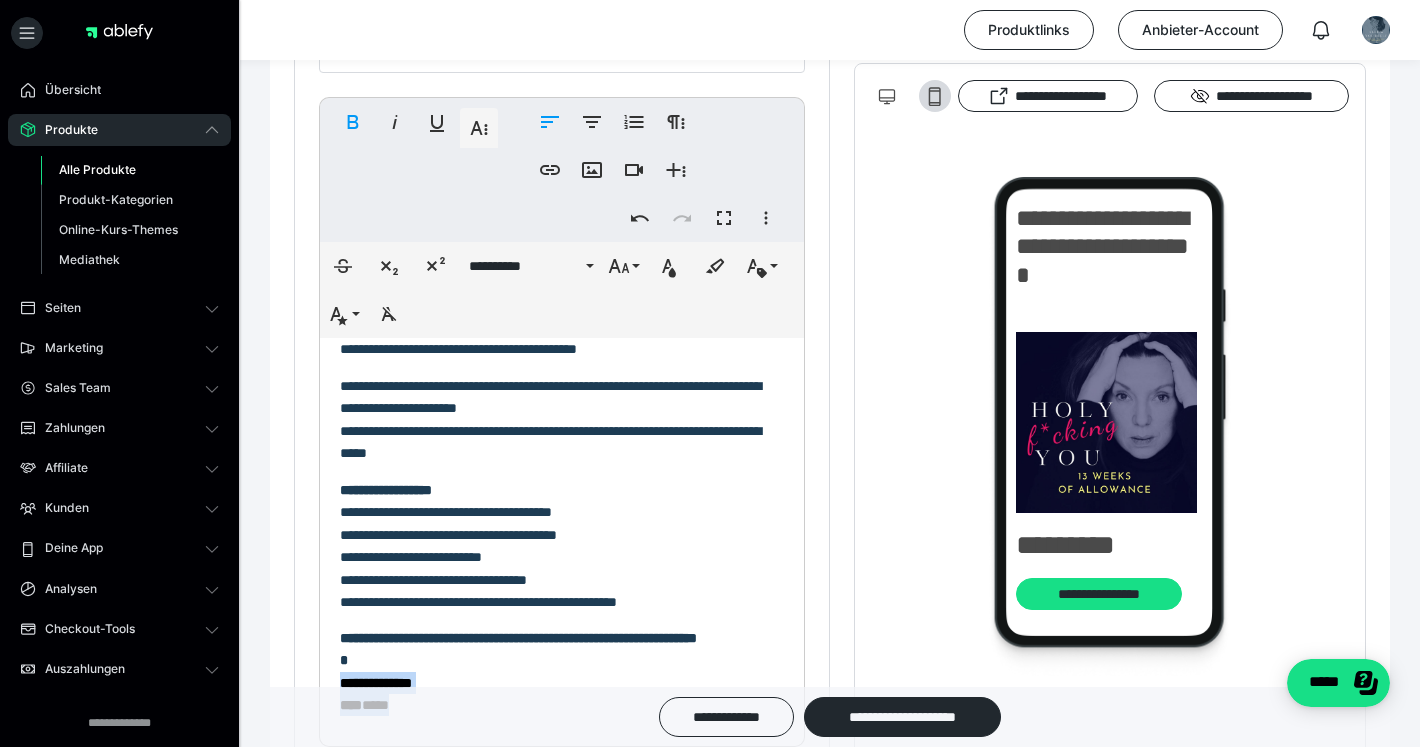 scroll, scrollTop: 493, scrollLeft: 0, axis: vertical 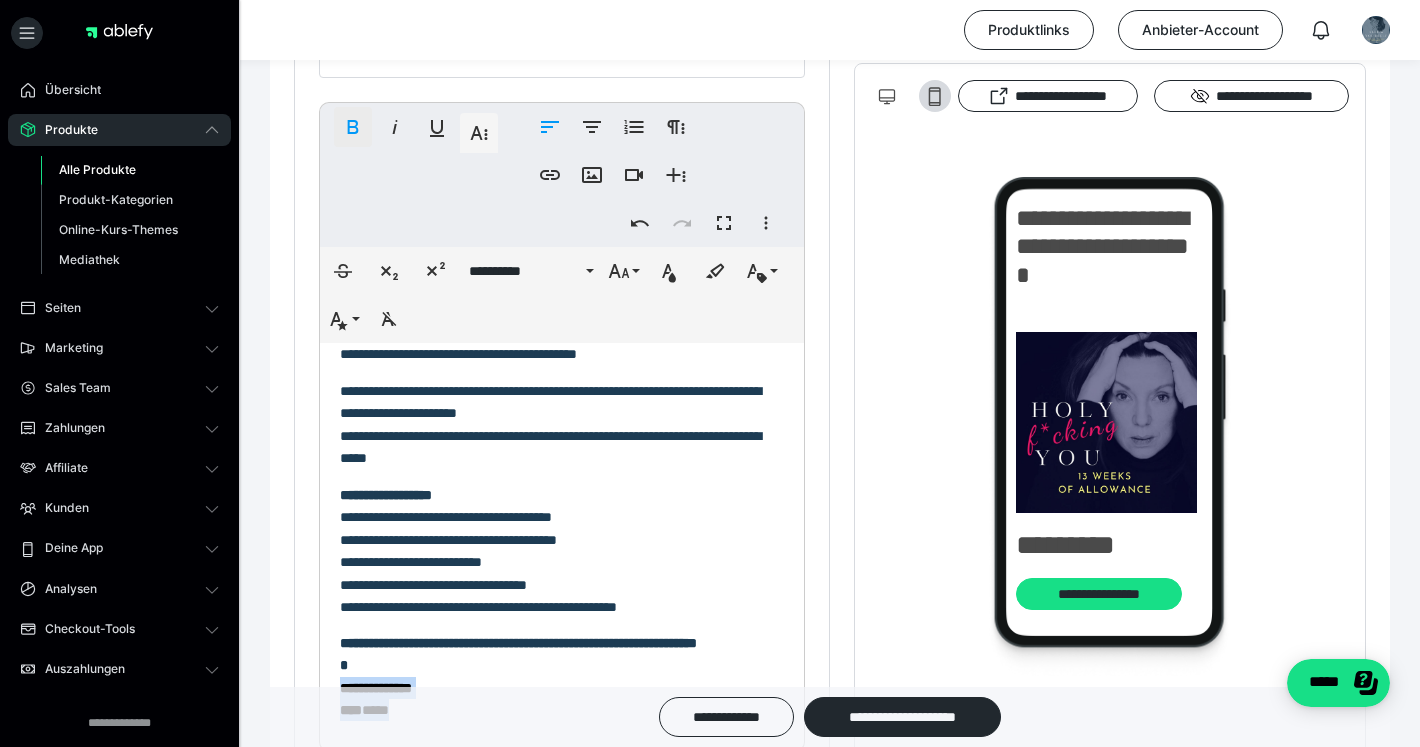 click 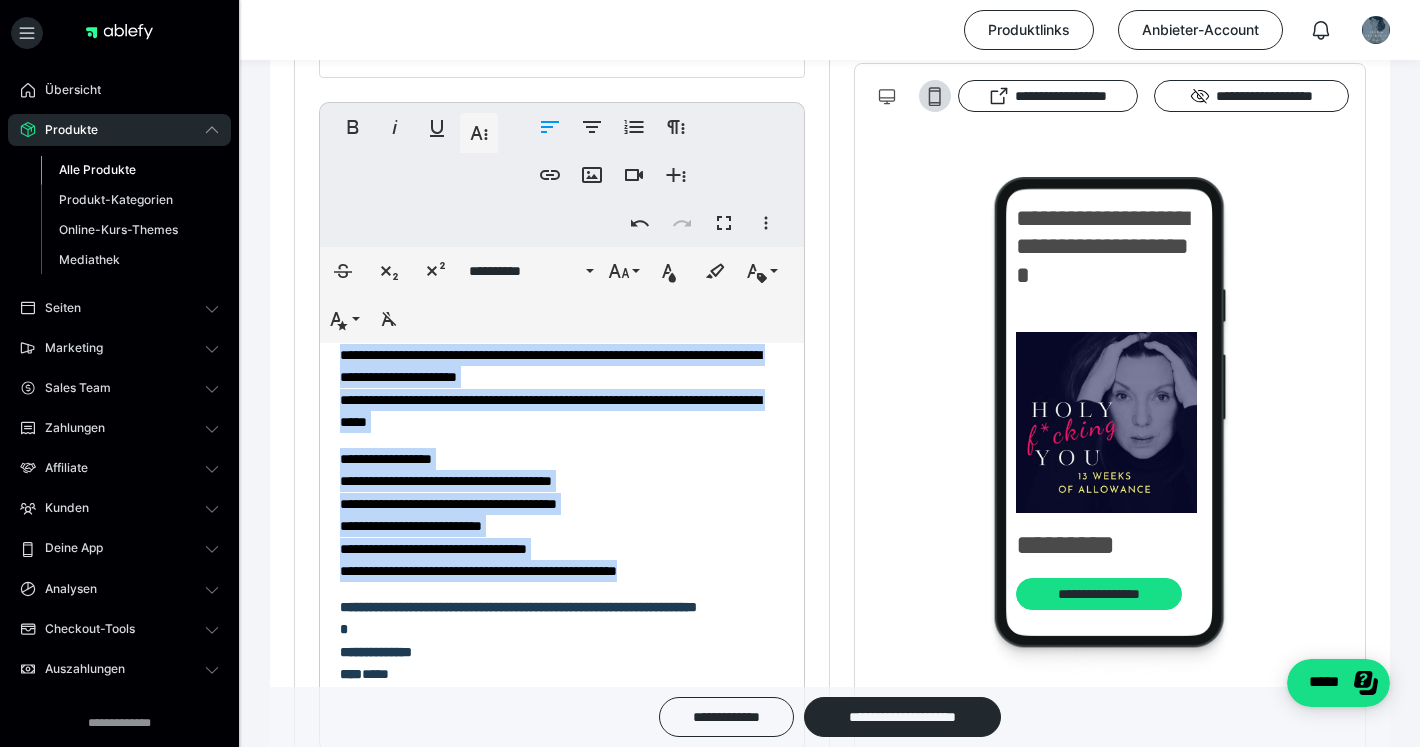 scroll, scrollTop: 123, scrollLeft: 0, axis: vertical 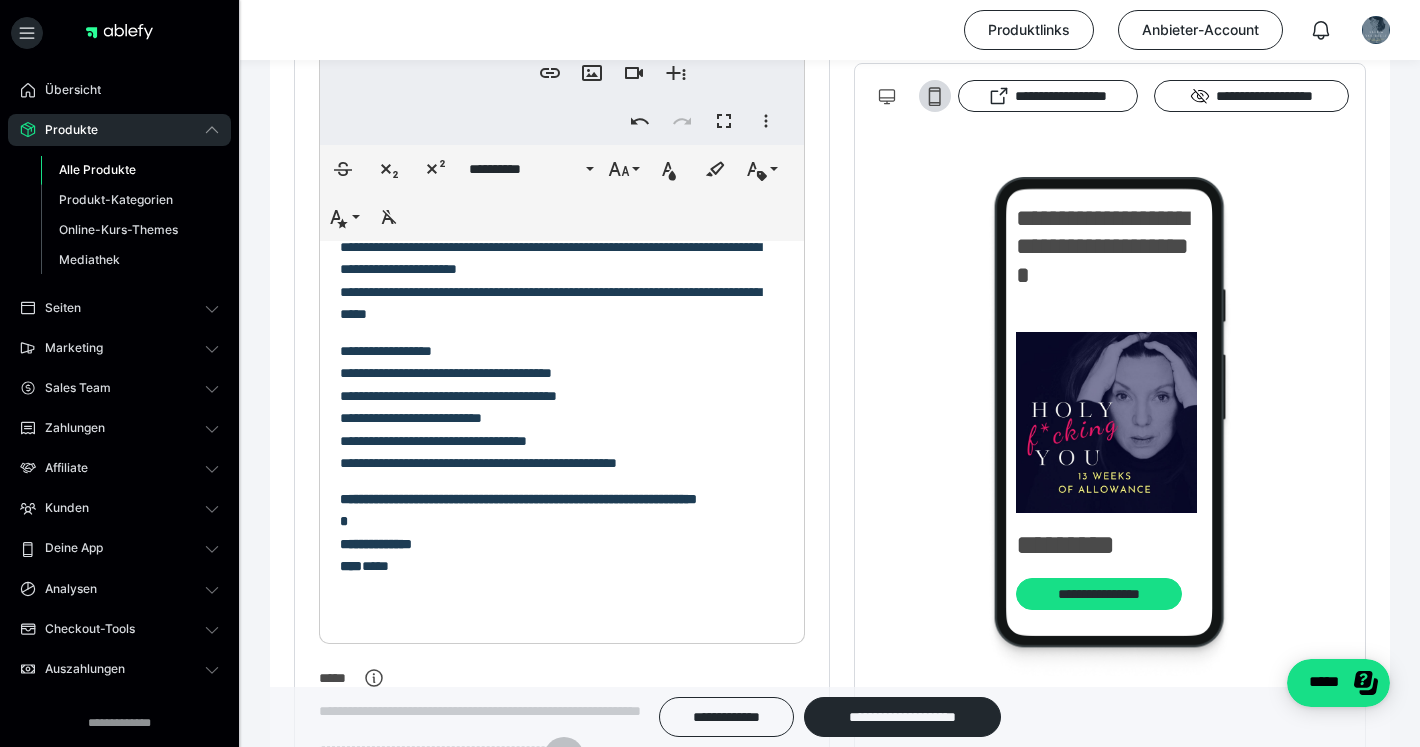 click on "**********" at bounding box center [562, 533] 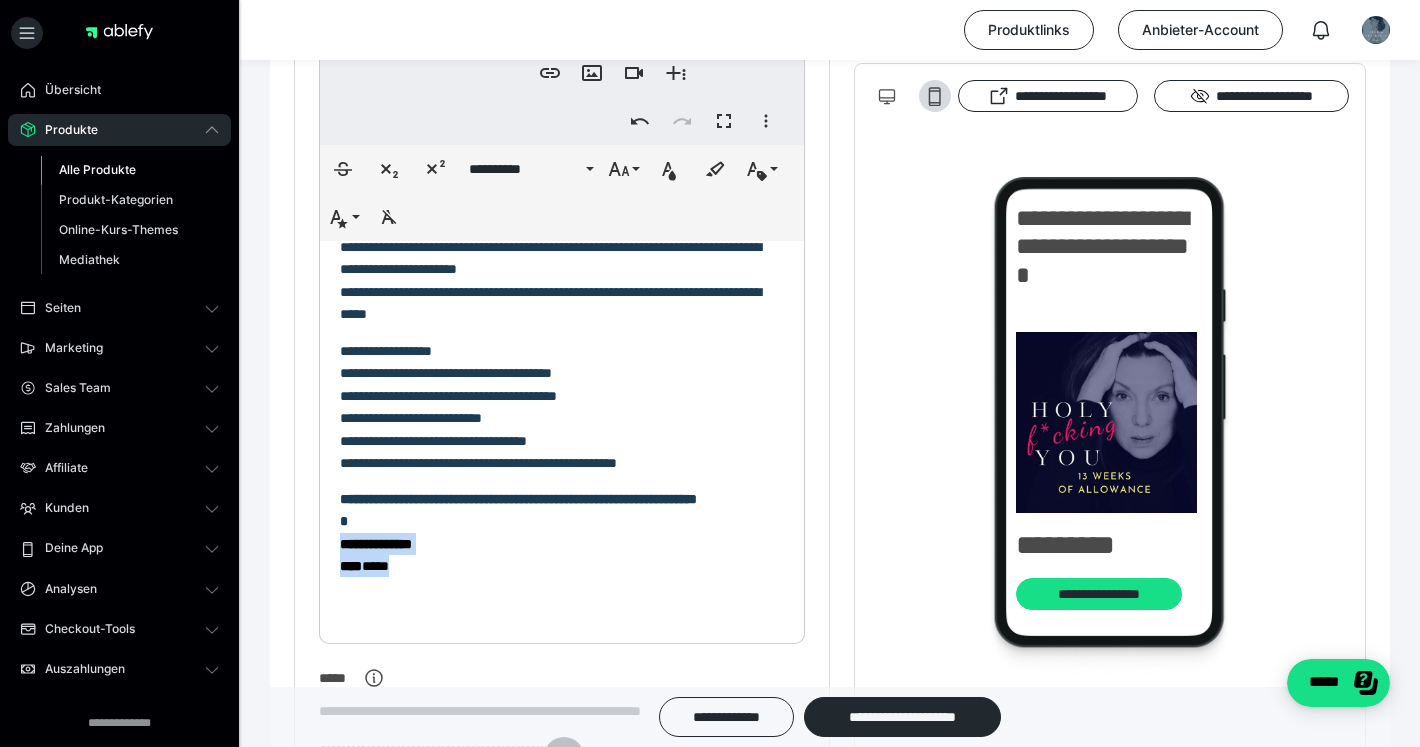drag, startPoint x: 444, startPoint y: 590, endPoint x: 335, endPoint y: 563, distance: 112.29426 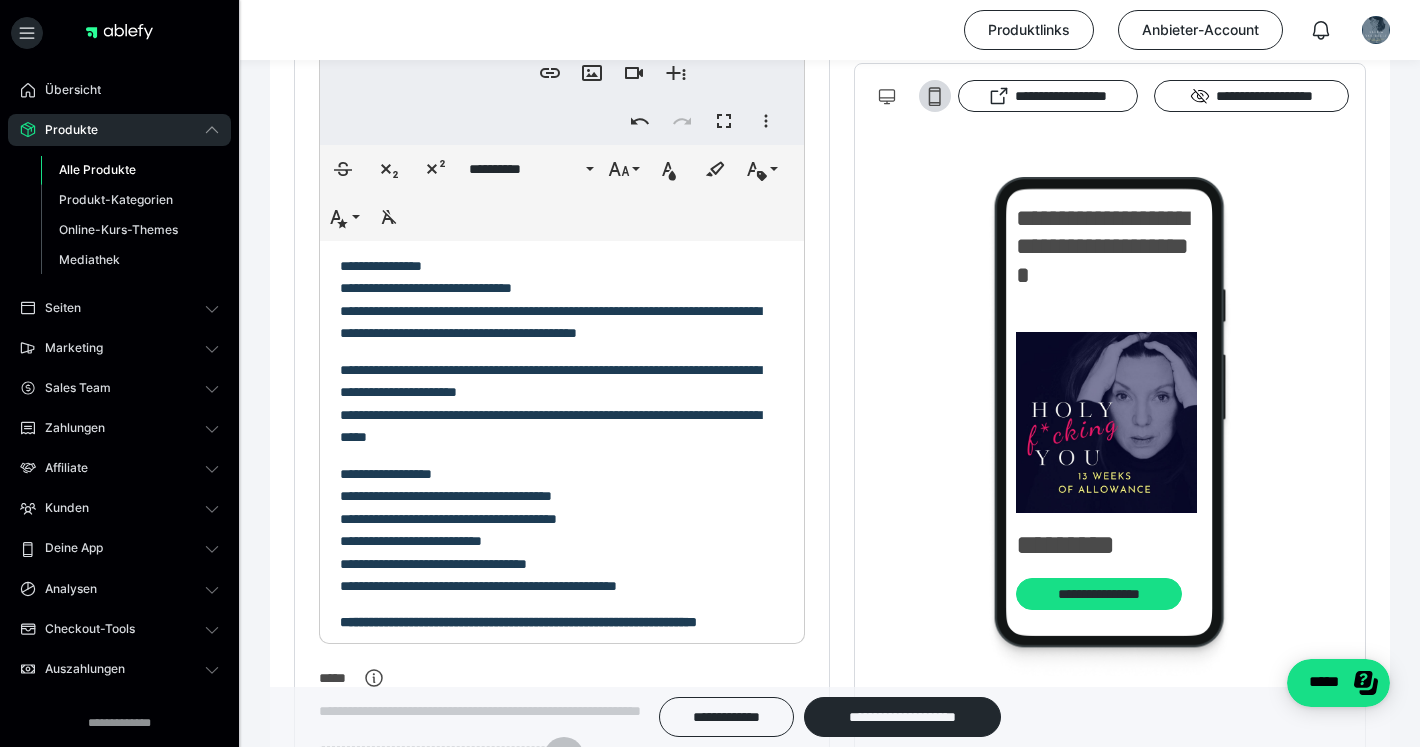 scroll, scrollTop: 0, scrollLeft: 0, axis: both 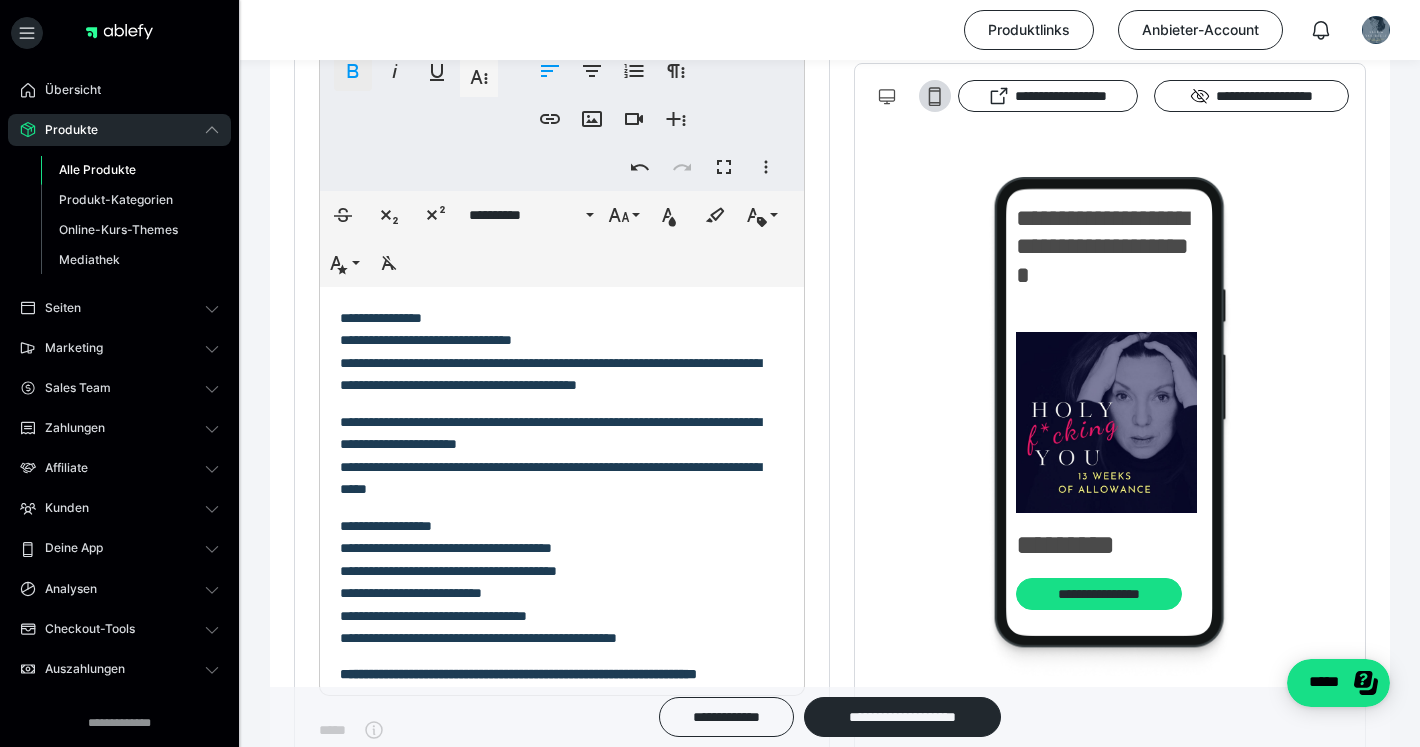 click 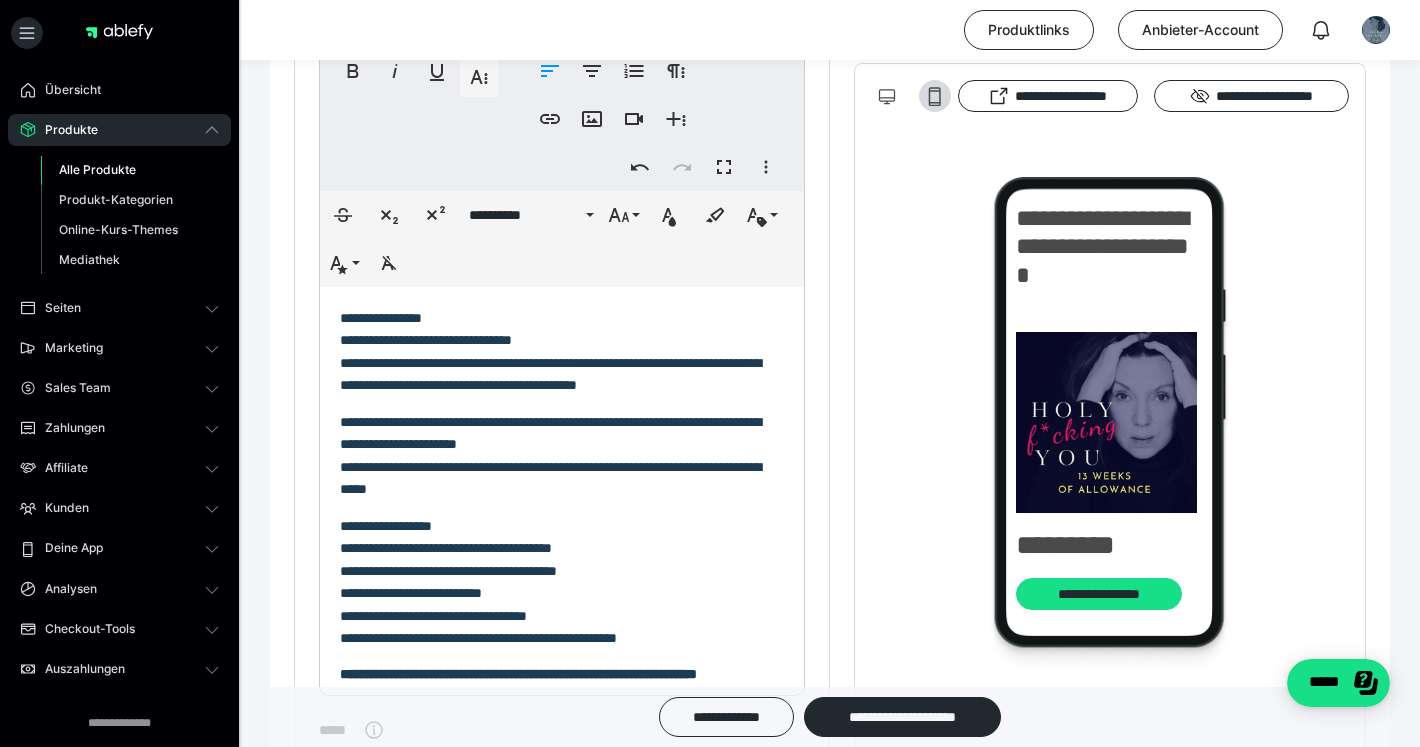 click on "**********" at bounding box center (562, 548) 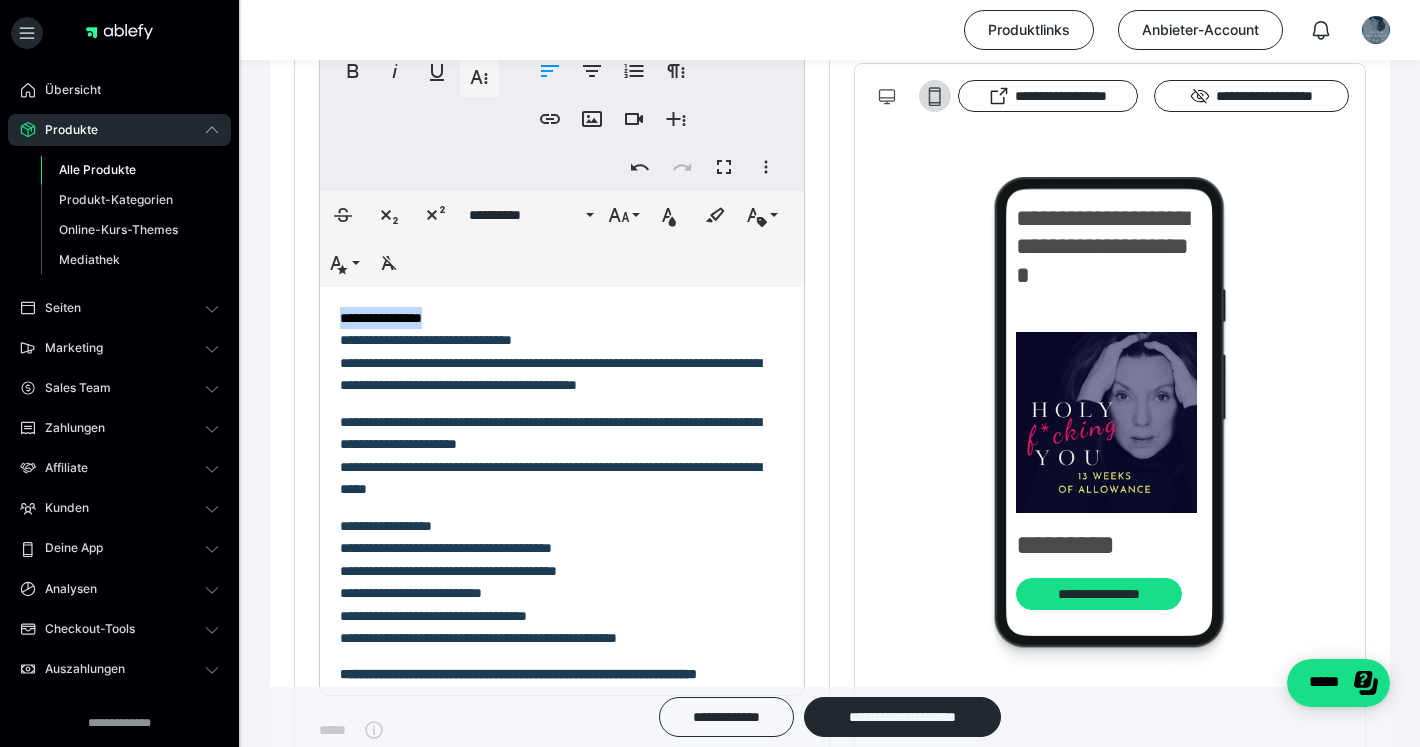drag, startPoint x: 484, startPoint y: 311, endPoint x: 305, endPoint y: 321, distance: 179.27911 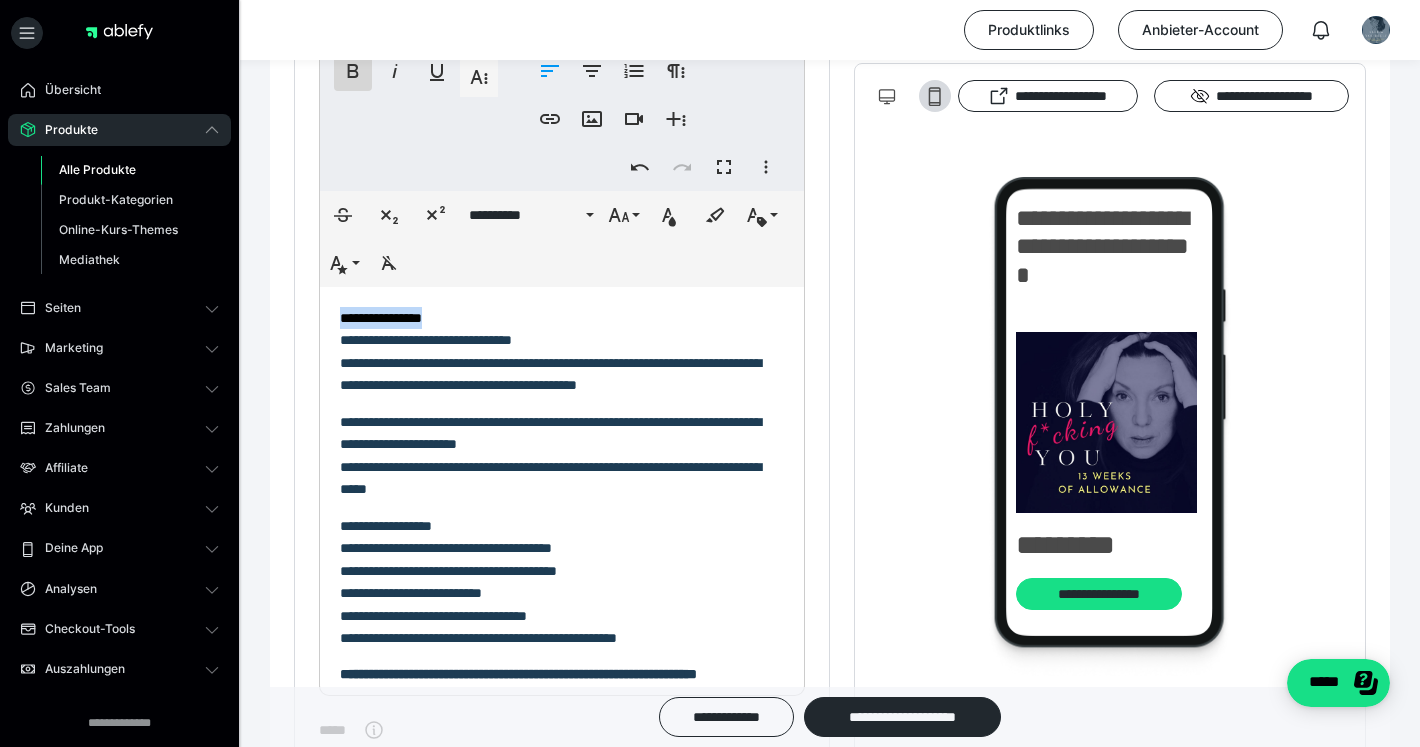 click 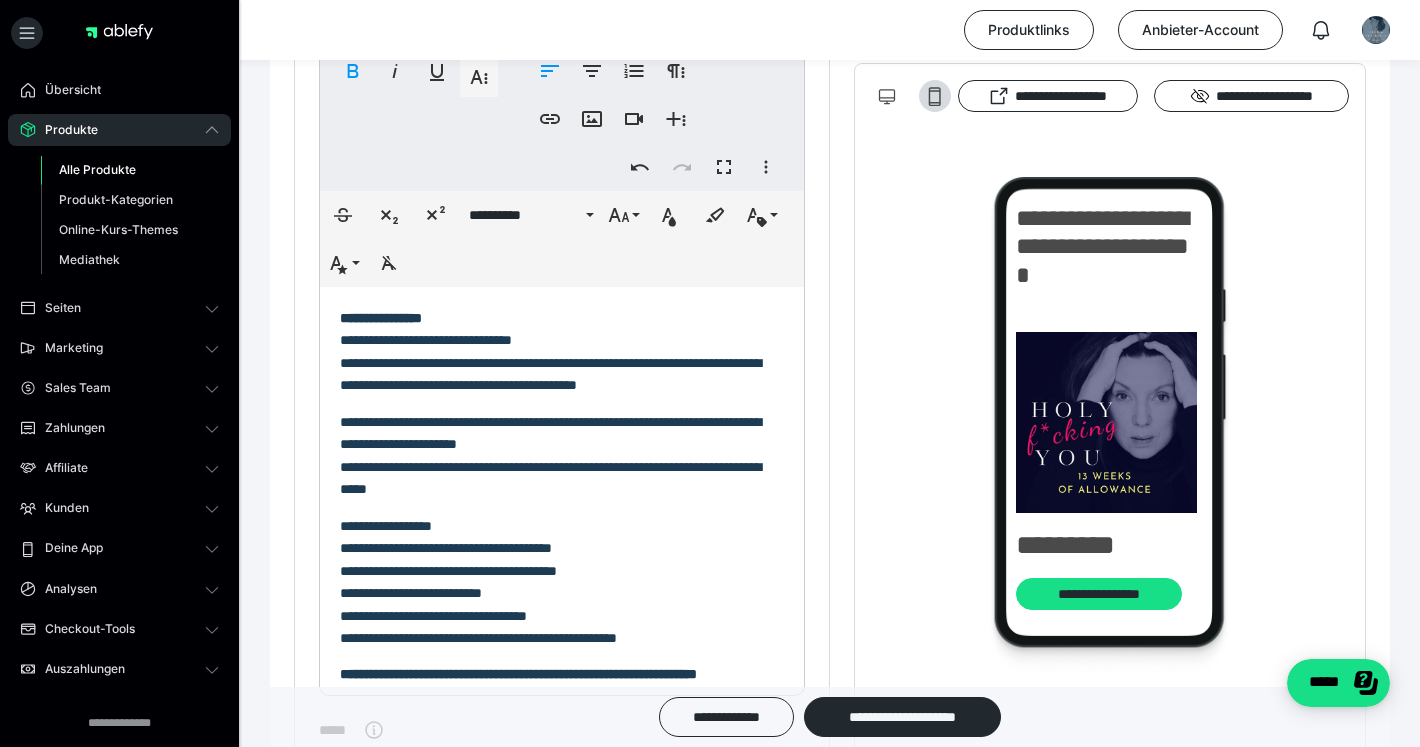 click on "**********" at bounding box center [562, 351] 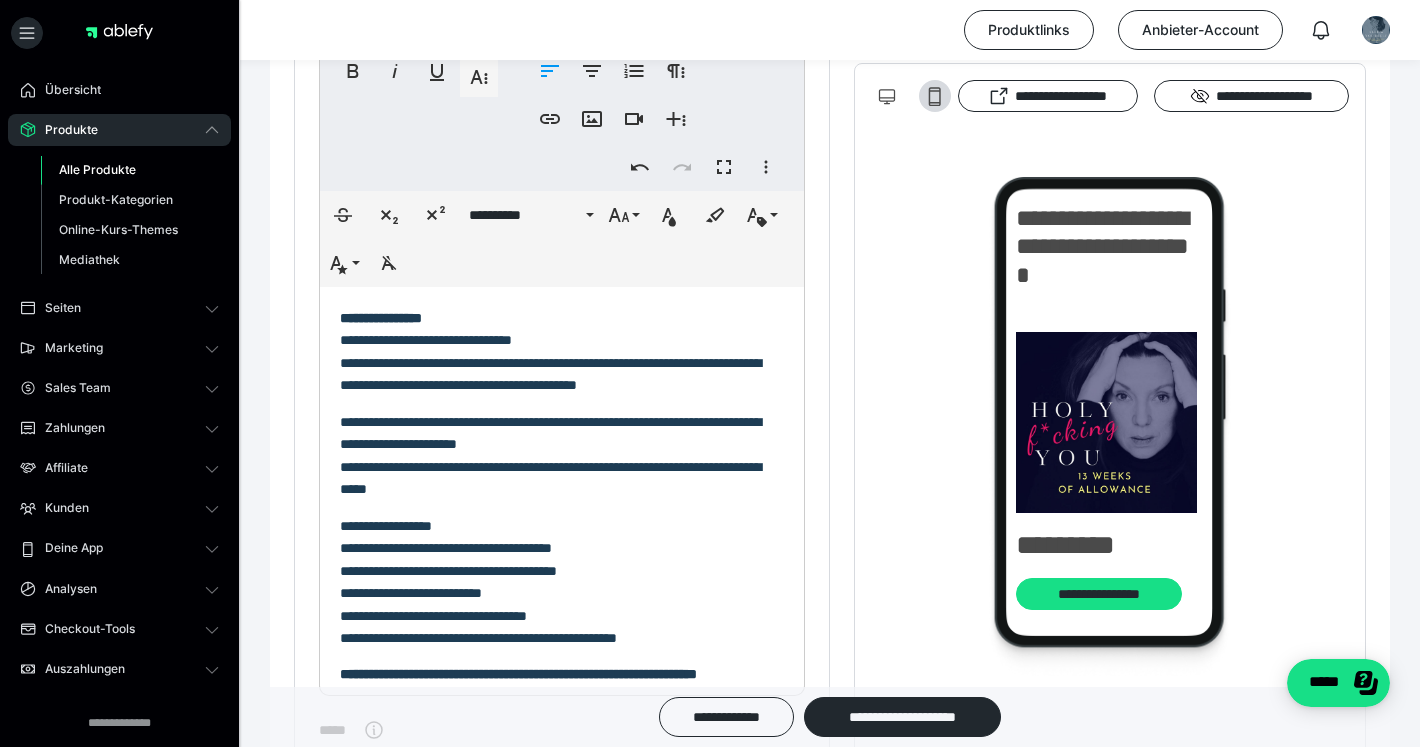 click on "**********" at bounding box center (562, 351) 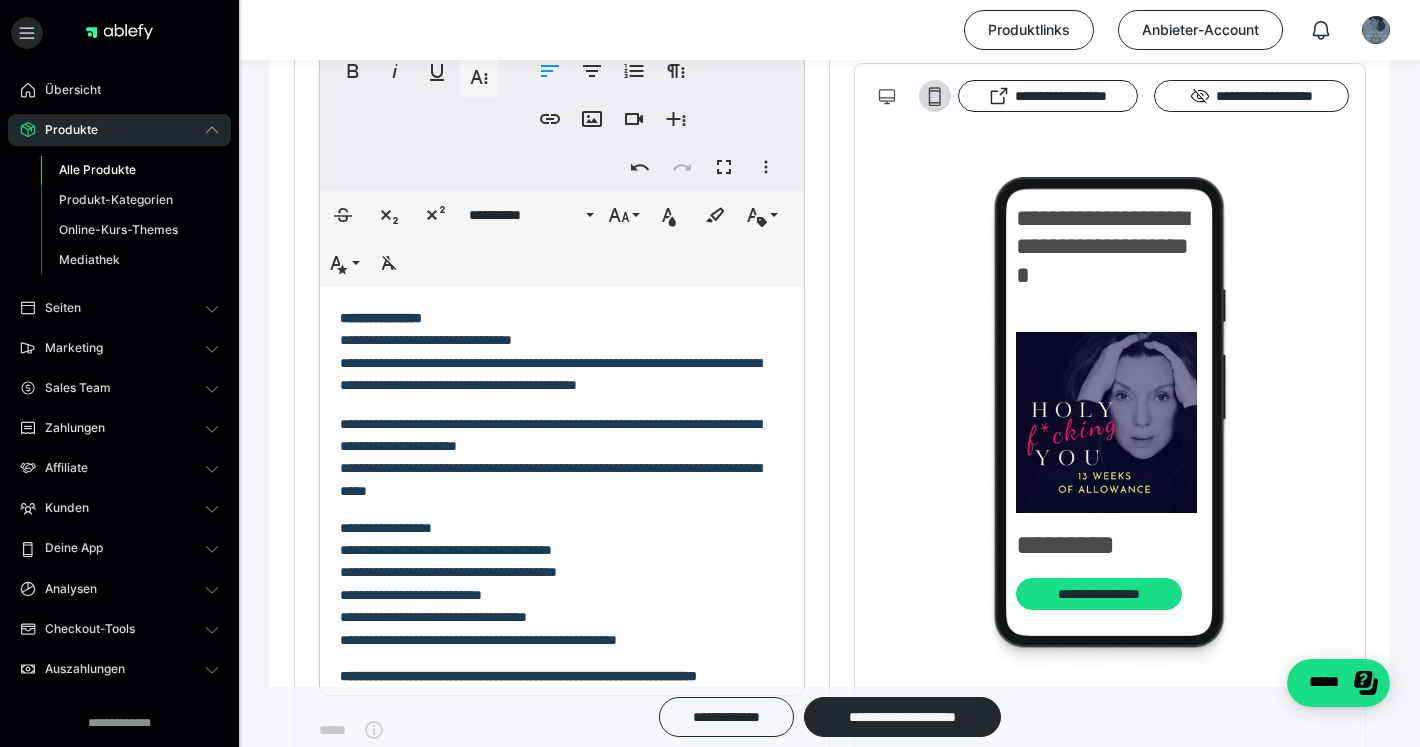 click on "**********" at bounding box center (562, 352) 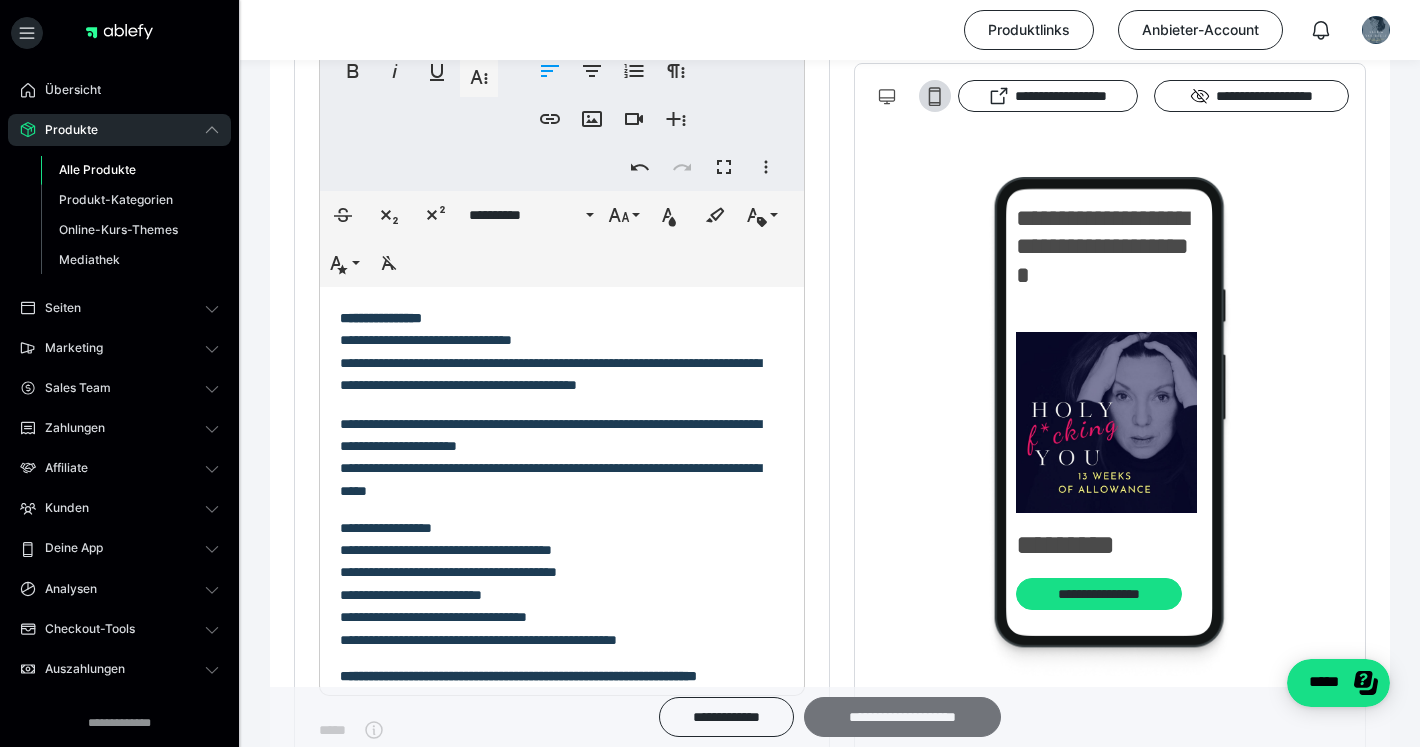 click on "**********" at bounding box center [902, 717] 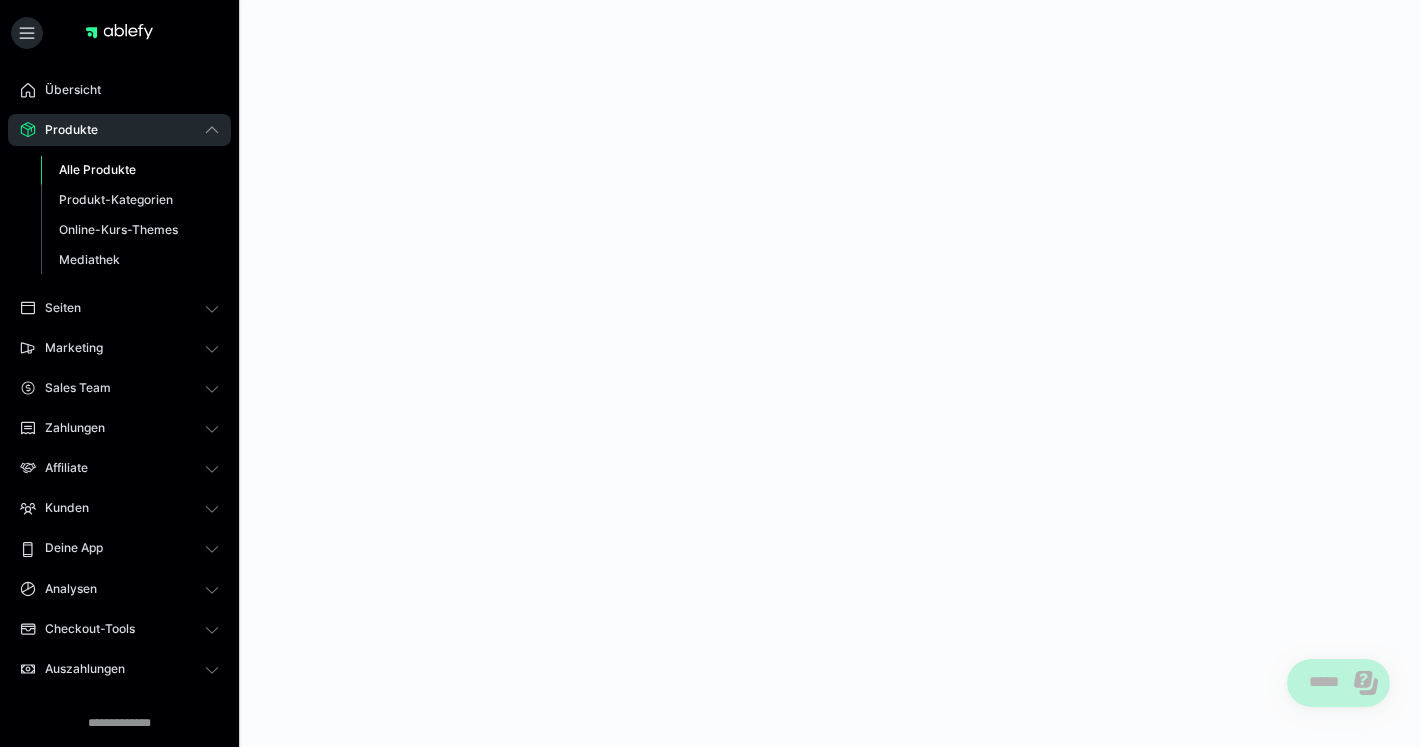 scroll, scrollTop: 0, scrollLeft: 0, axis: both 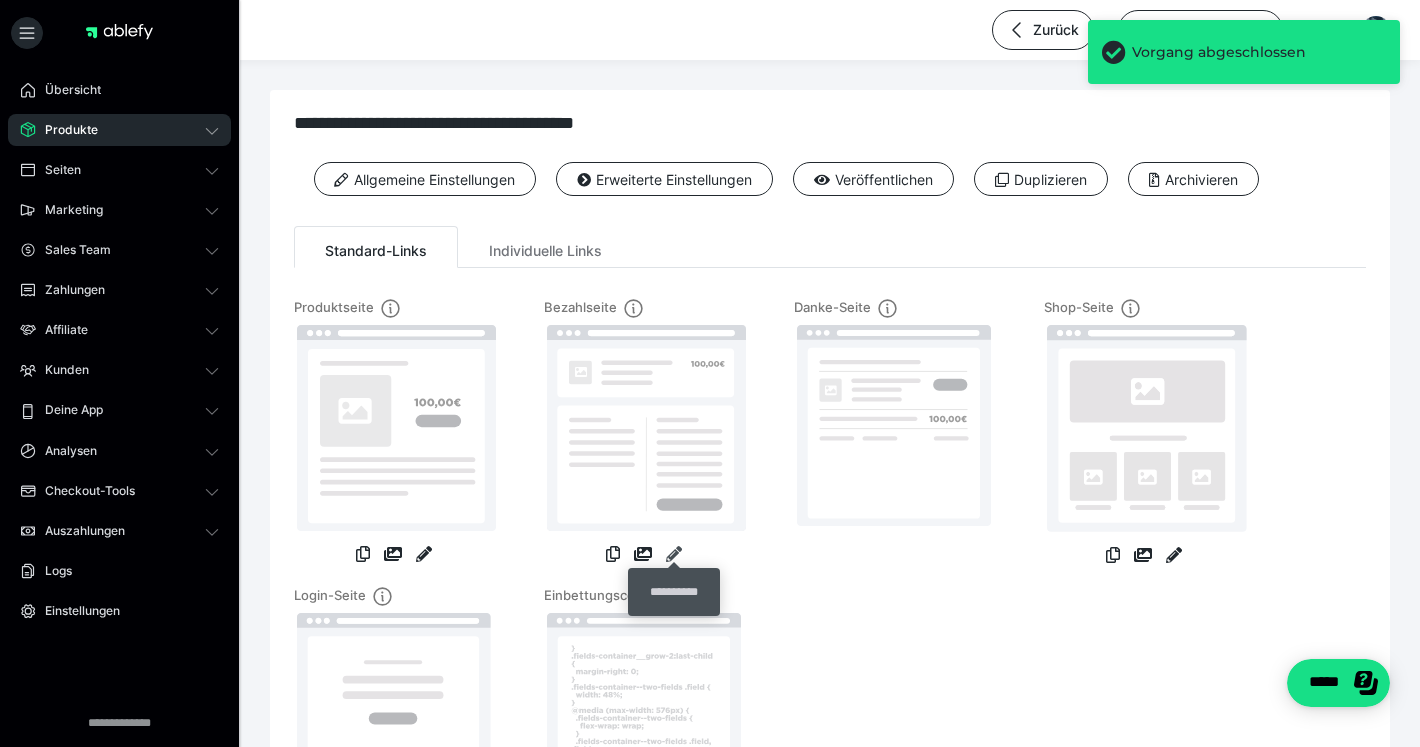 click at bounding box center (674, 554) 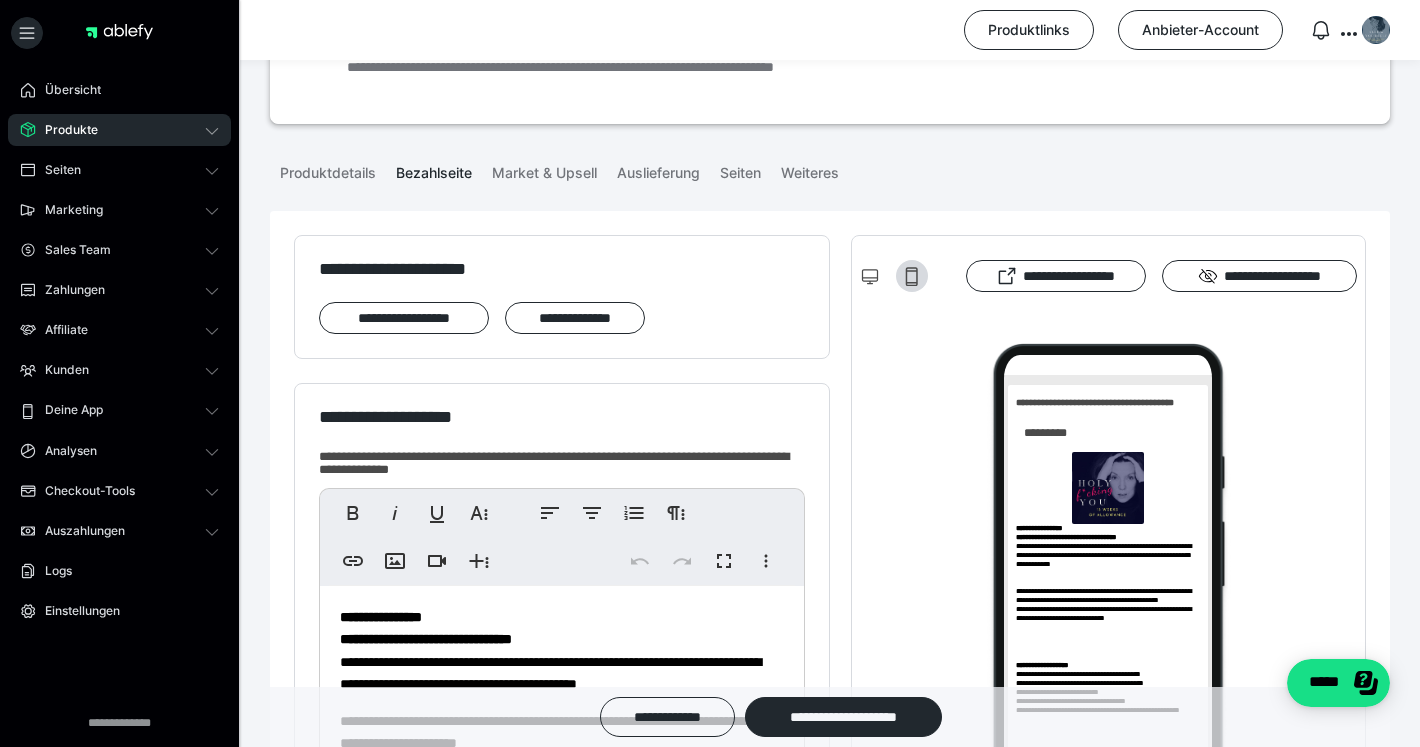 scroll, scrollTop: 130, scrollLeft: 0, axis: vertical 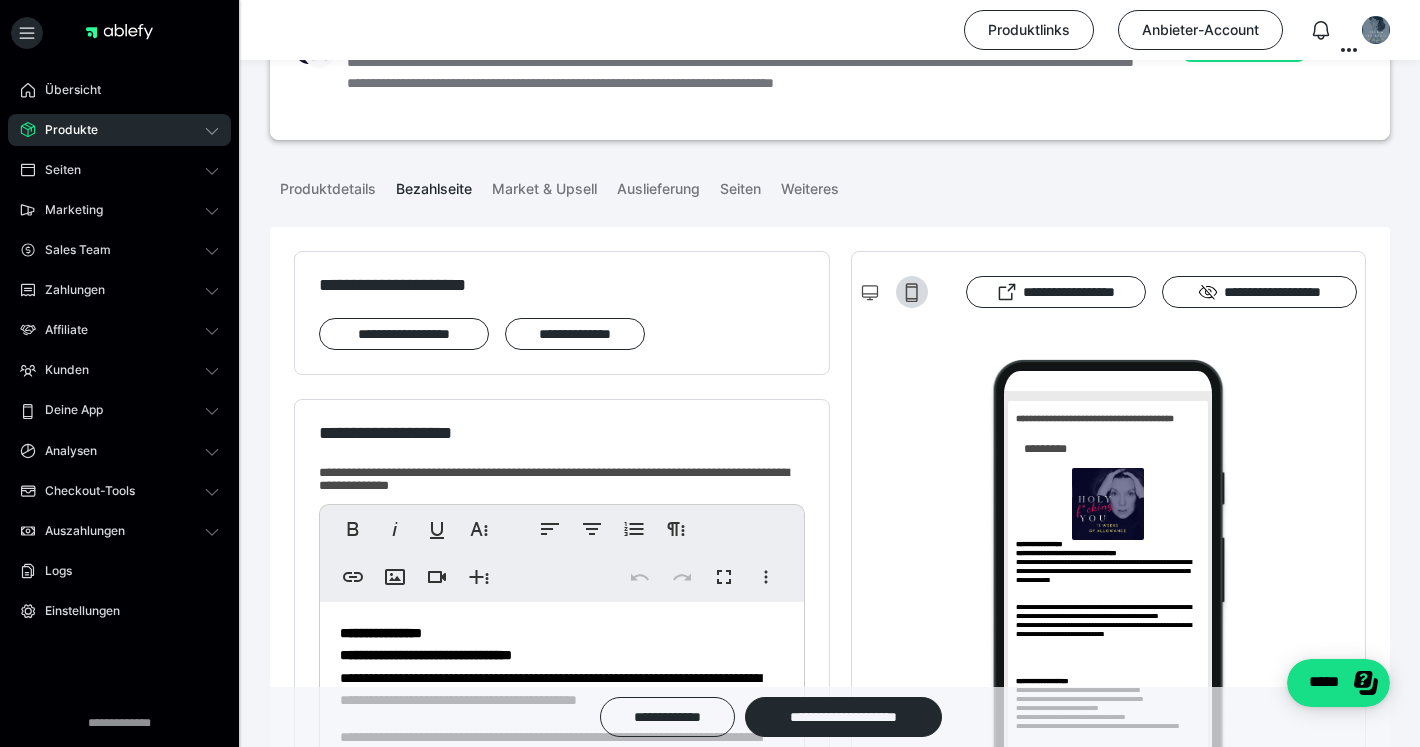 click on "Bezahlseite" at bounding box center (434, 185) 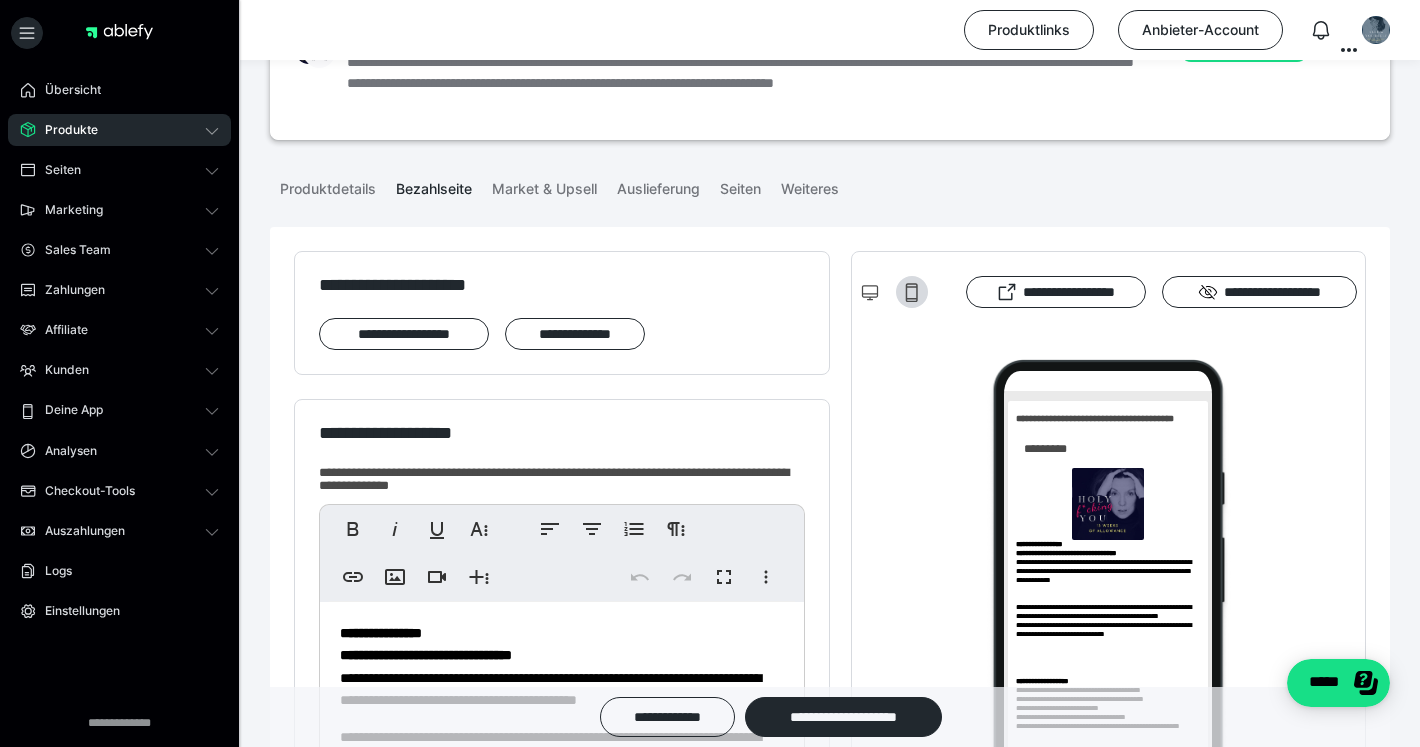 click on "Bezahlseite" at bounding box center [434, 185] 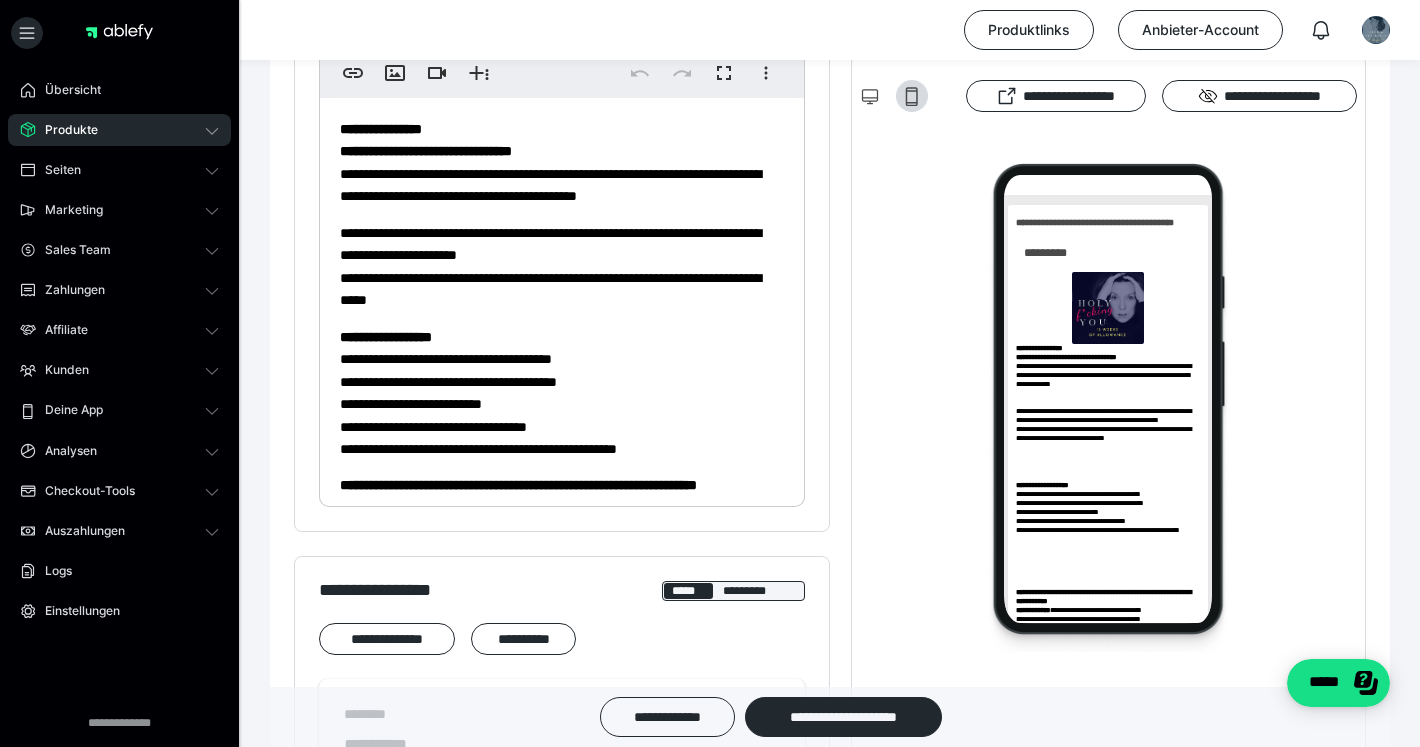 scroll, scrollTop: 956, scrollLeft: 0, axis: vertical 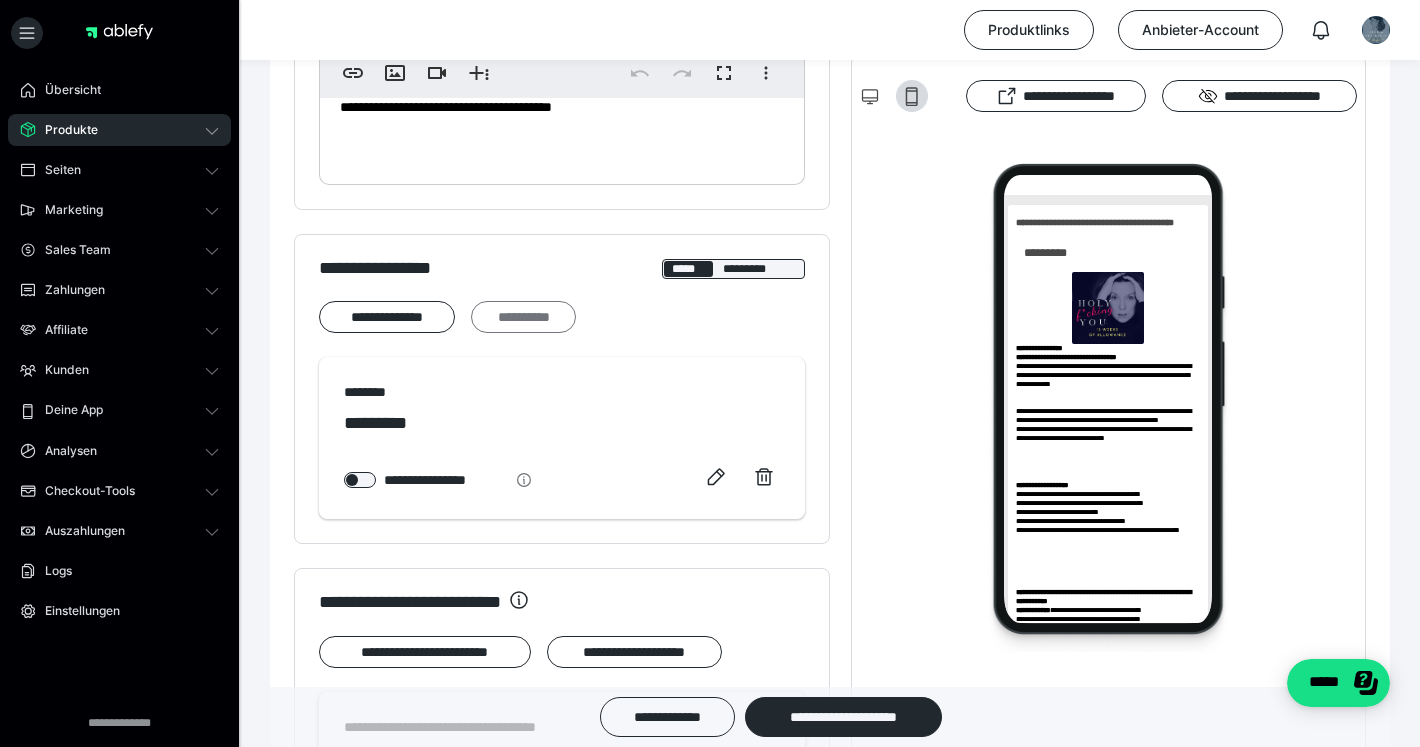 click on "**********" at bounding box center [523, 317] 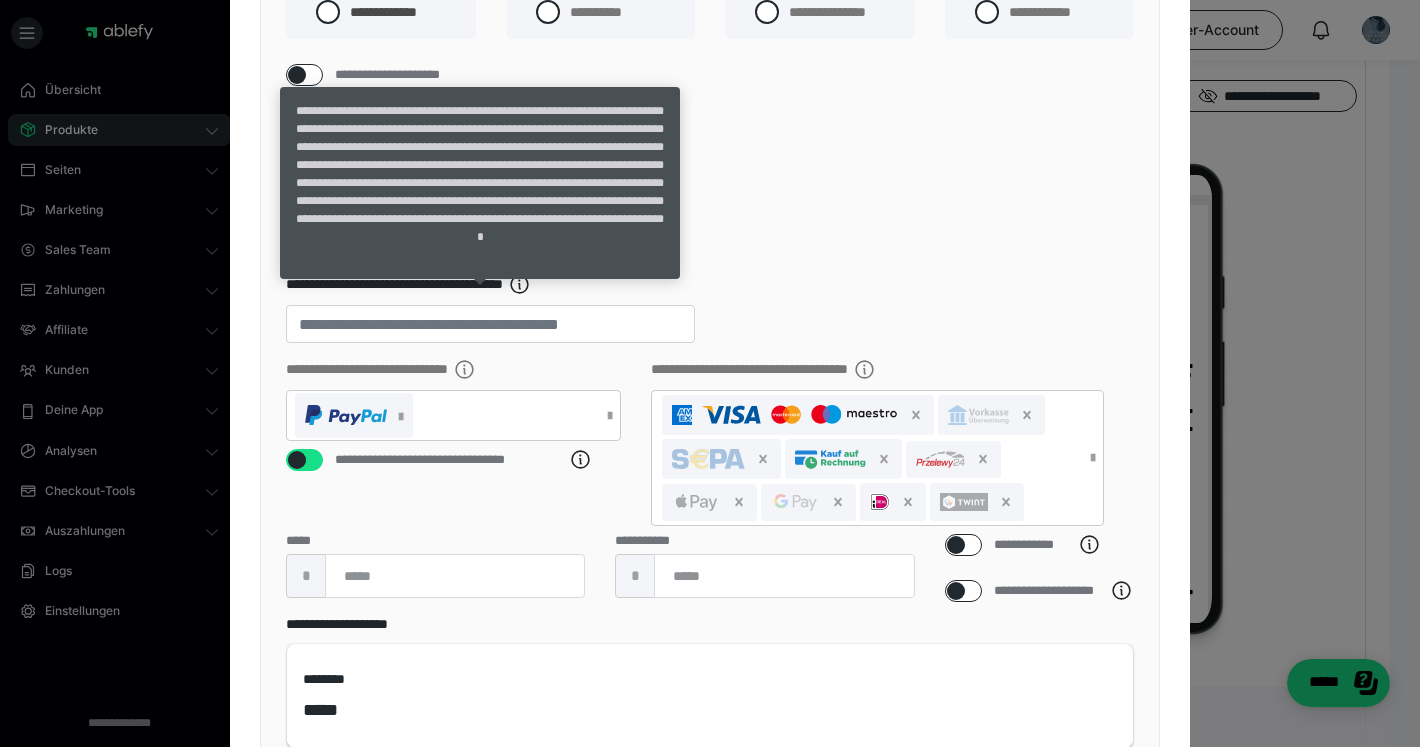 scroll, scrollTop: 262, scrollLeft: 0, axis: vertical 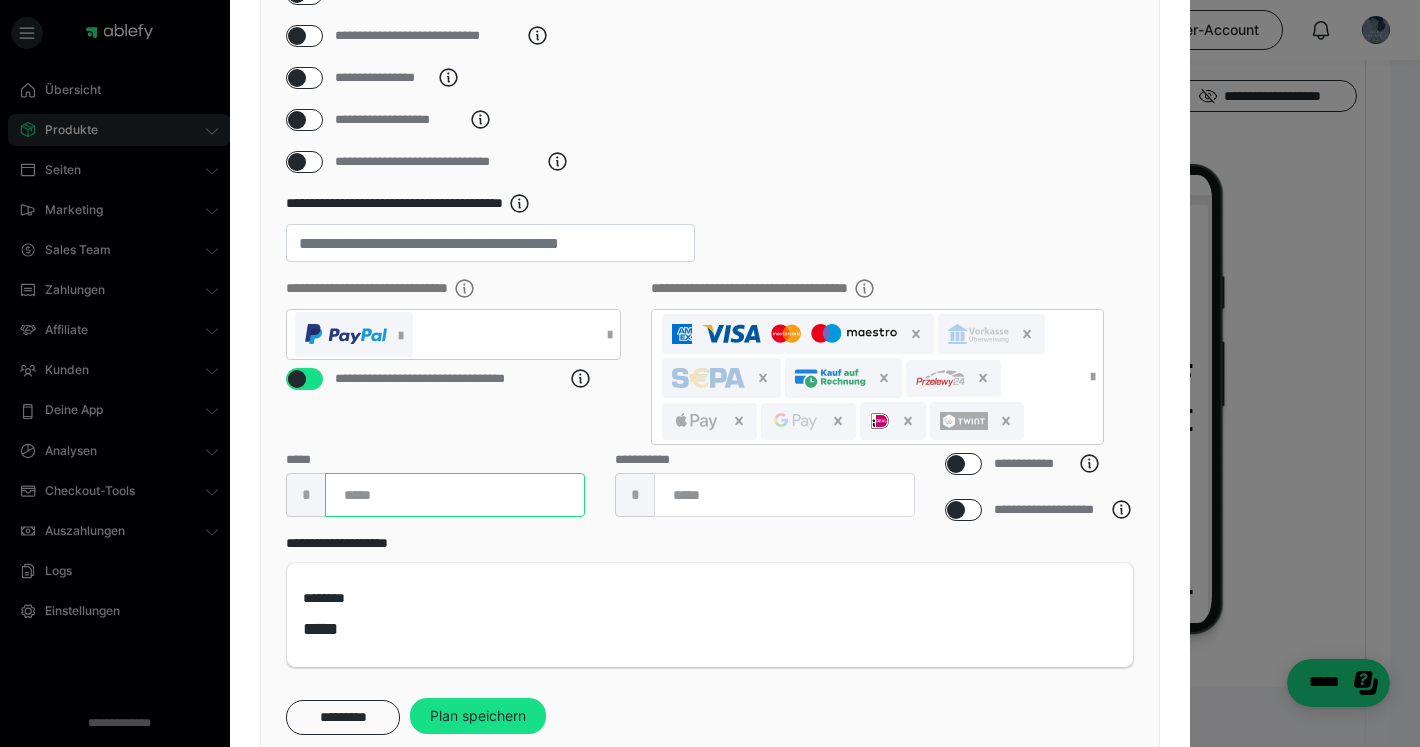 click at bounding box center [455, 495] 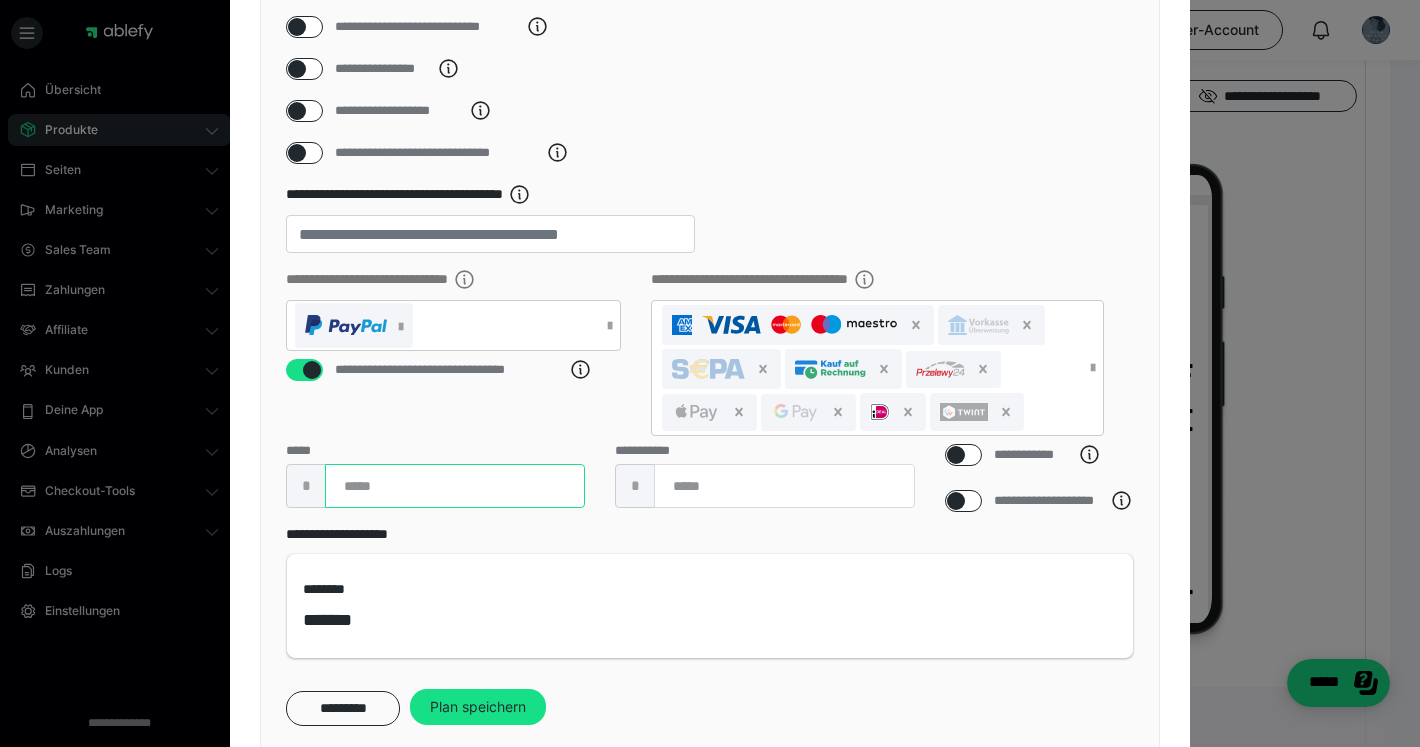 scroll, scrollTop: 273, scrollLeft: 0, axis: vertical 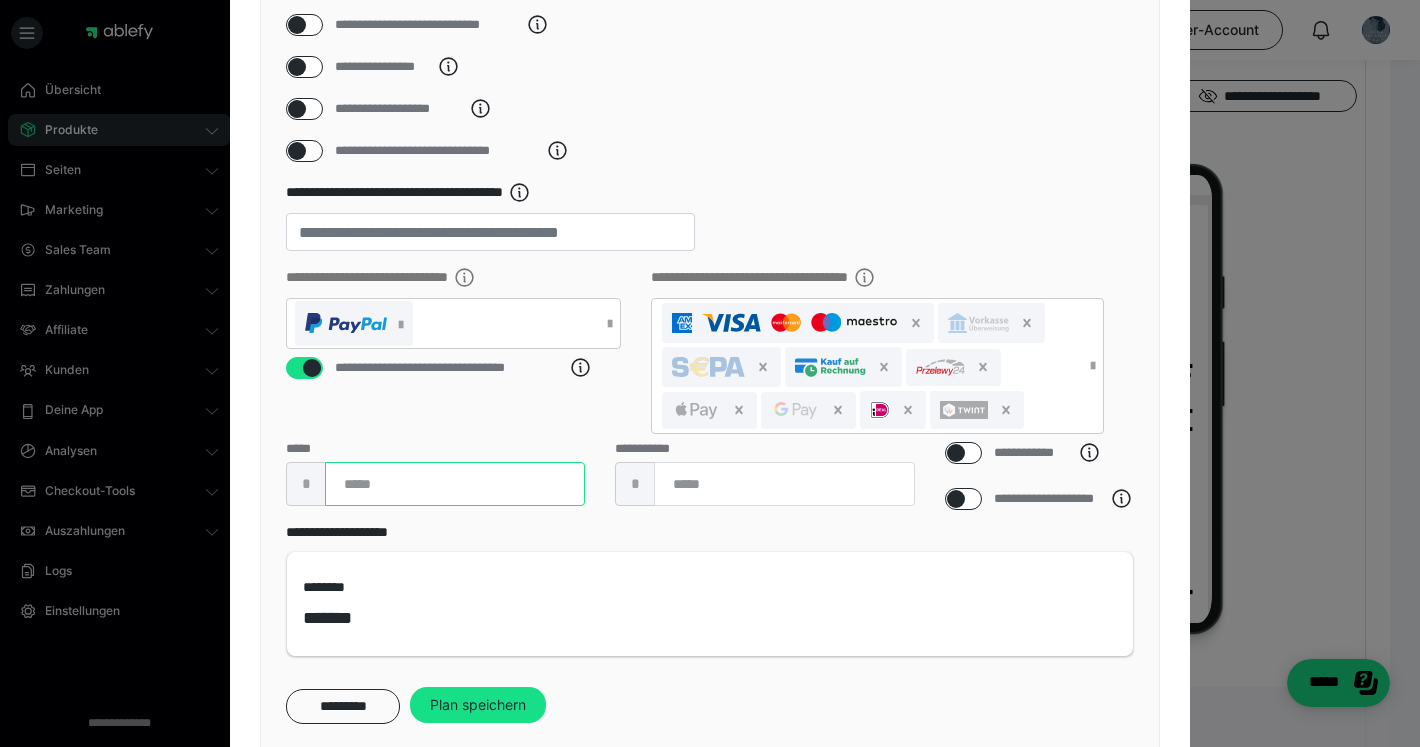 type on "**" 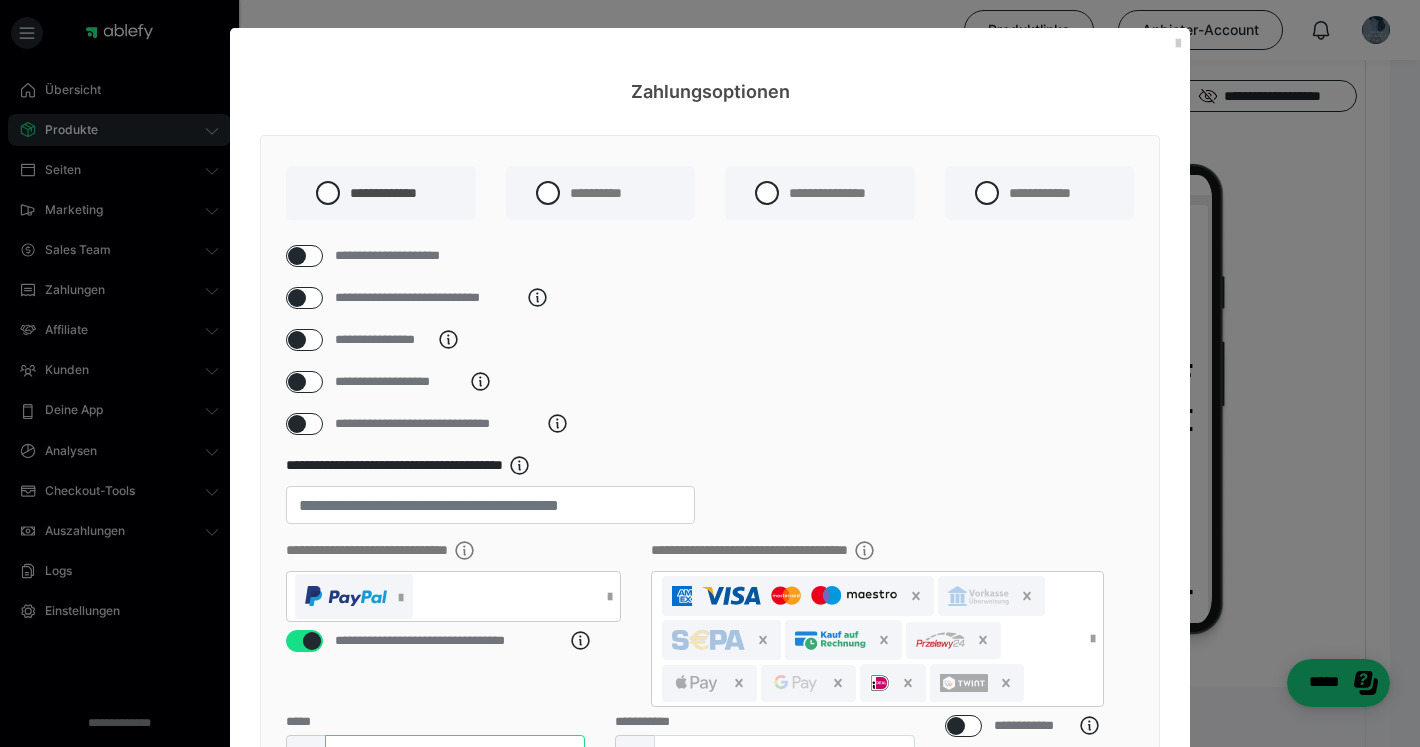 scroll, scrollTop: 0, scrollLeft: 0, axis: both 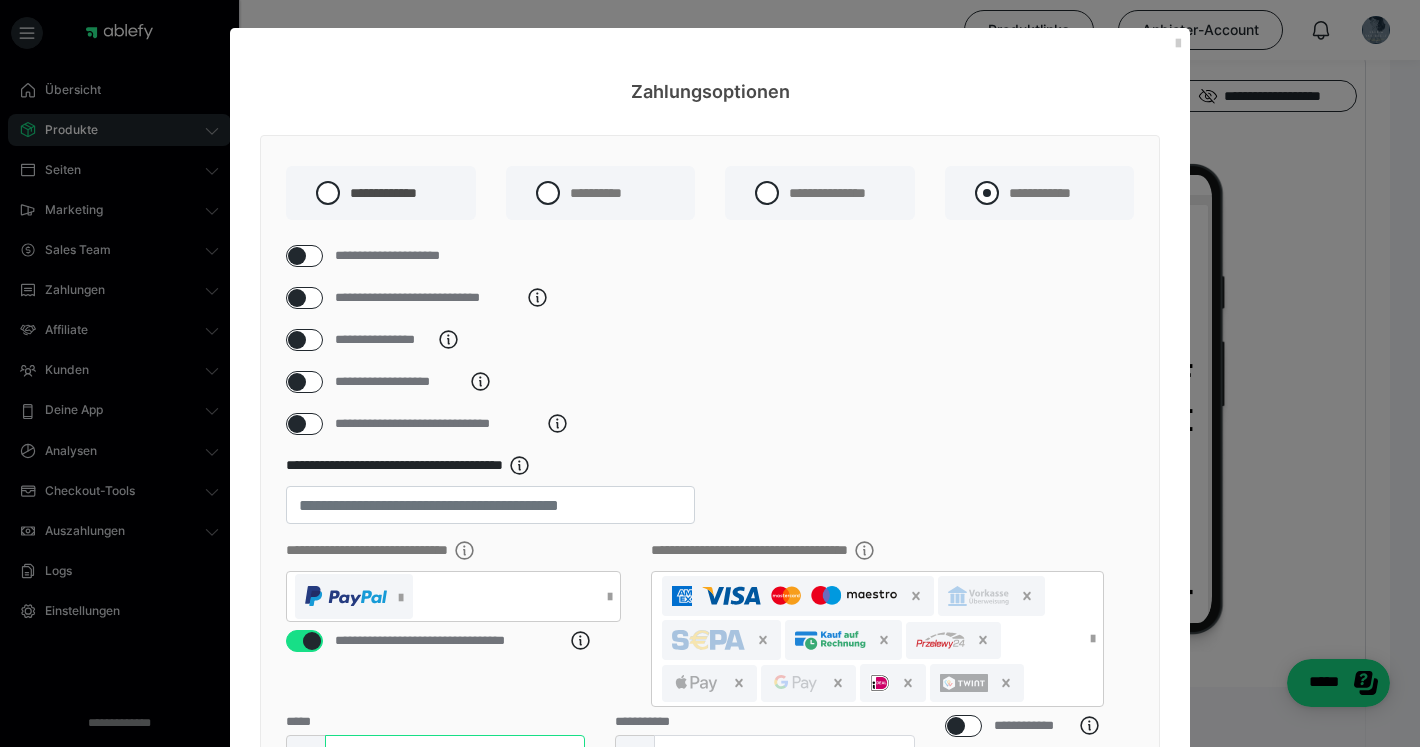 type on "****" 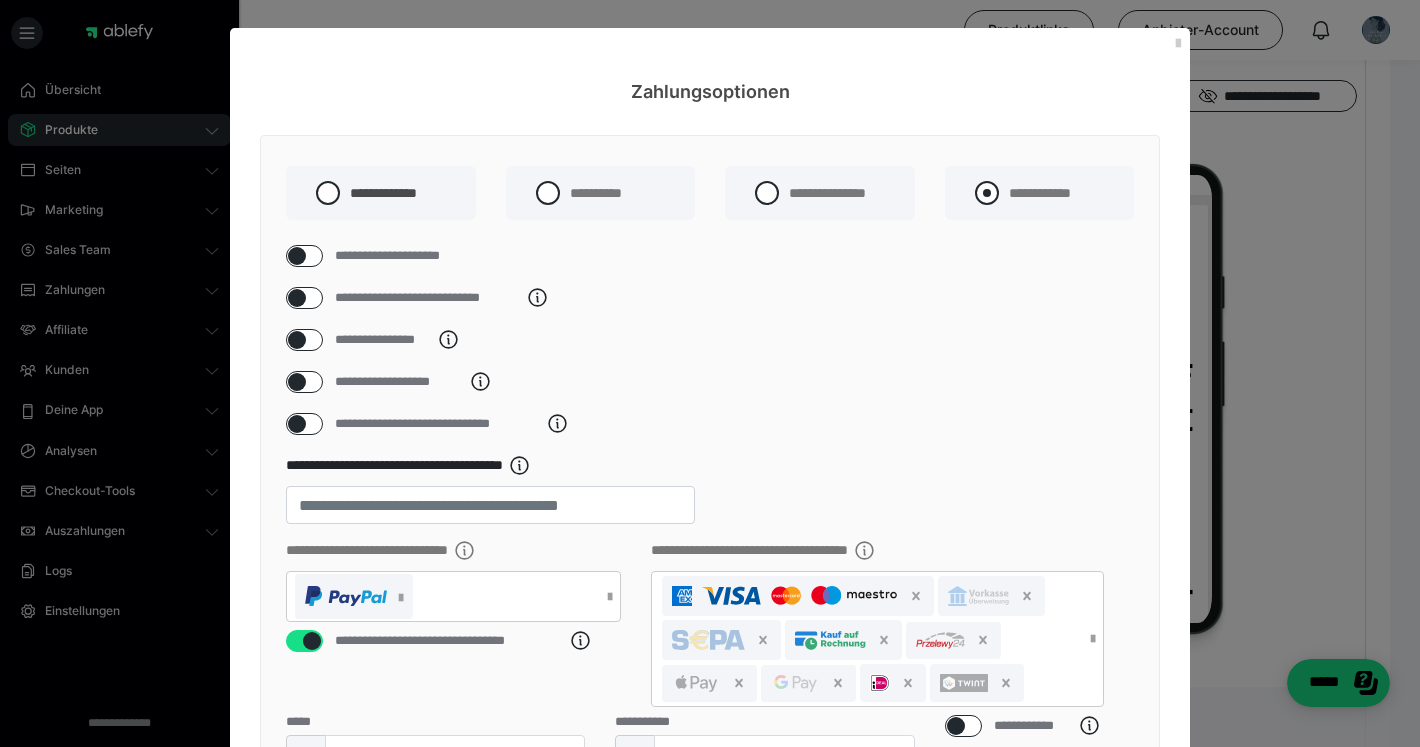 click at bounding box center (987, 193) 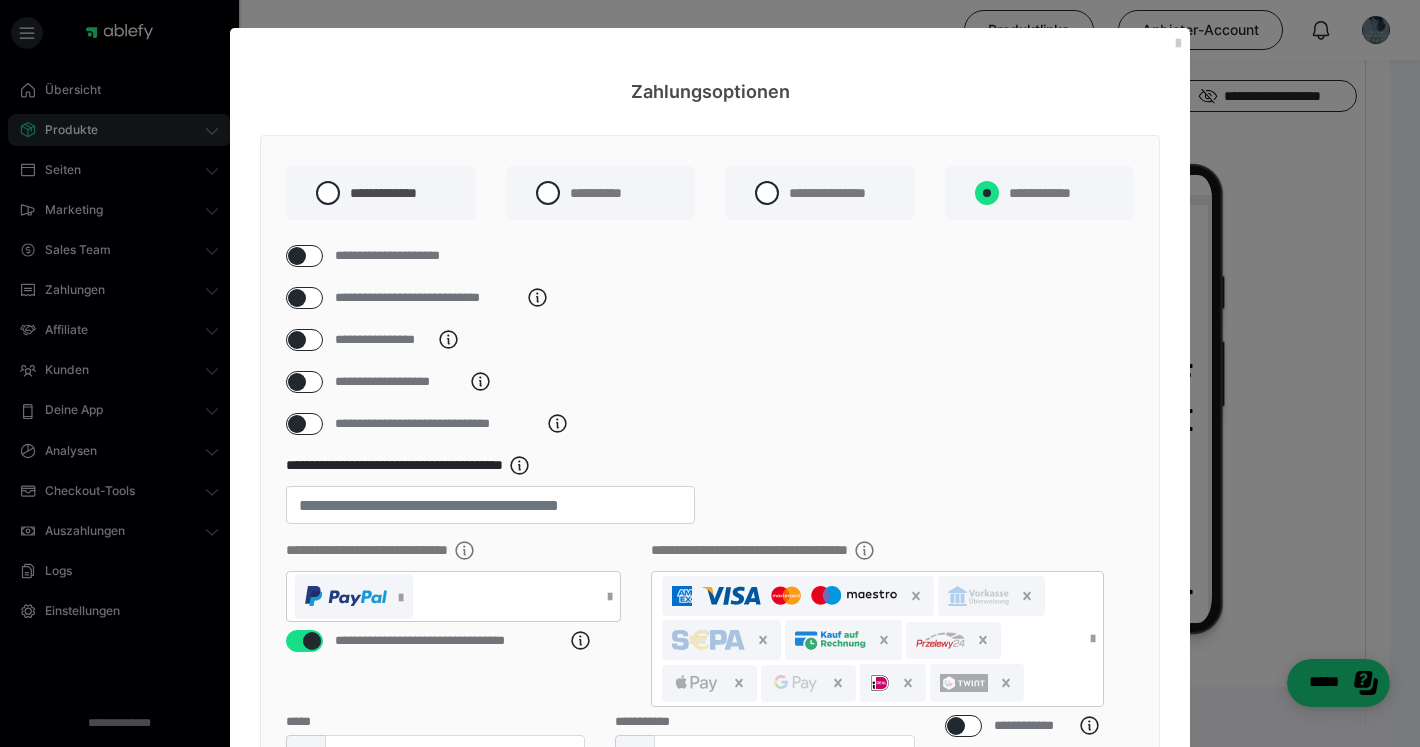 radio on "****" 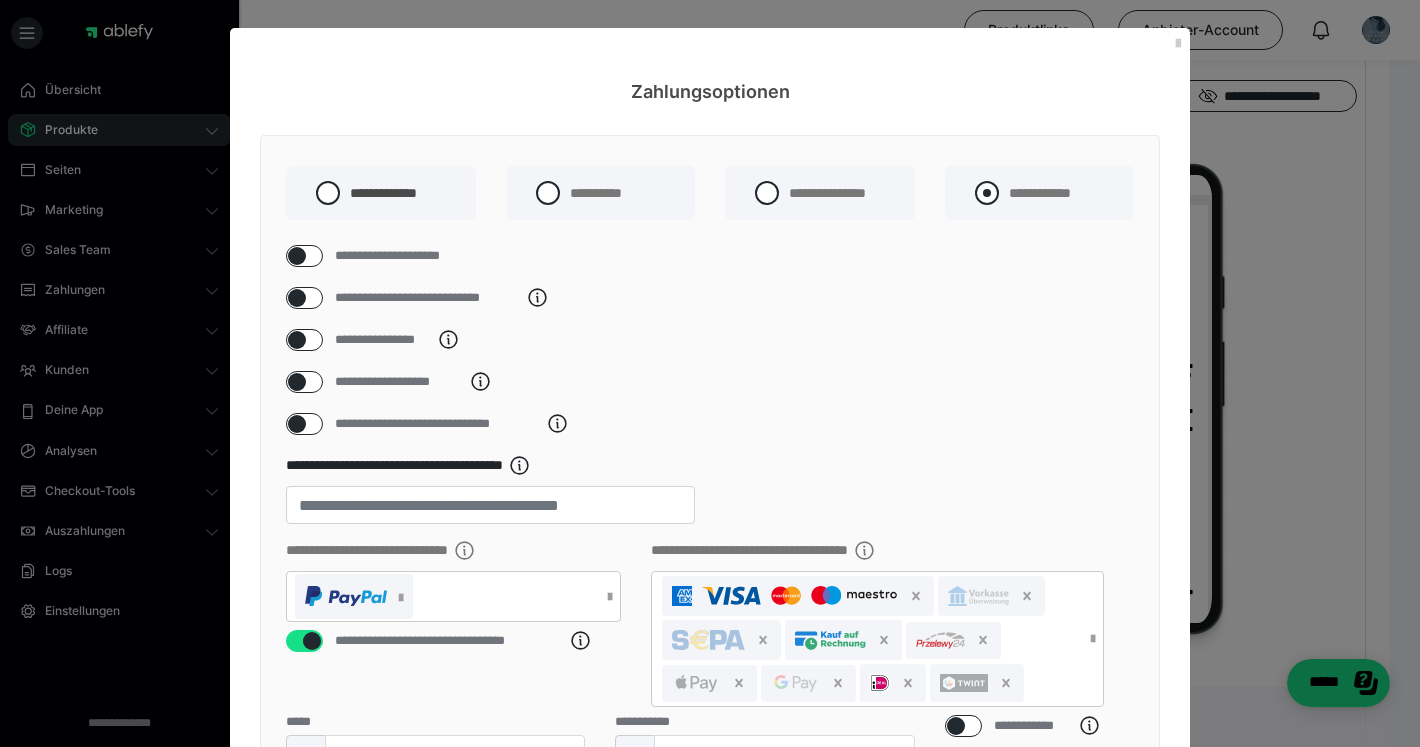 radio on "*****" 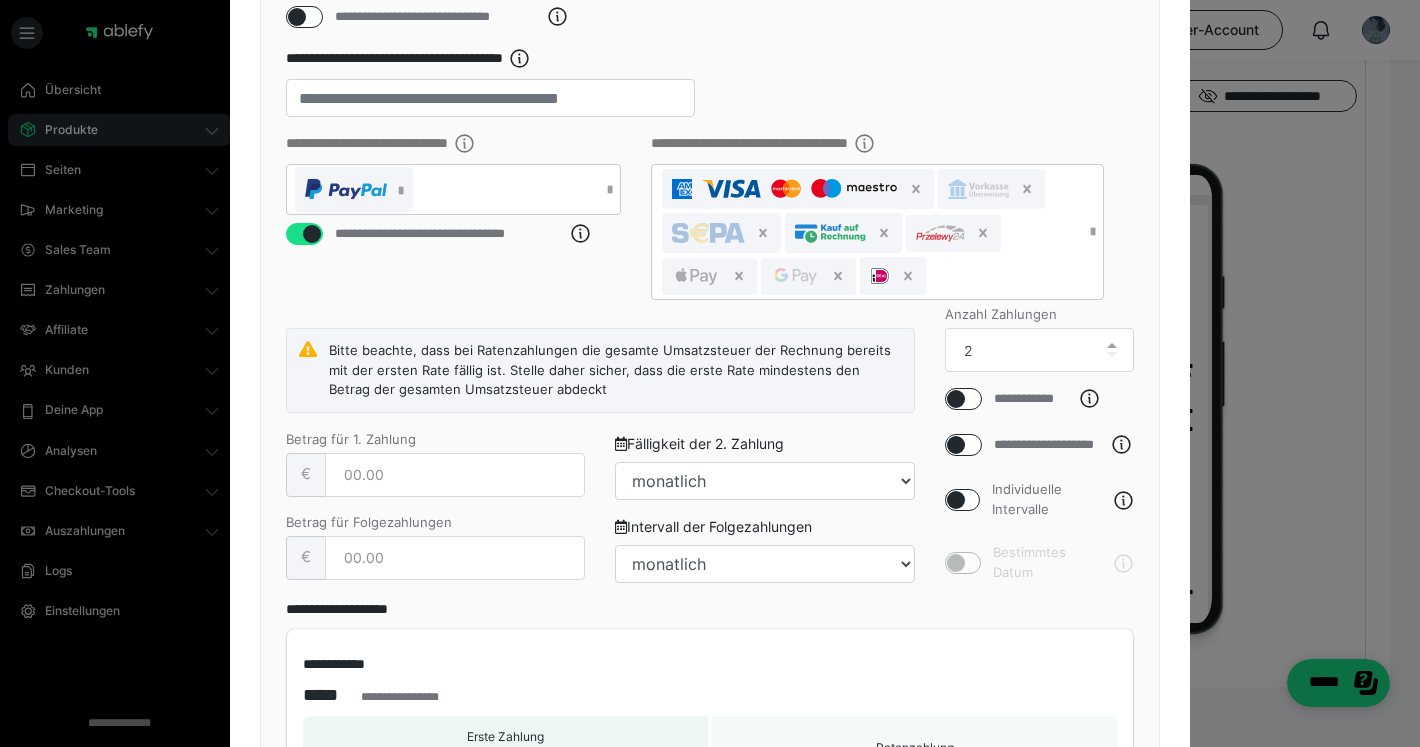 scroll, scrollTop: 517, scrollLeft: 0, axis: vertical 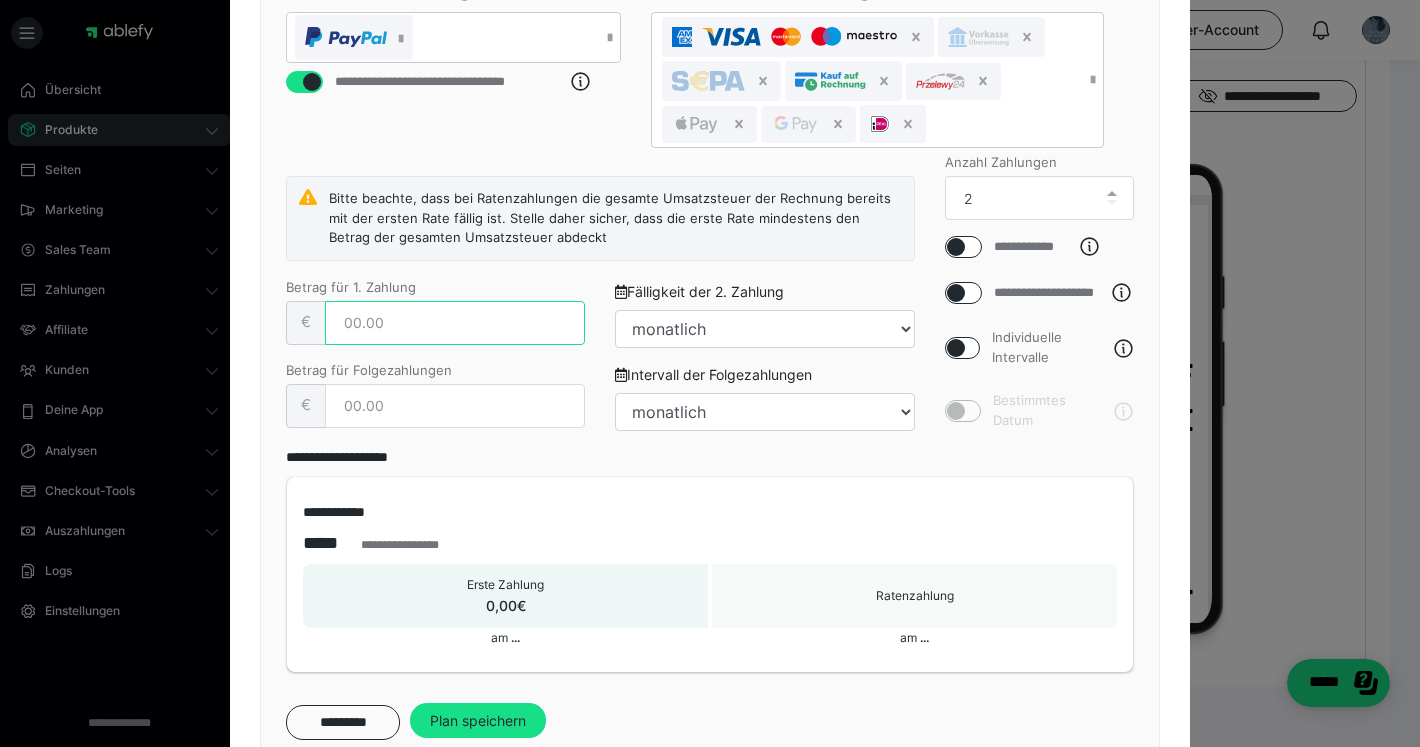click at bounding box center [455, 323] 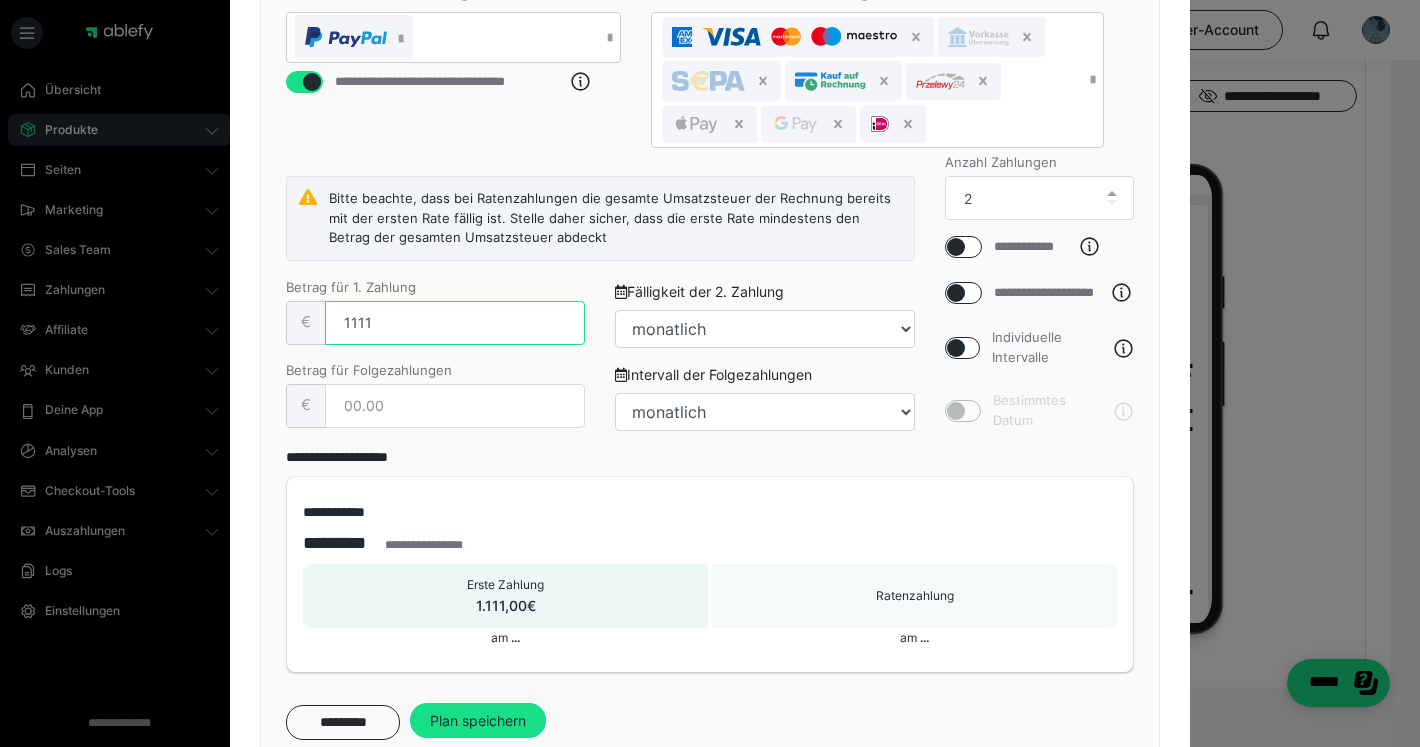 type on "1111" 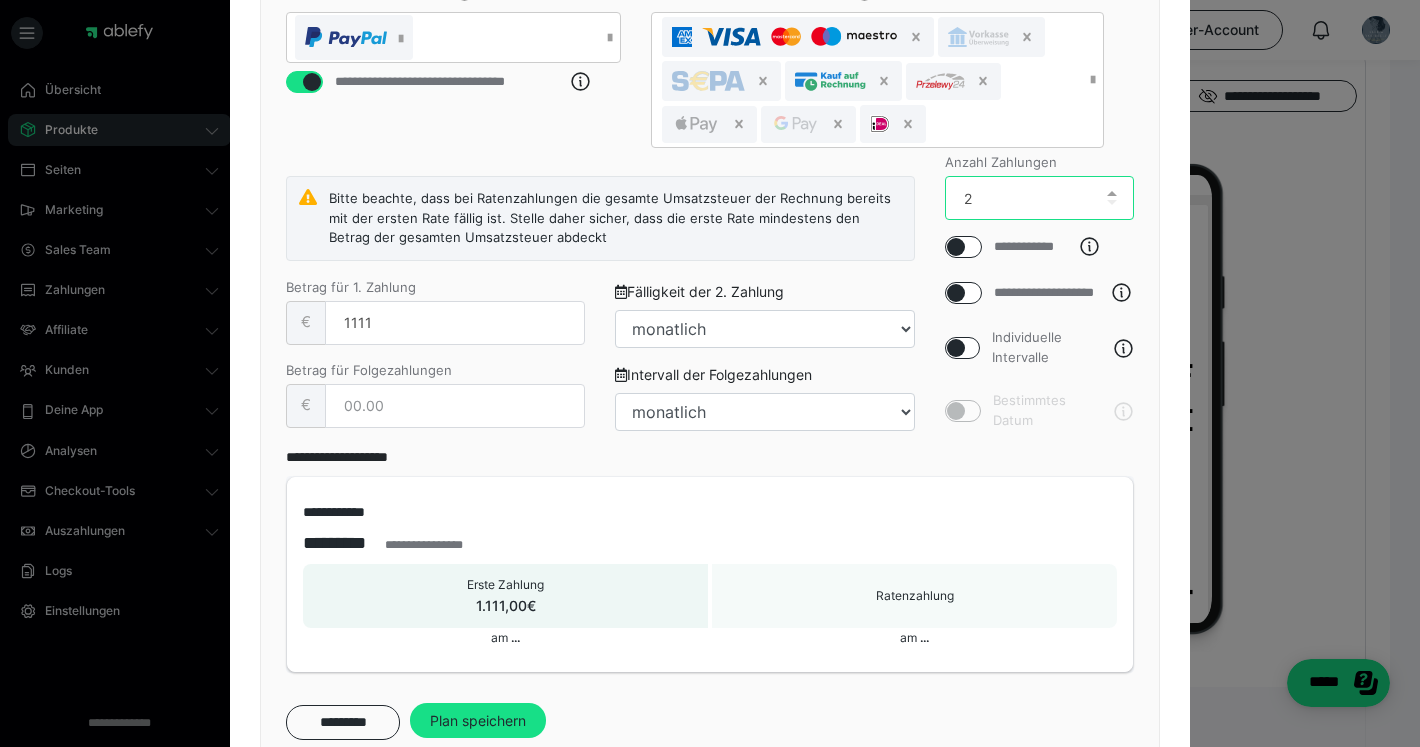 click on "2" at bounding box center (1040, 198) 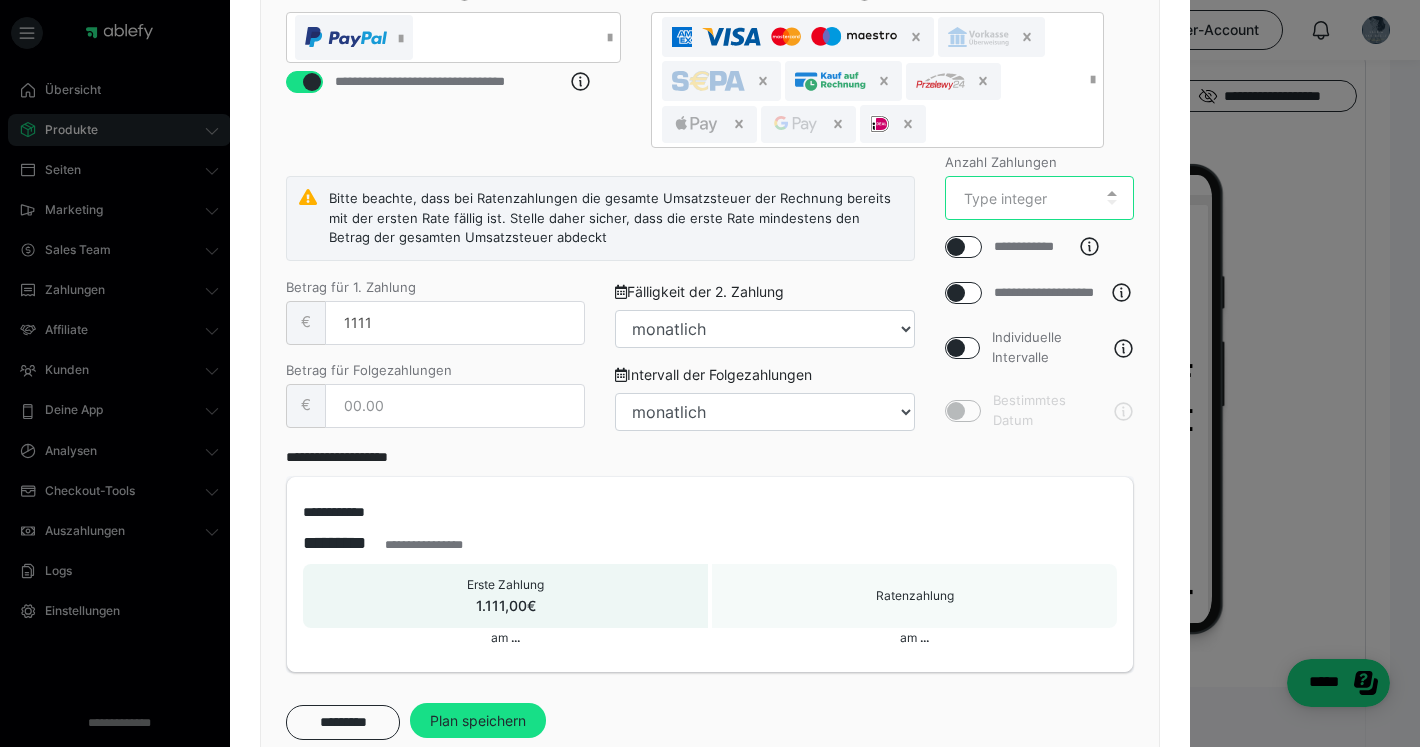 type on "2" 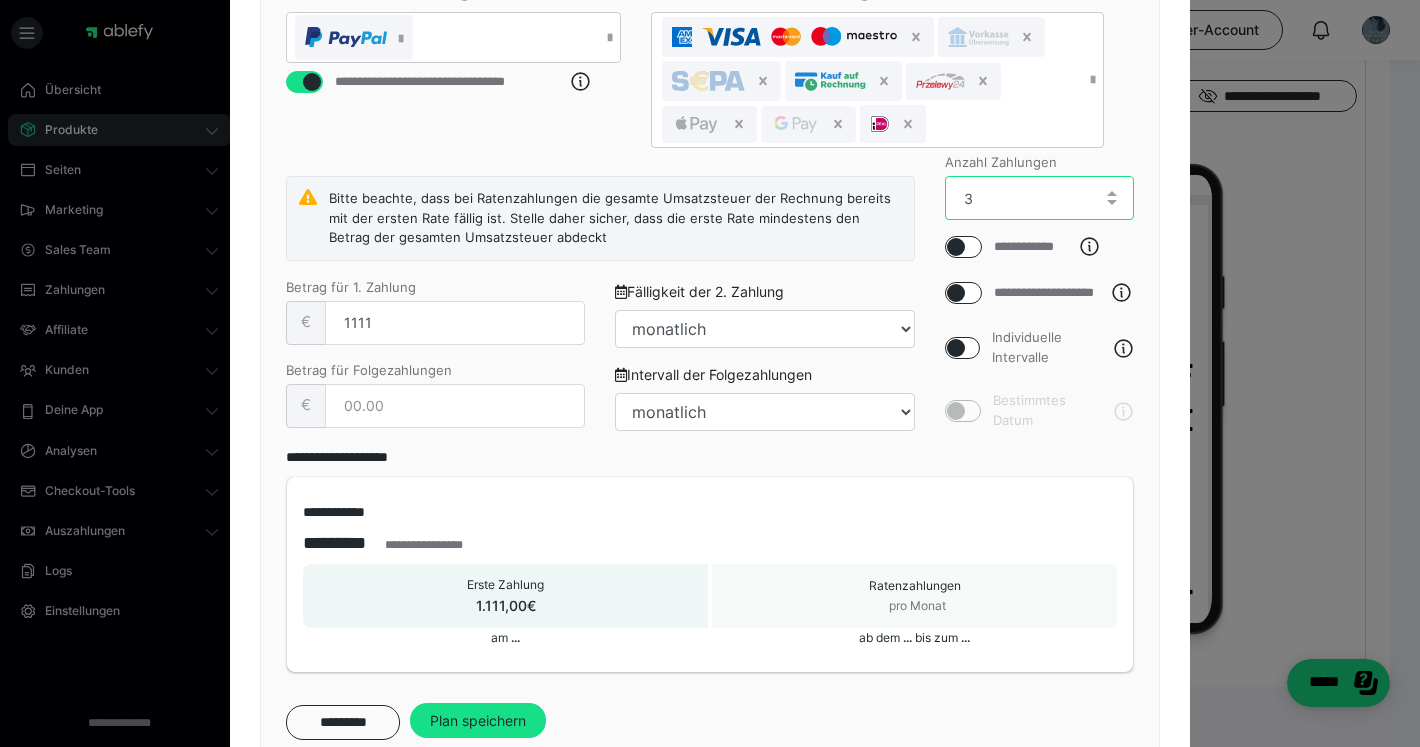 type on "3" 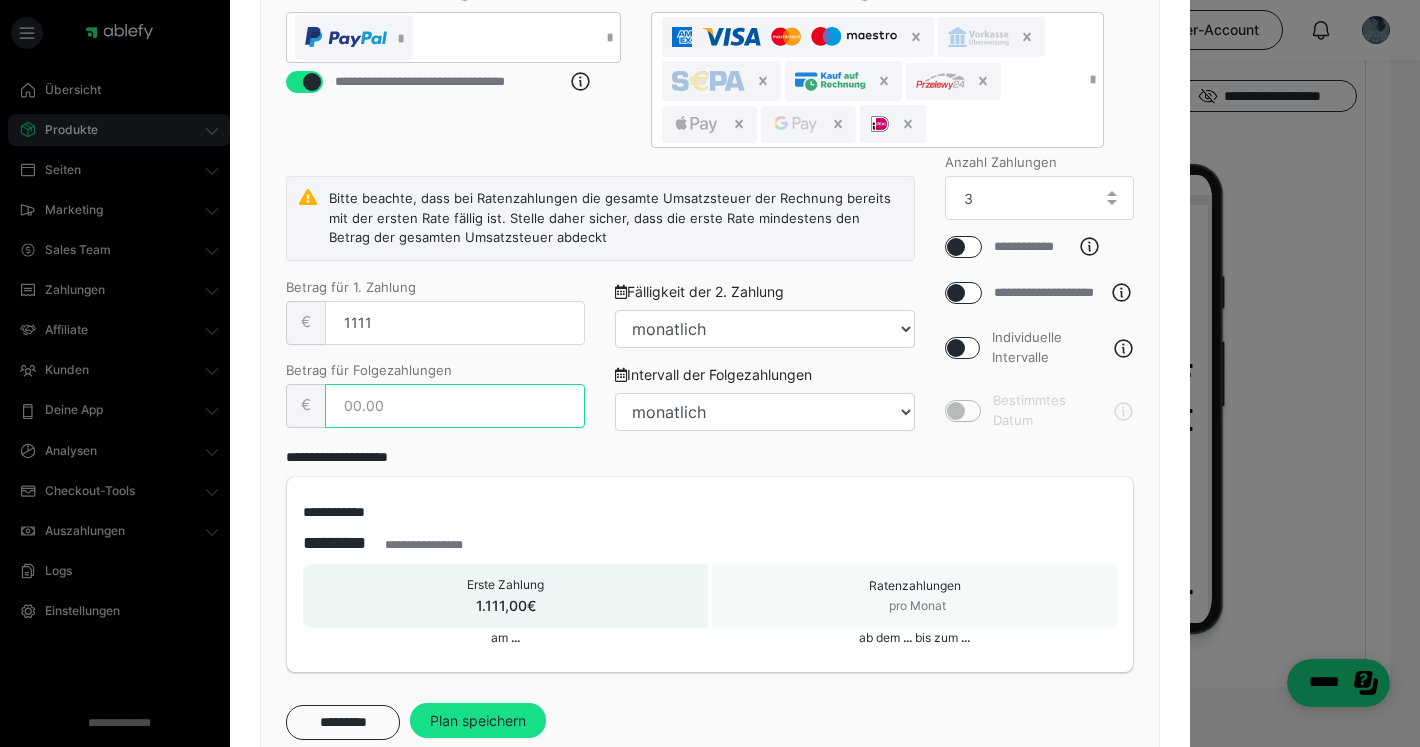 click at bounding box center (455, 406) 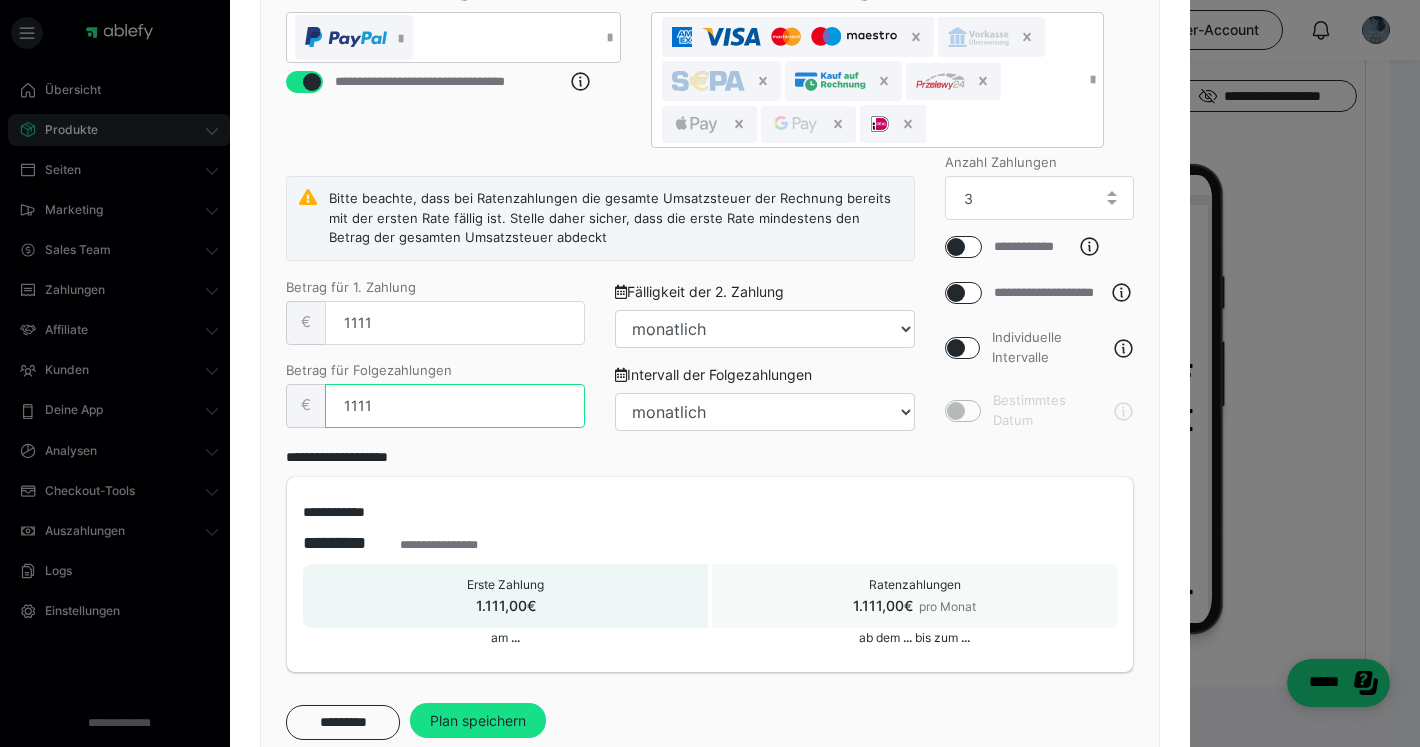 type on "1111" 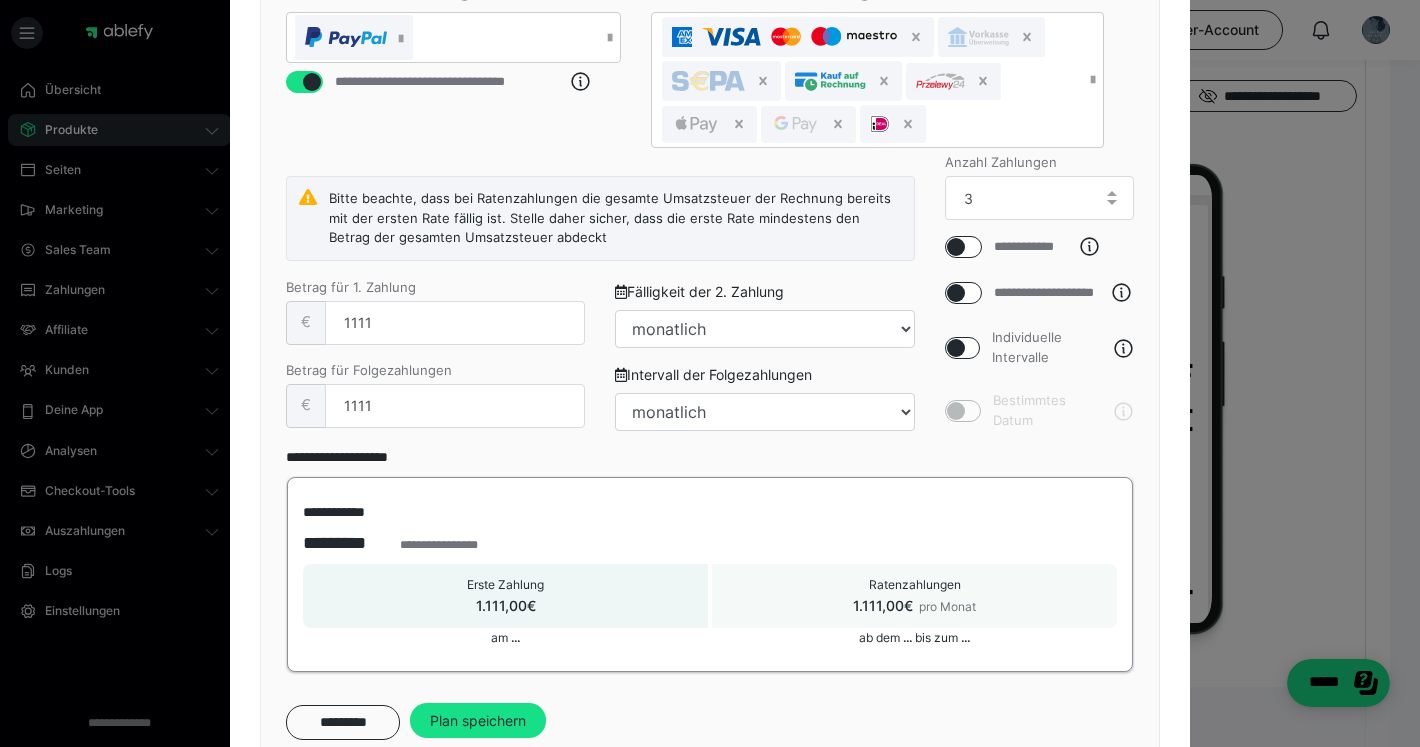 click on "**********" at bounding box center [710, 574] 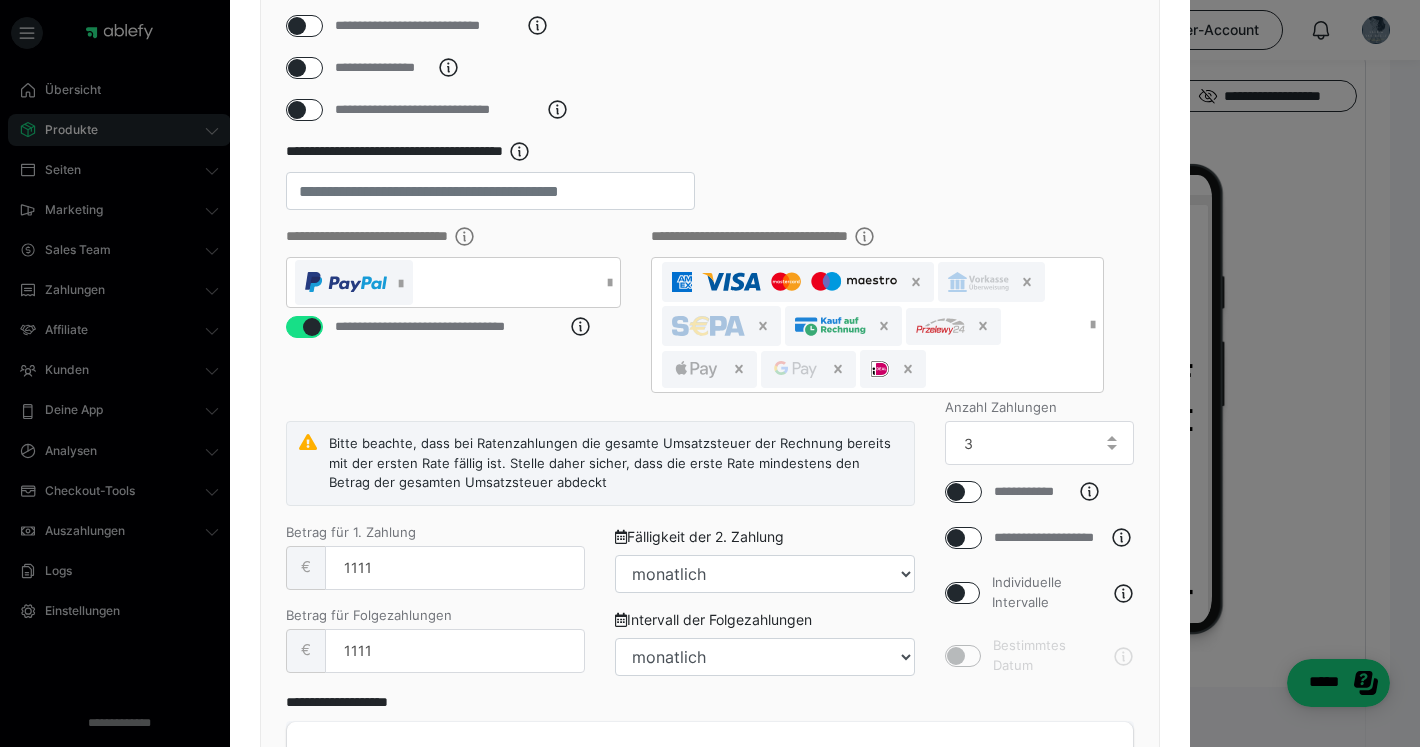 scroll, scrollTop: 250, scrollLeft: 0, axis: vertical 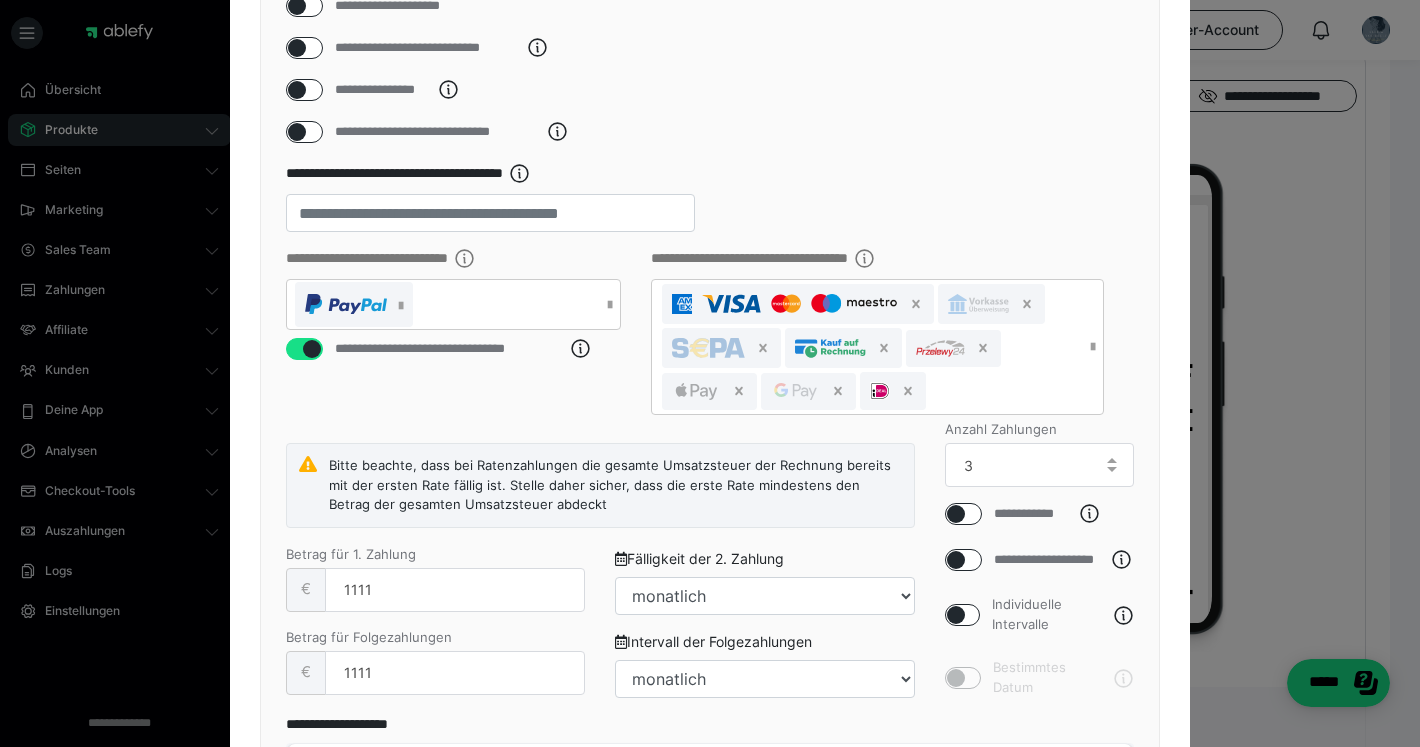 click at bounding box center (297, 132) 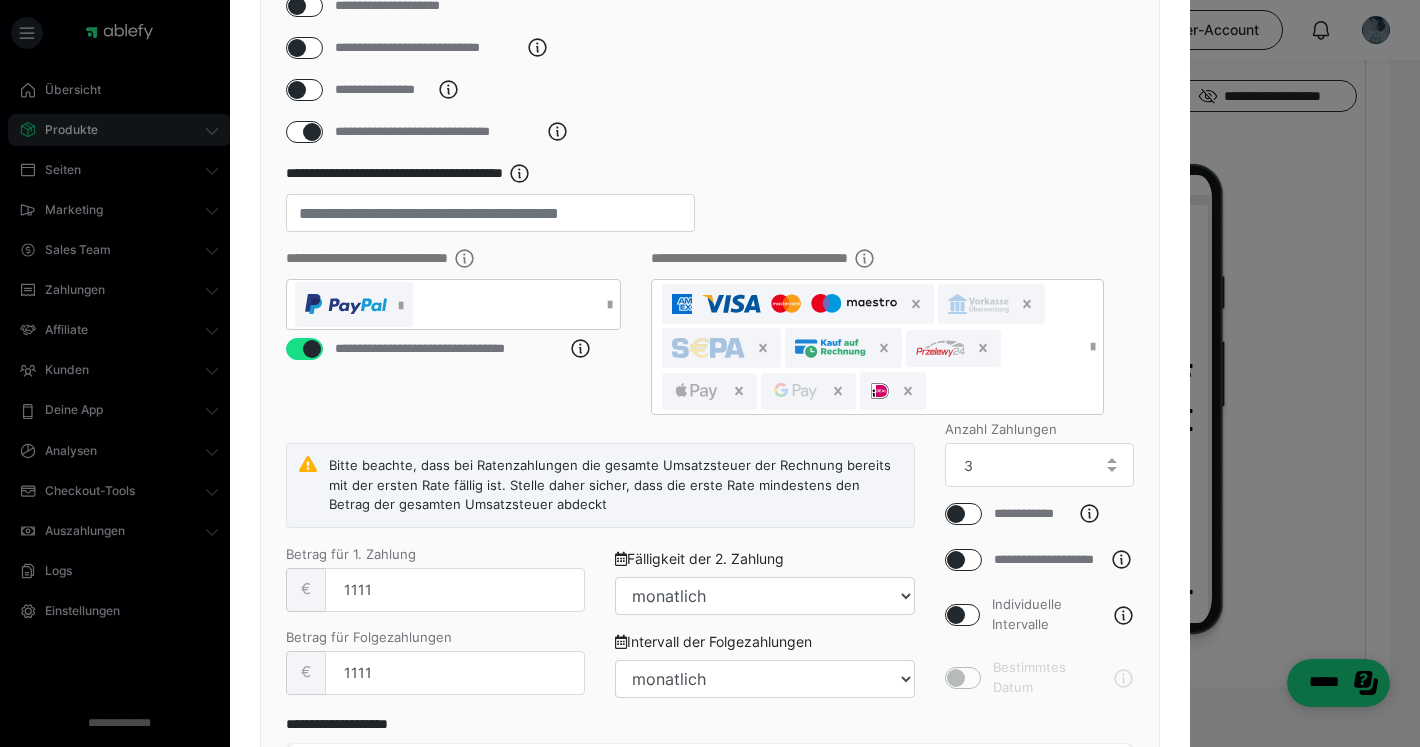 checkbox on "****" 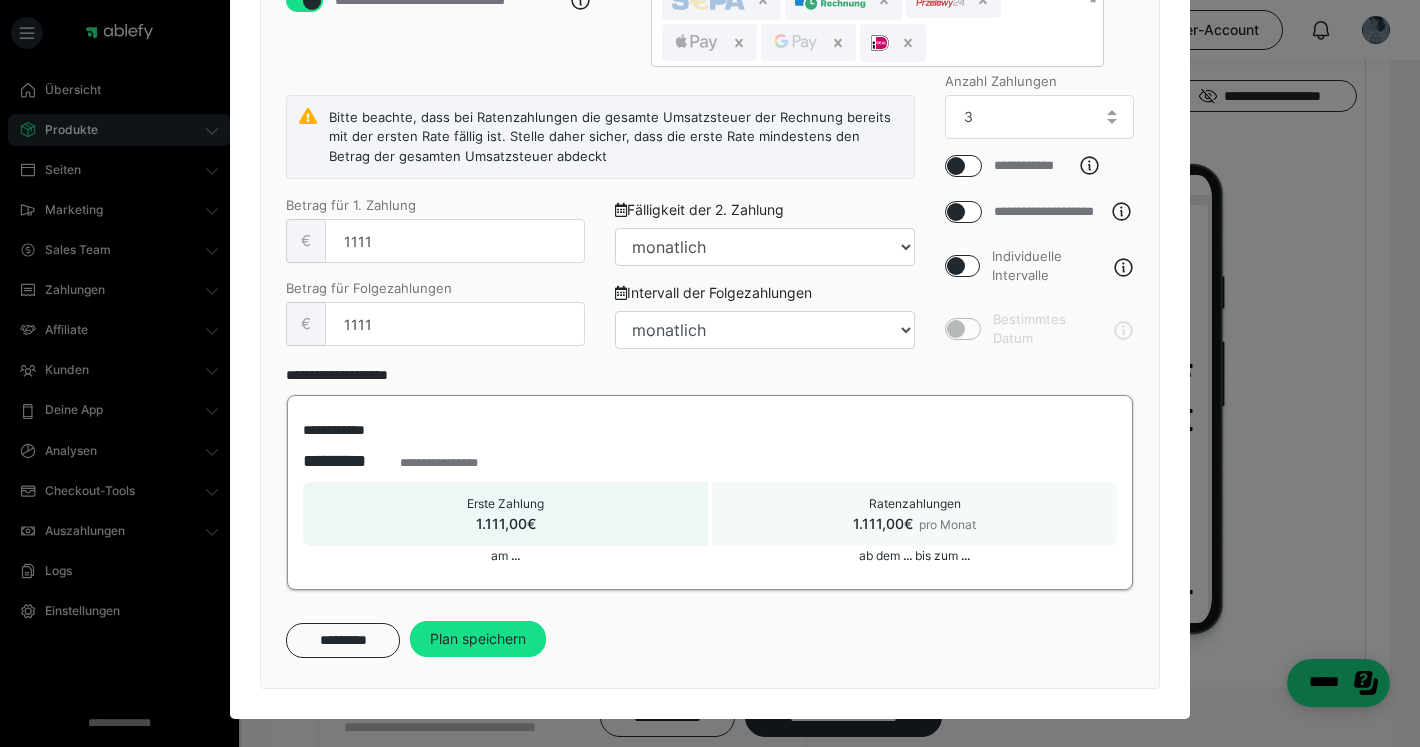 scroll, scrollTop: 622, scrollLeft: 0, axis: vertical 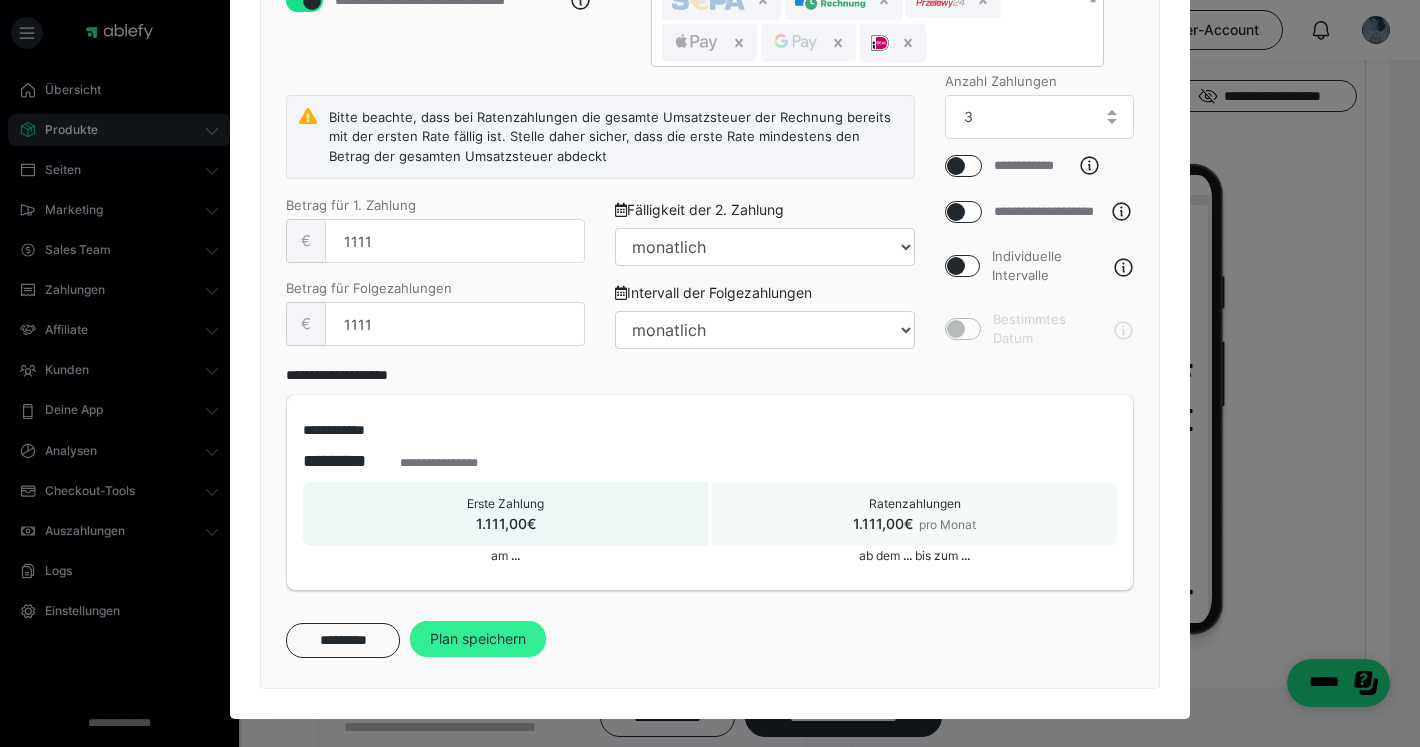 click on "Plan speichern" at bounding box center [478, 639] 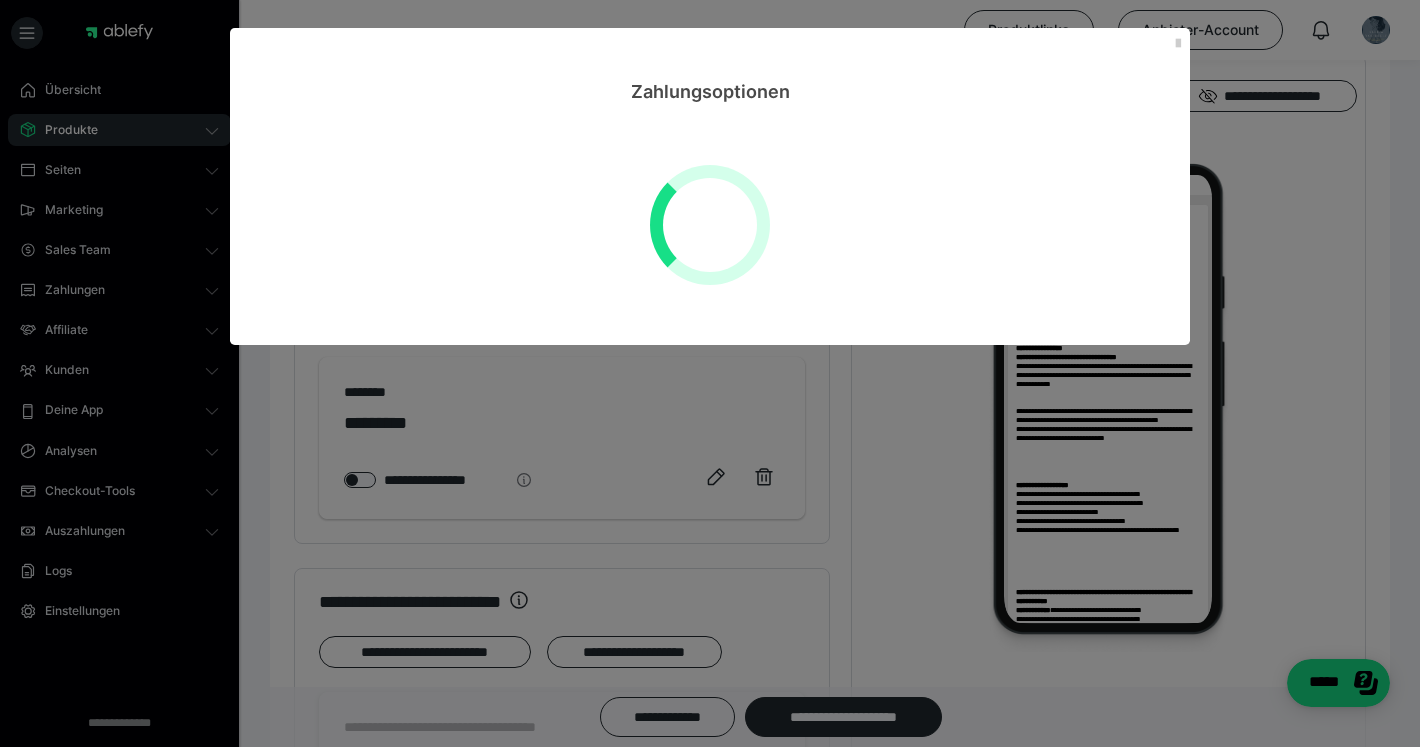 scroll, scrollTop: 0, scrollLeft: 0, axis: both 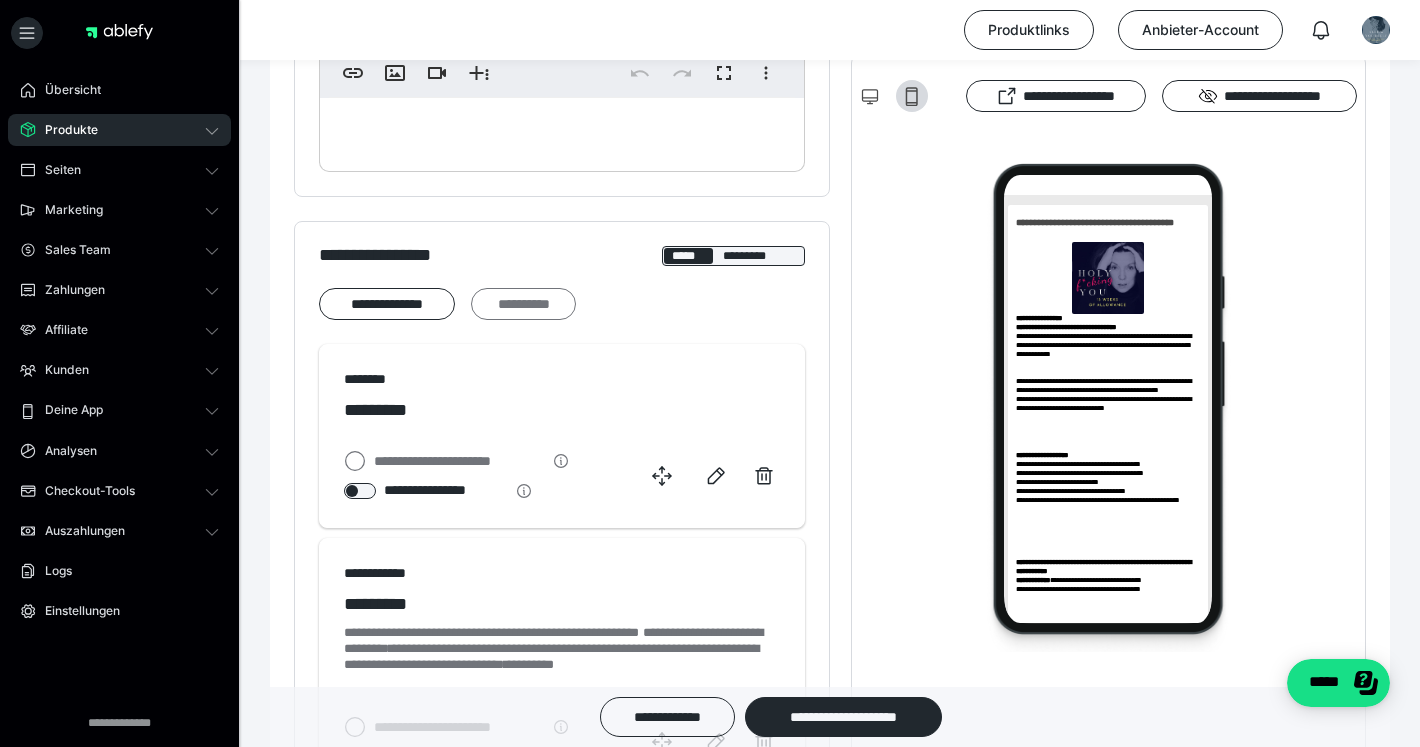 click on "**********" at bounding box center [523, 304] 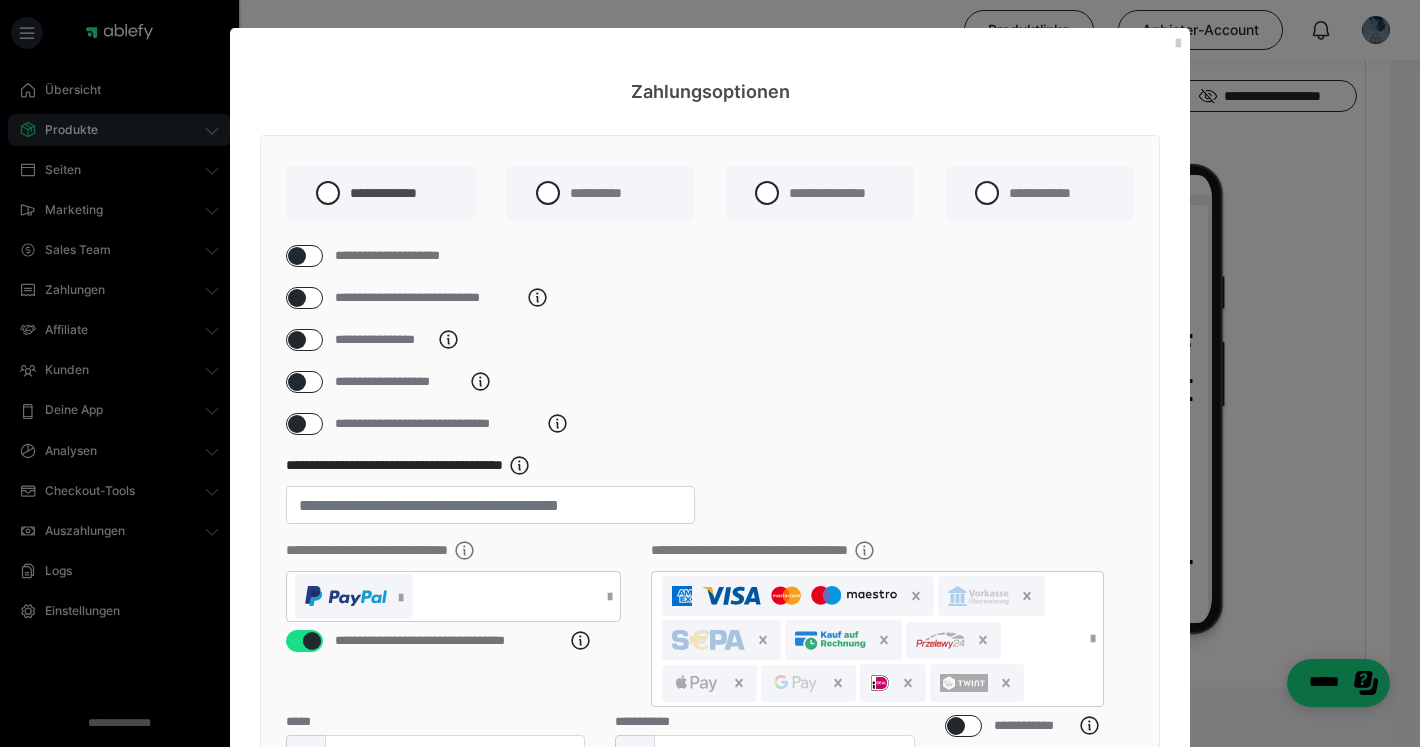 click at bounding box center (297, 340) 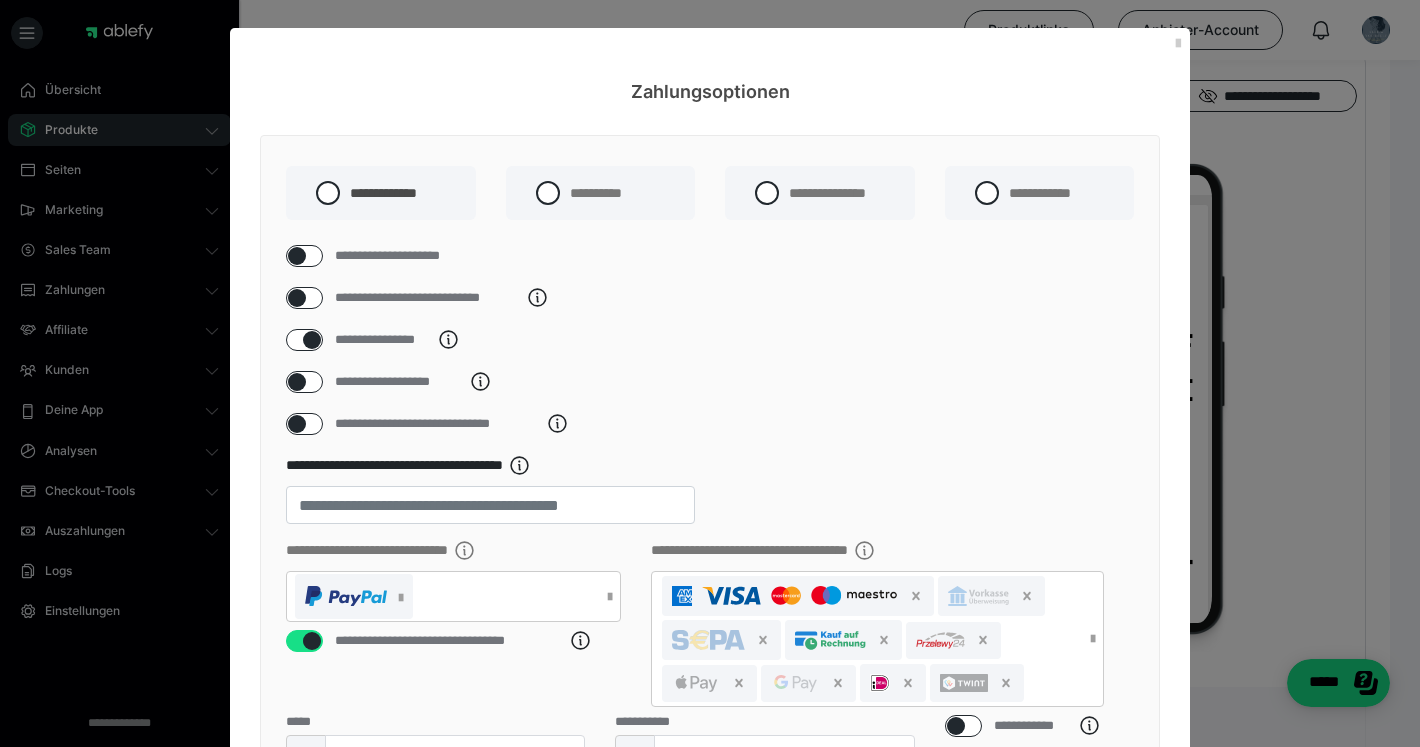 checkbox on "****" 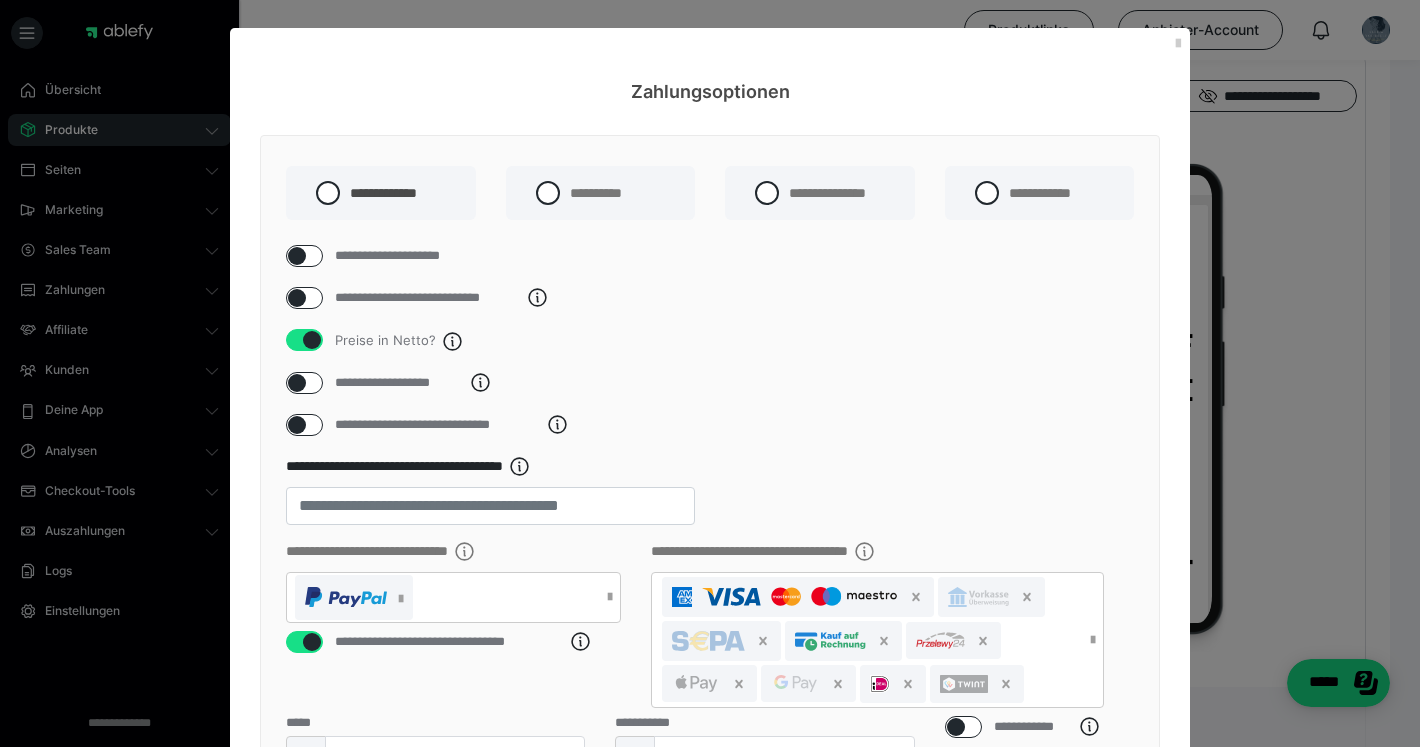 click at bounding box center [312, 340] 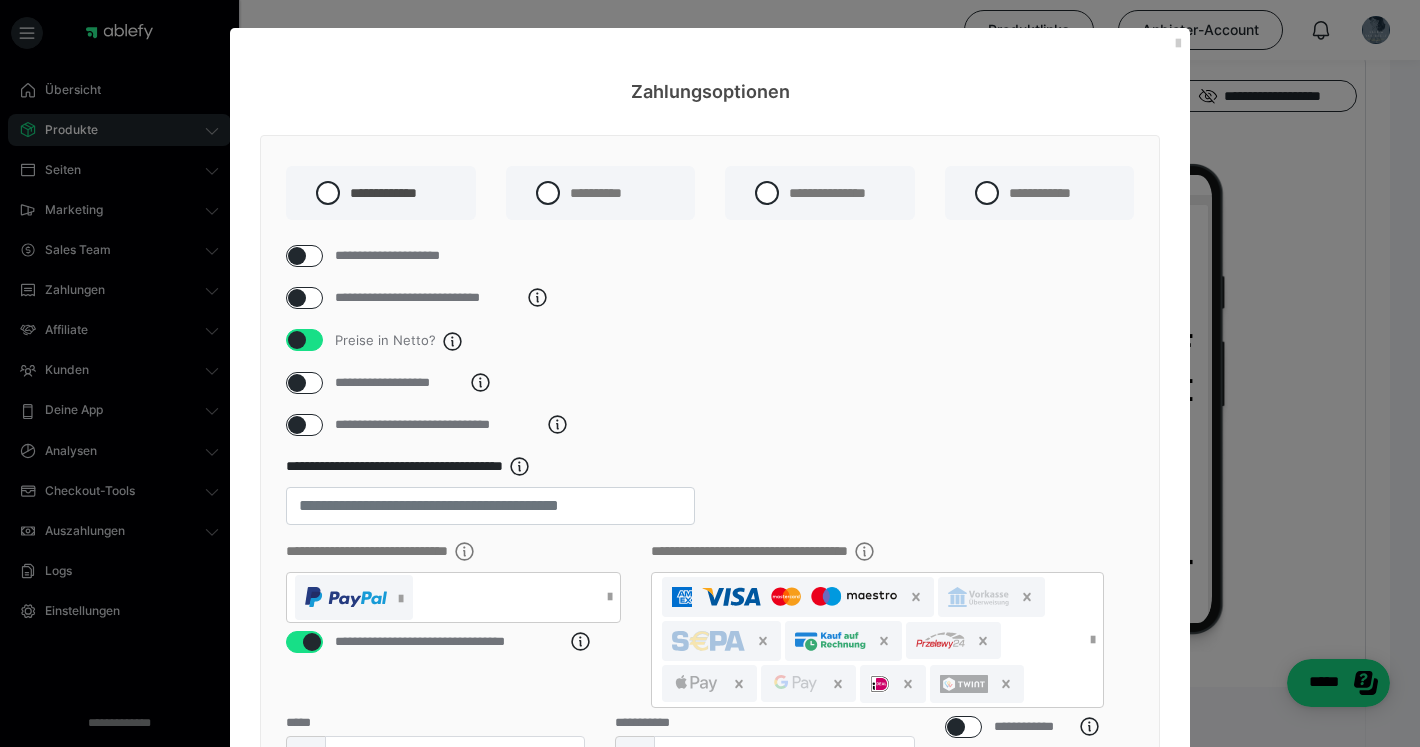 checkbox on "false" 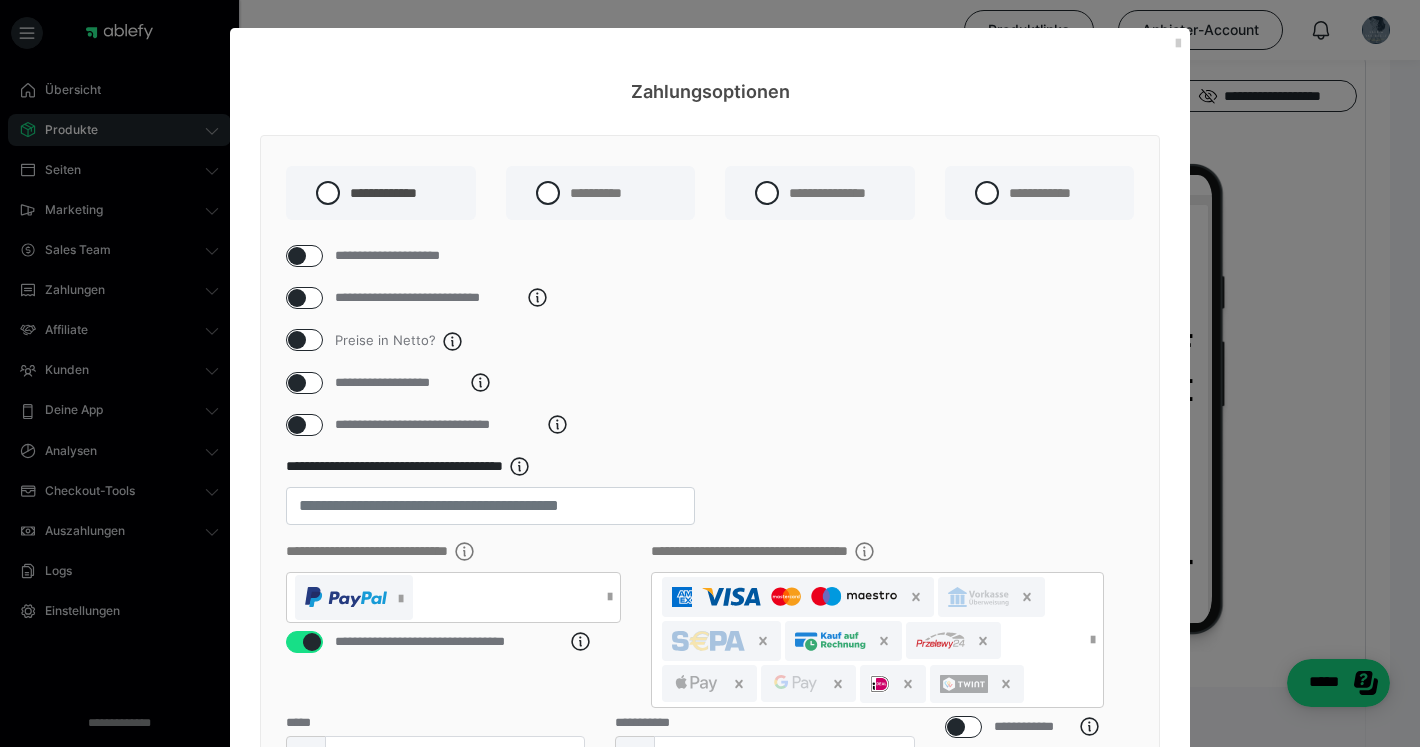 click at bounding box center [297, 383] 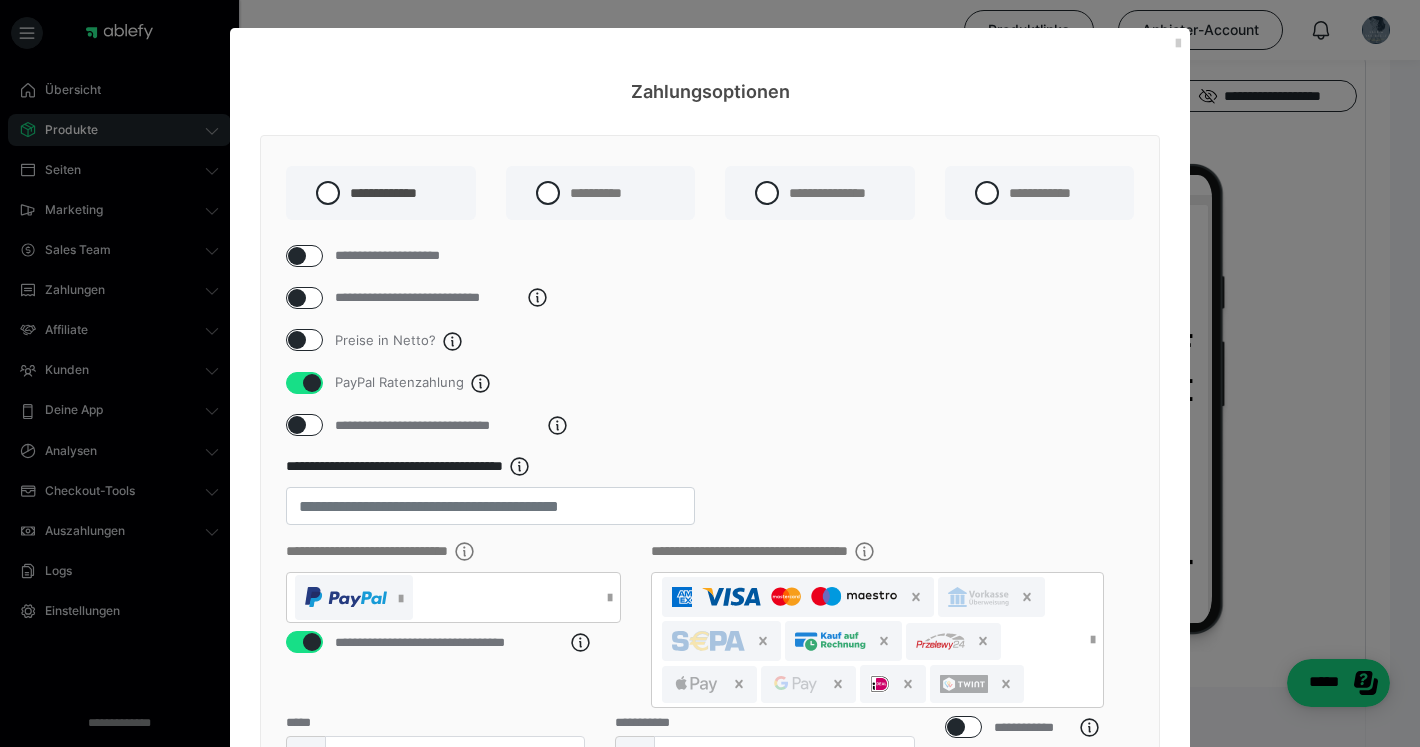 click at bounding box center [297, 425] 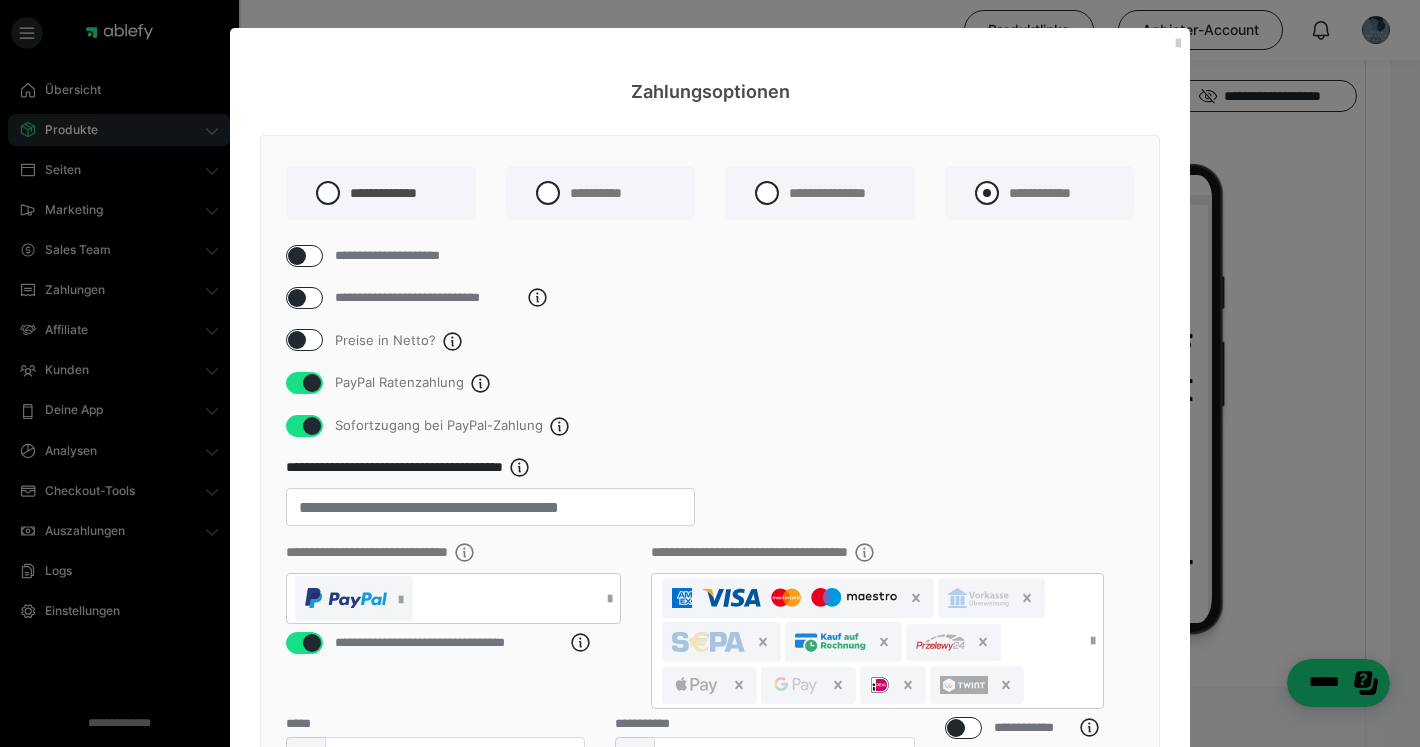 click on "**********" at bounding box center (1023, 193) 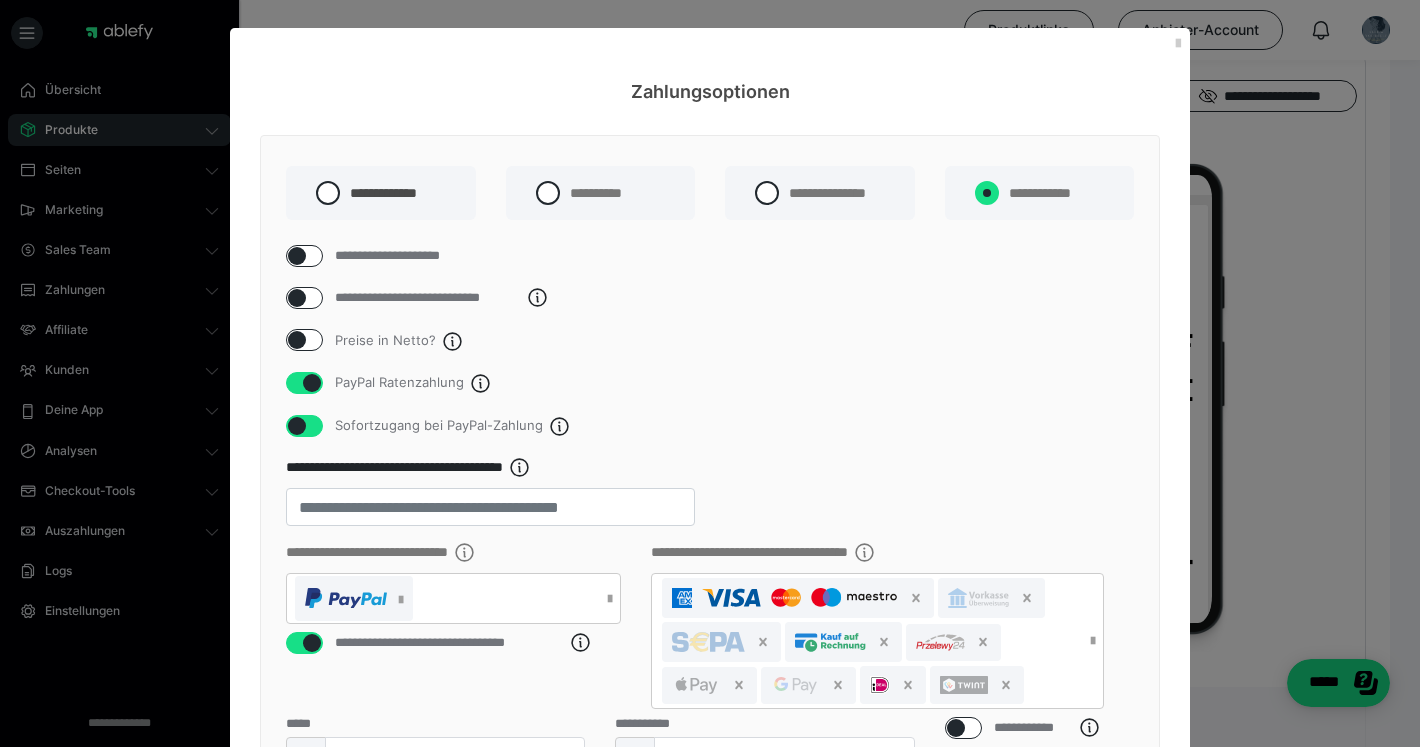 radio on "****" 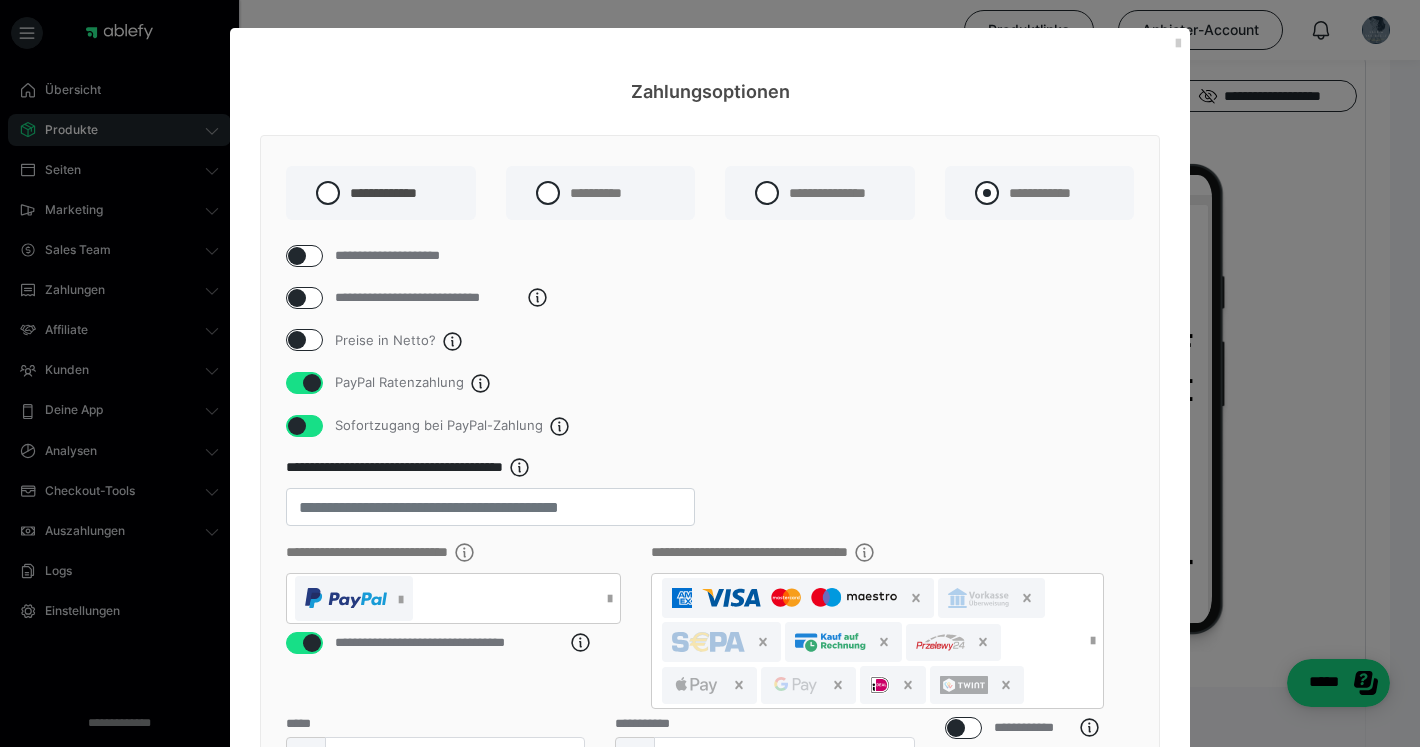 radio on "*****" 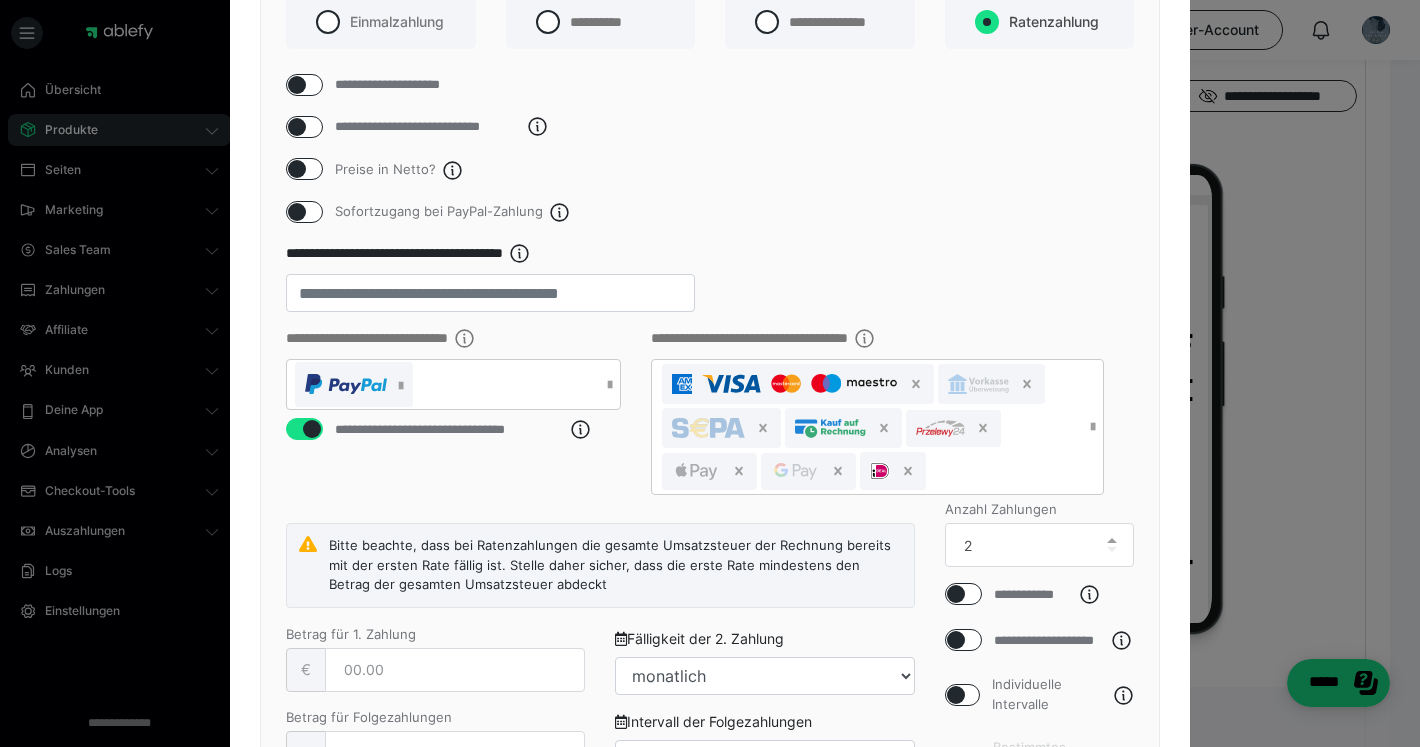 scroll, scrollTop: 170, scrollLeft: 0, axis: vertical 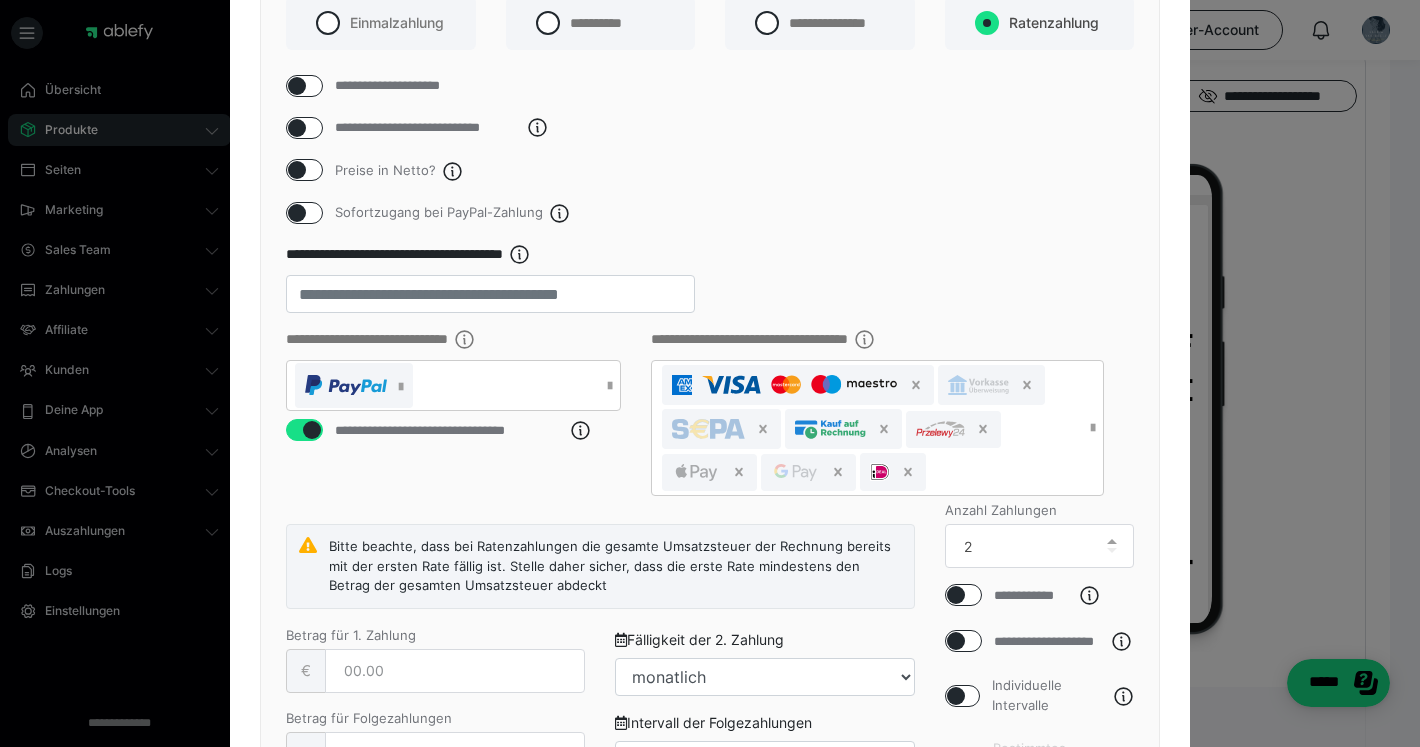 click at bounding box center (297, 213) 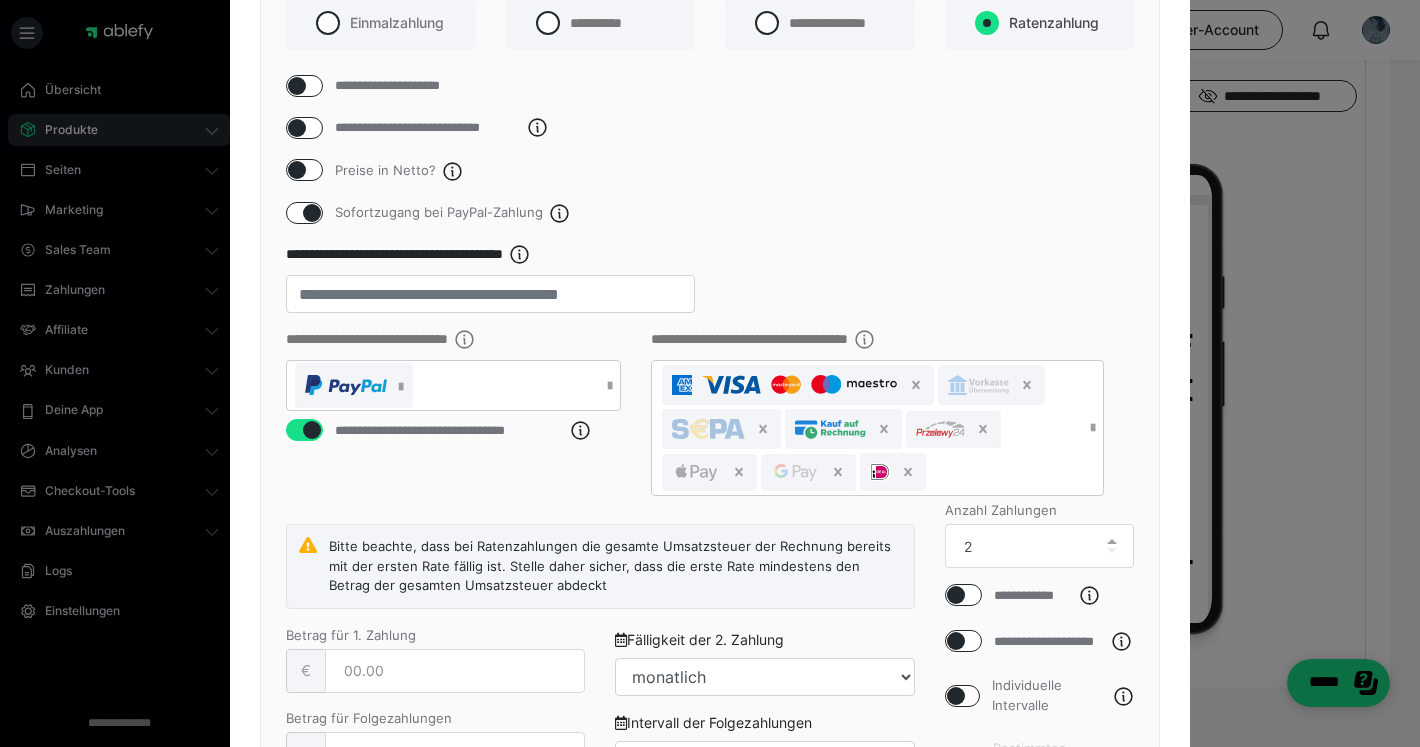 checkbox on "true" 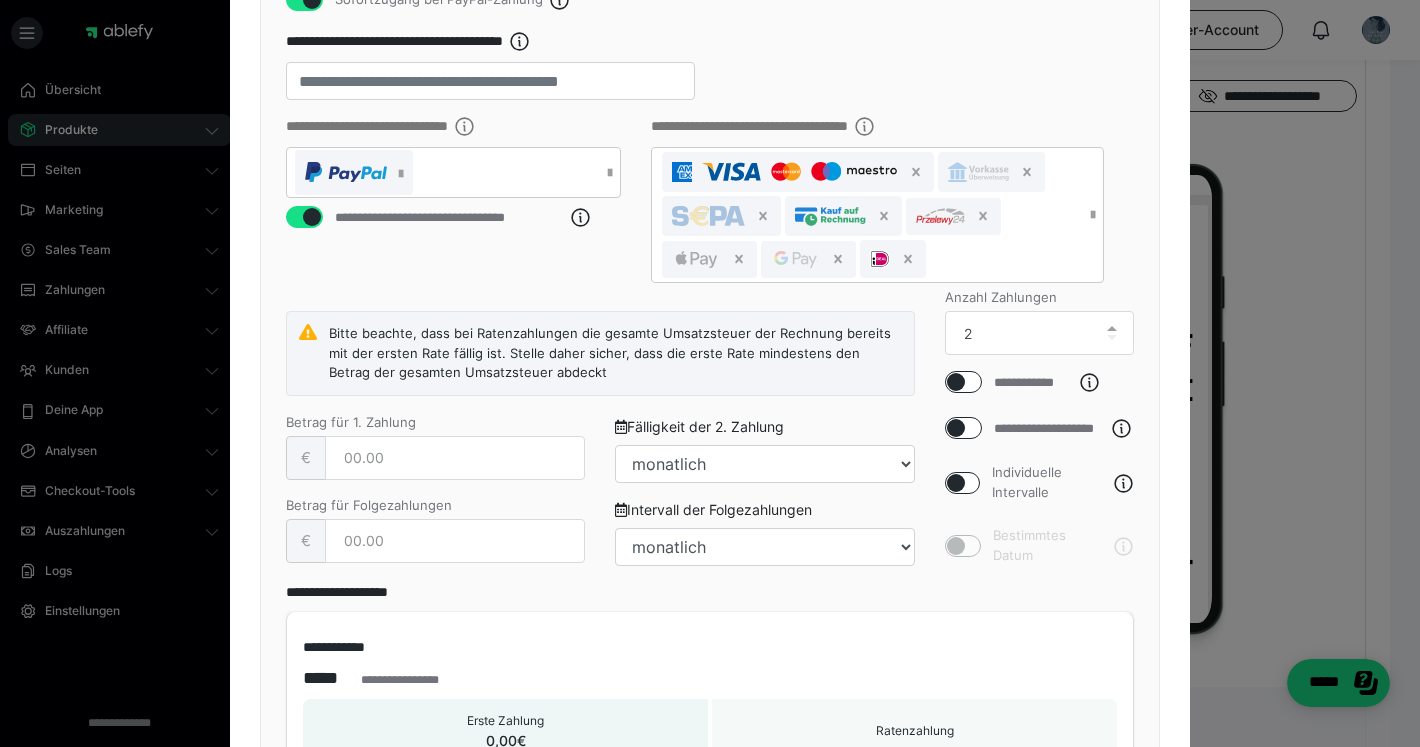 scroll, scrollTop: 398, scrollLeft: 0, axis: vertical 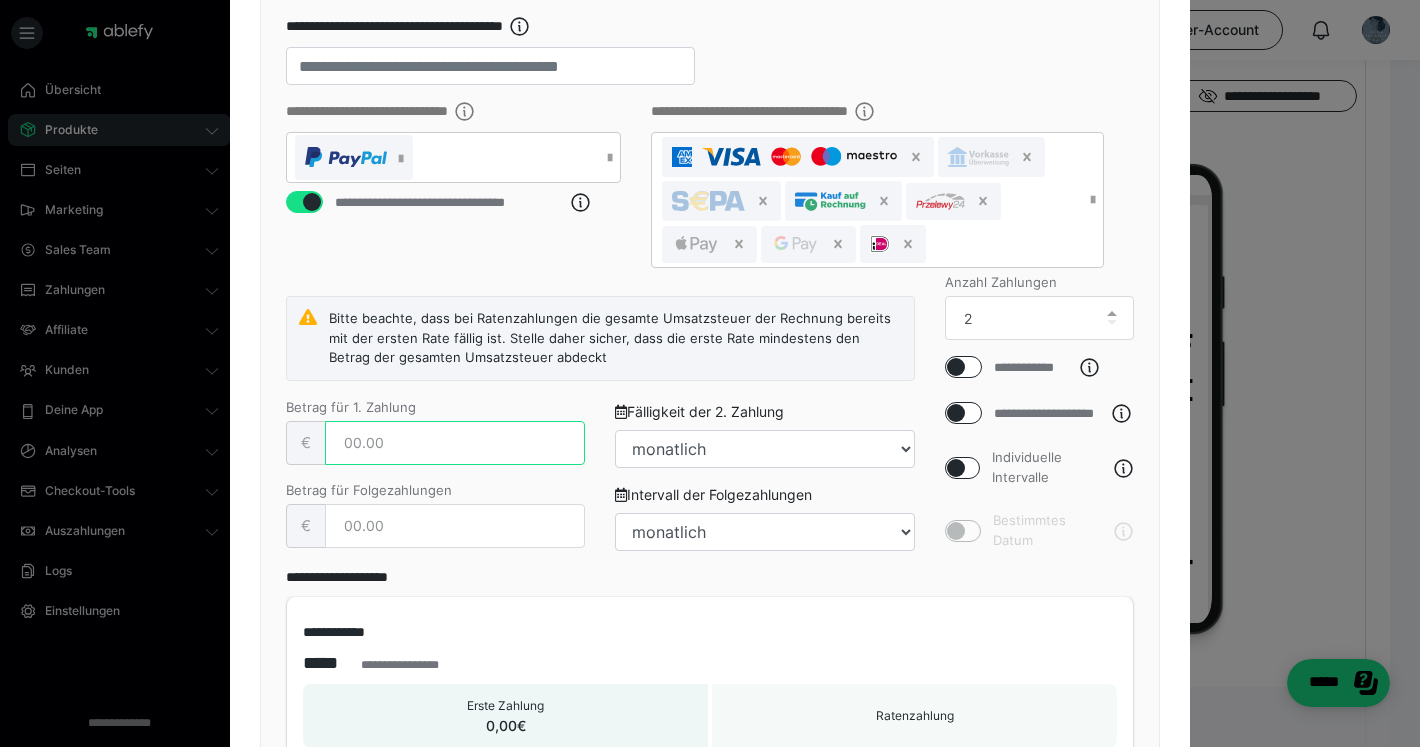 click at bounding box center (455, 443) 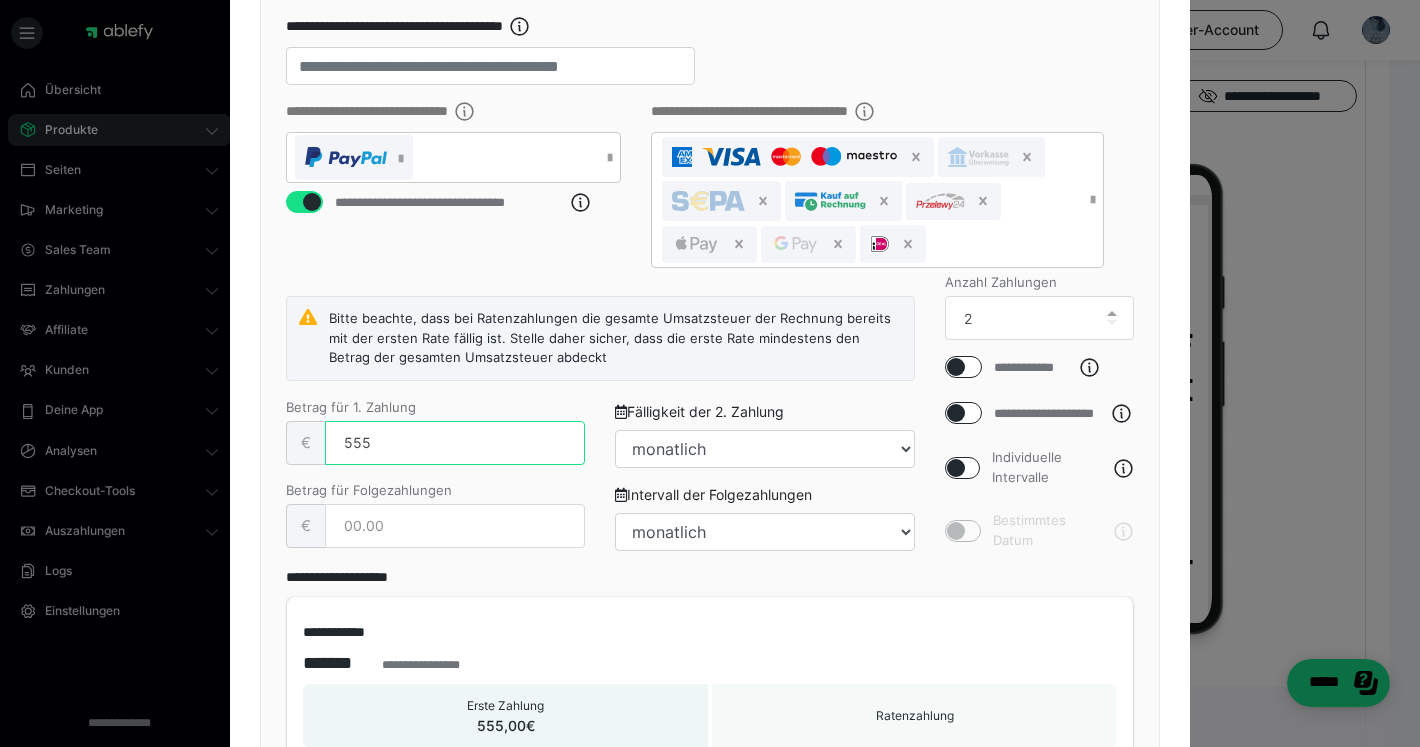 type on "555" 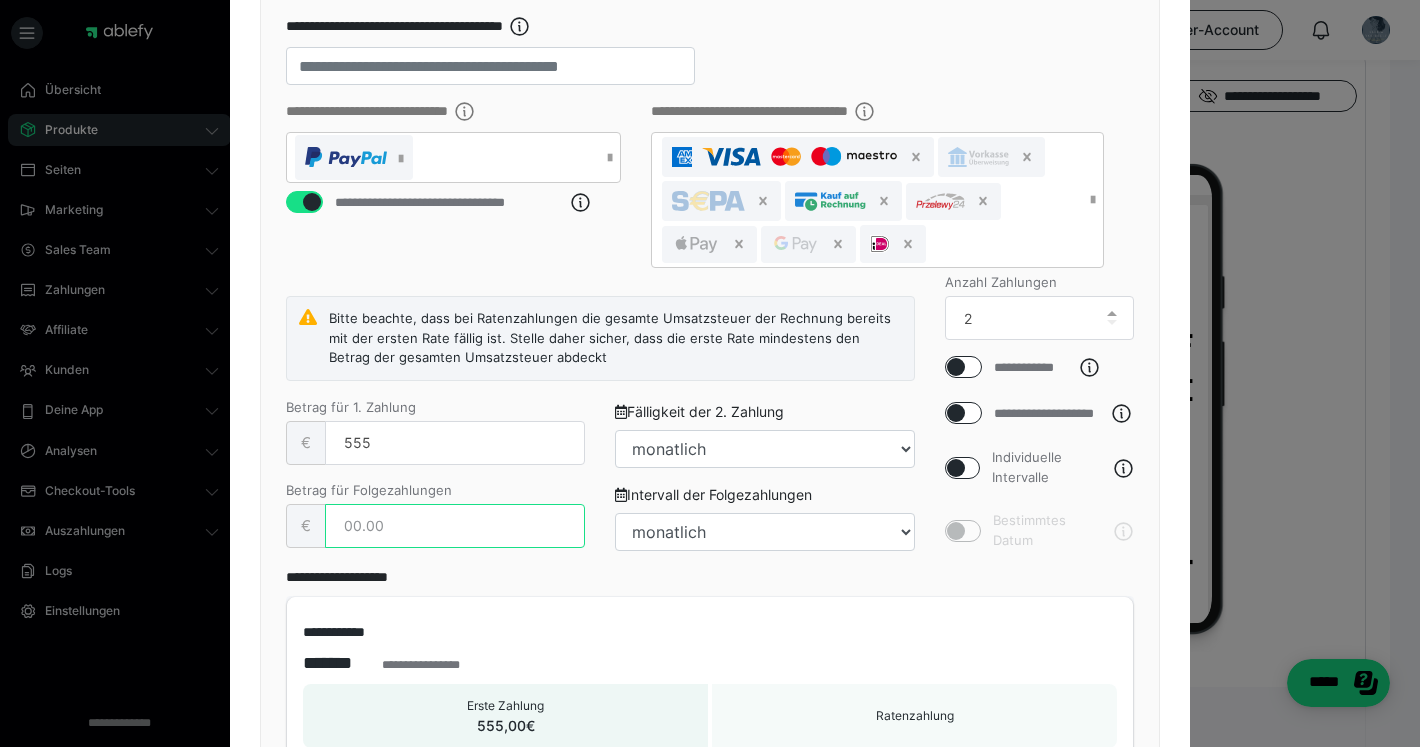 click at bounding box center [455, 526] 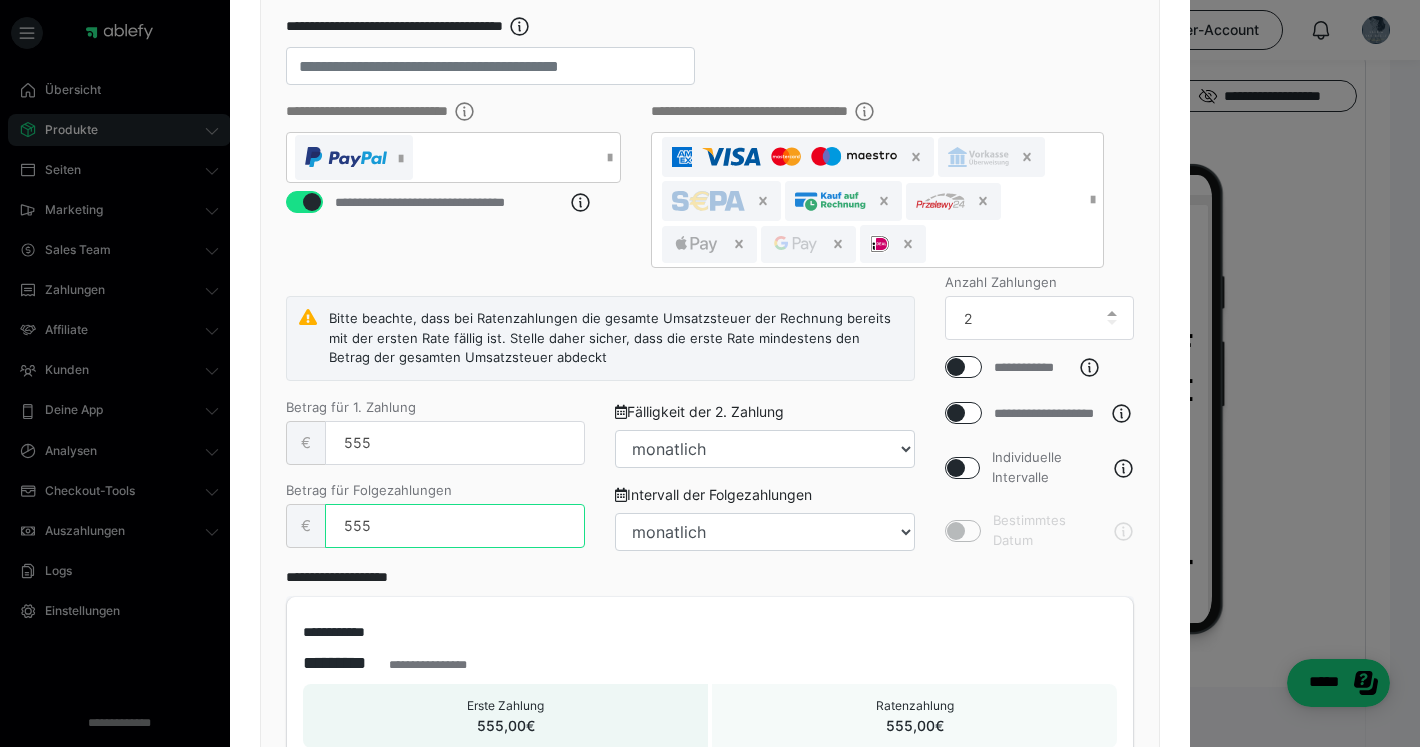type on "555" 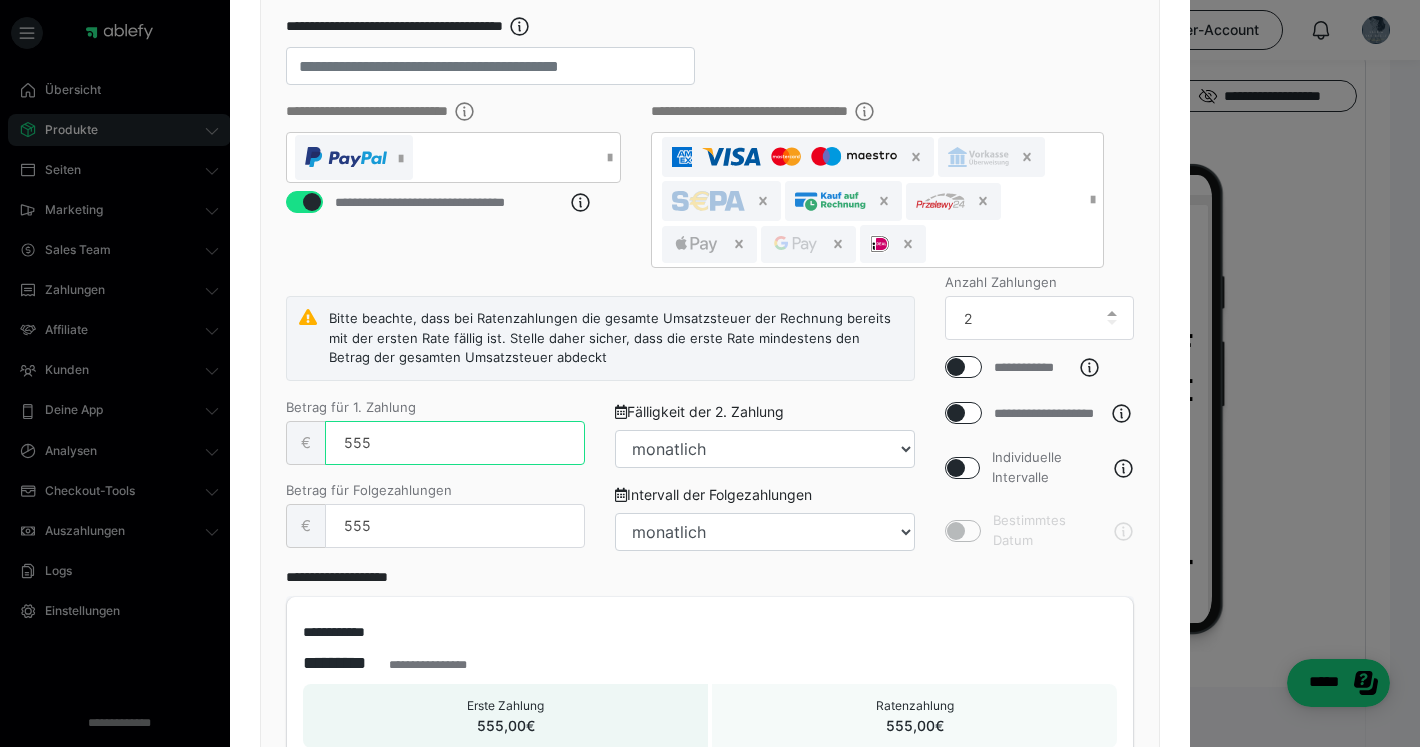 click on "555" at bounding box center [455, 443] 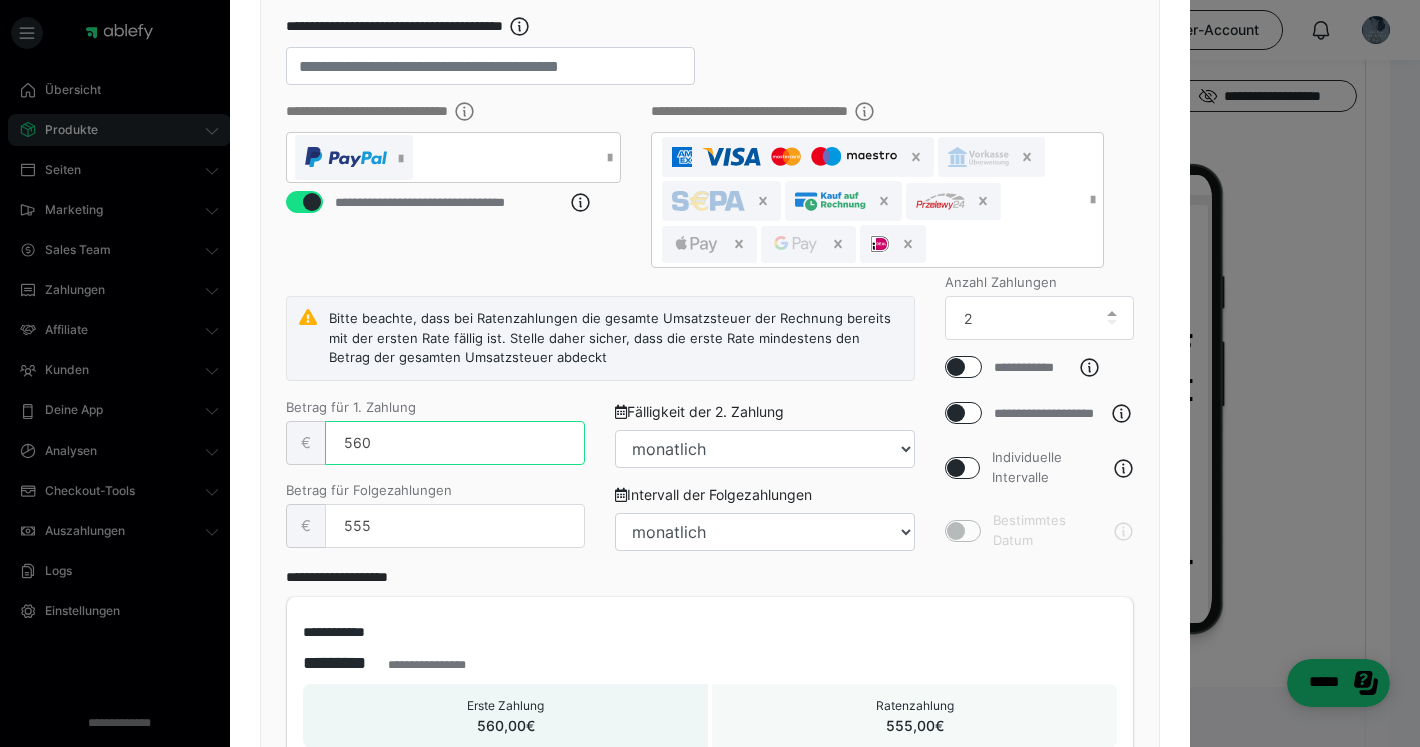 type on "560" 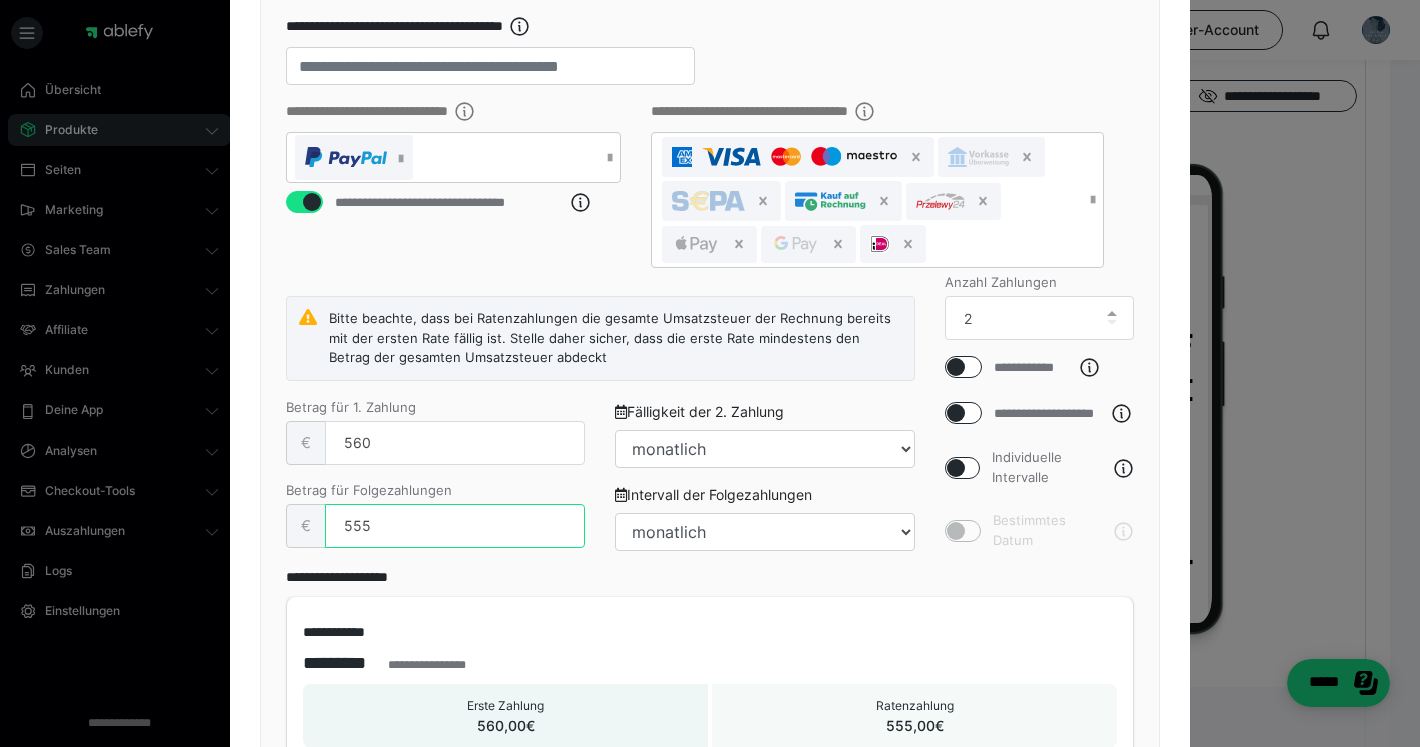 click on "555" at bounding box center [455, 526] 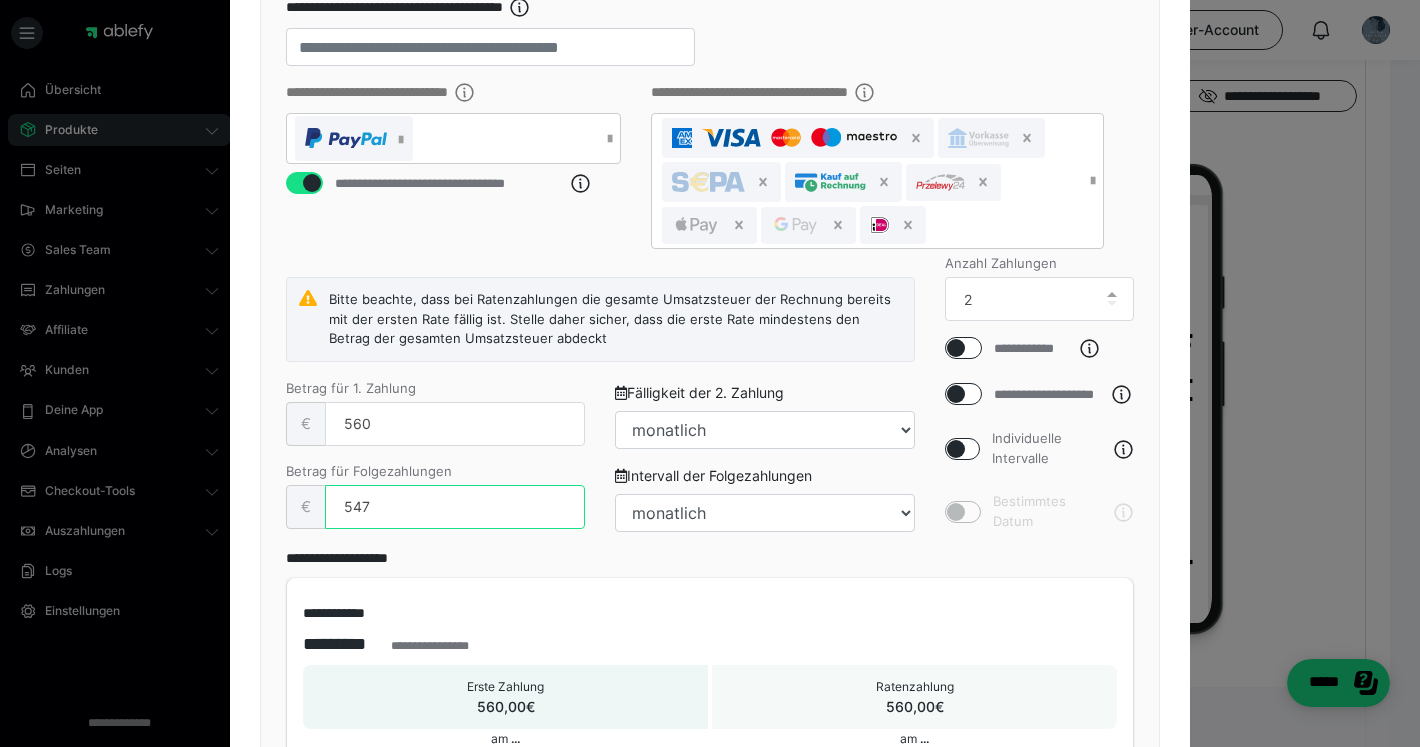 type on "546" 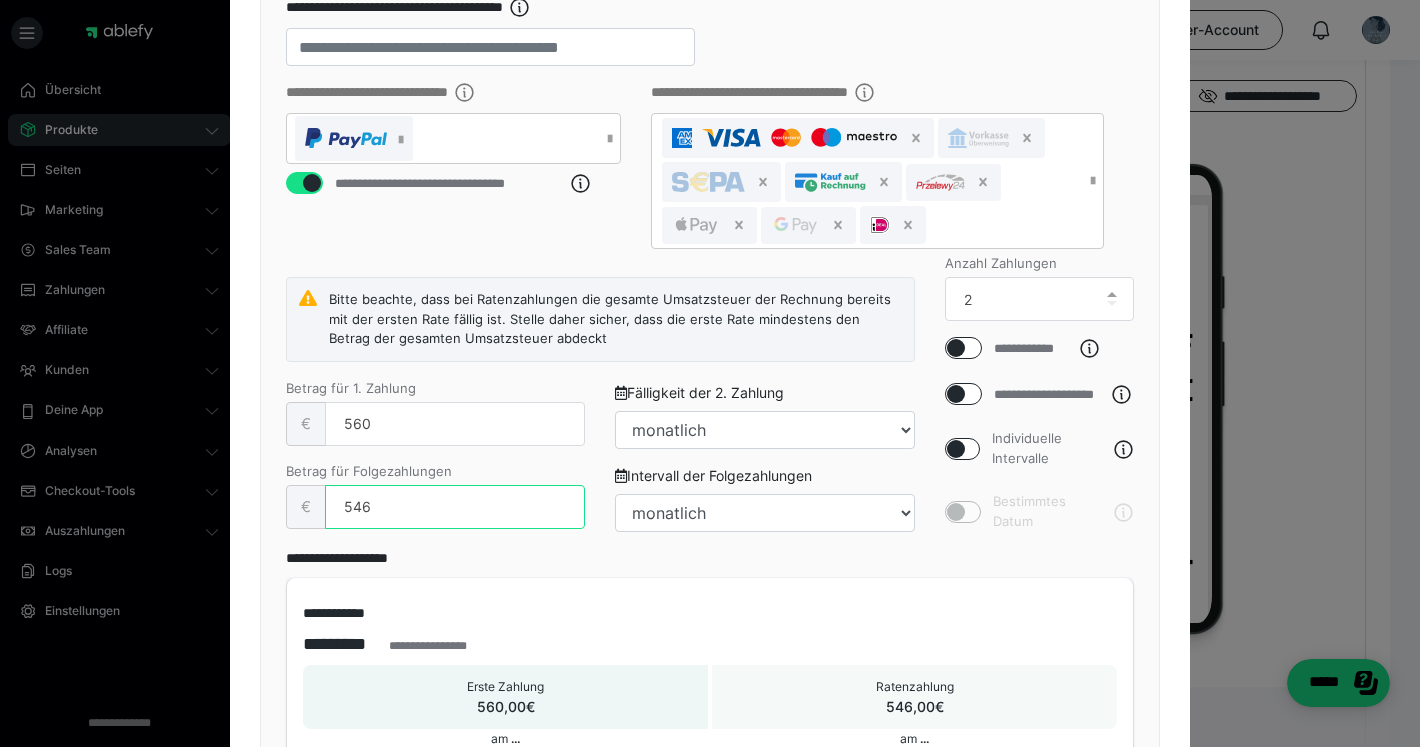scroll, scrollTop: 425, scrollLeft: 0, axis: vertical 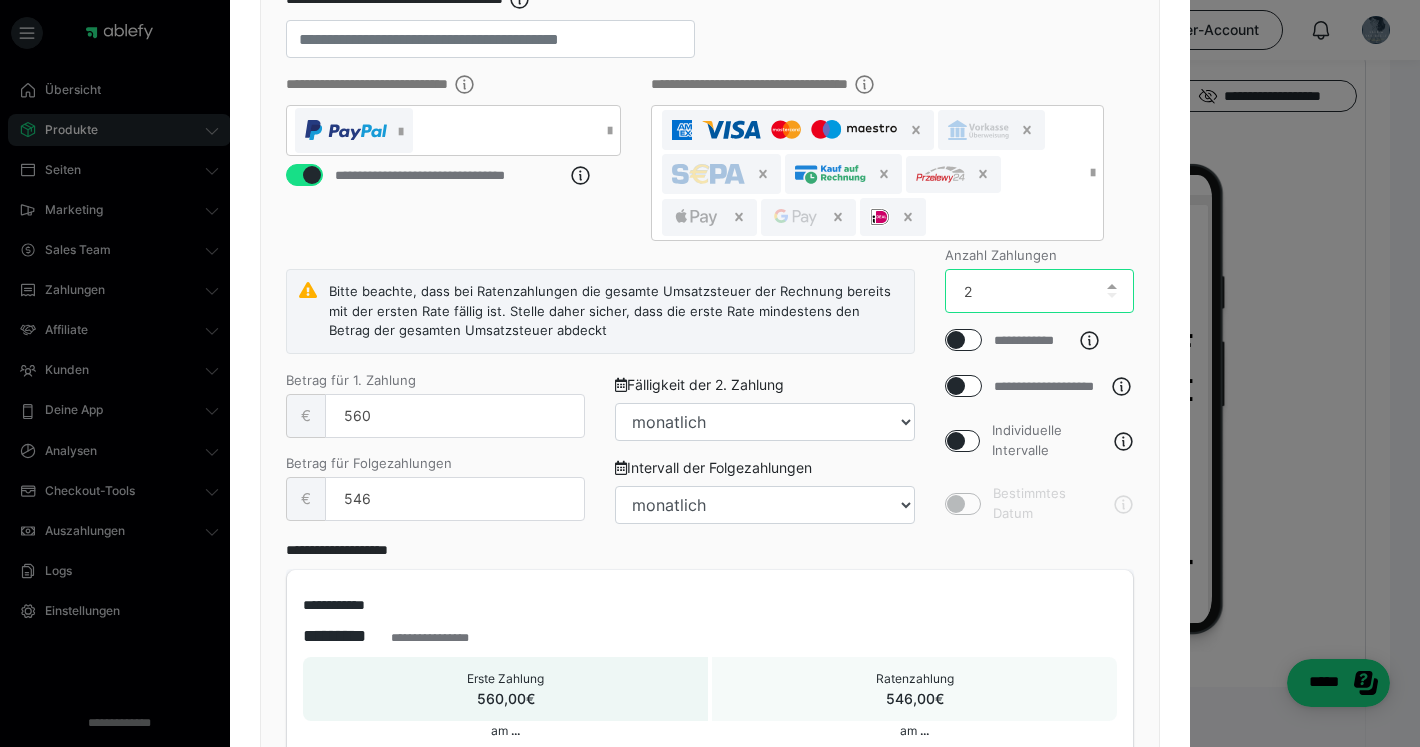 click on "2" at bounding box center (1040, 291) 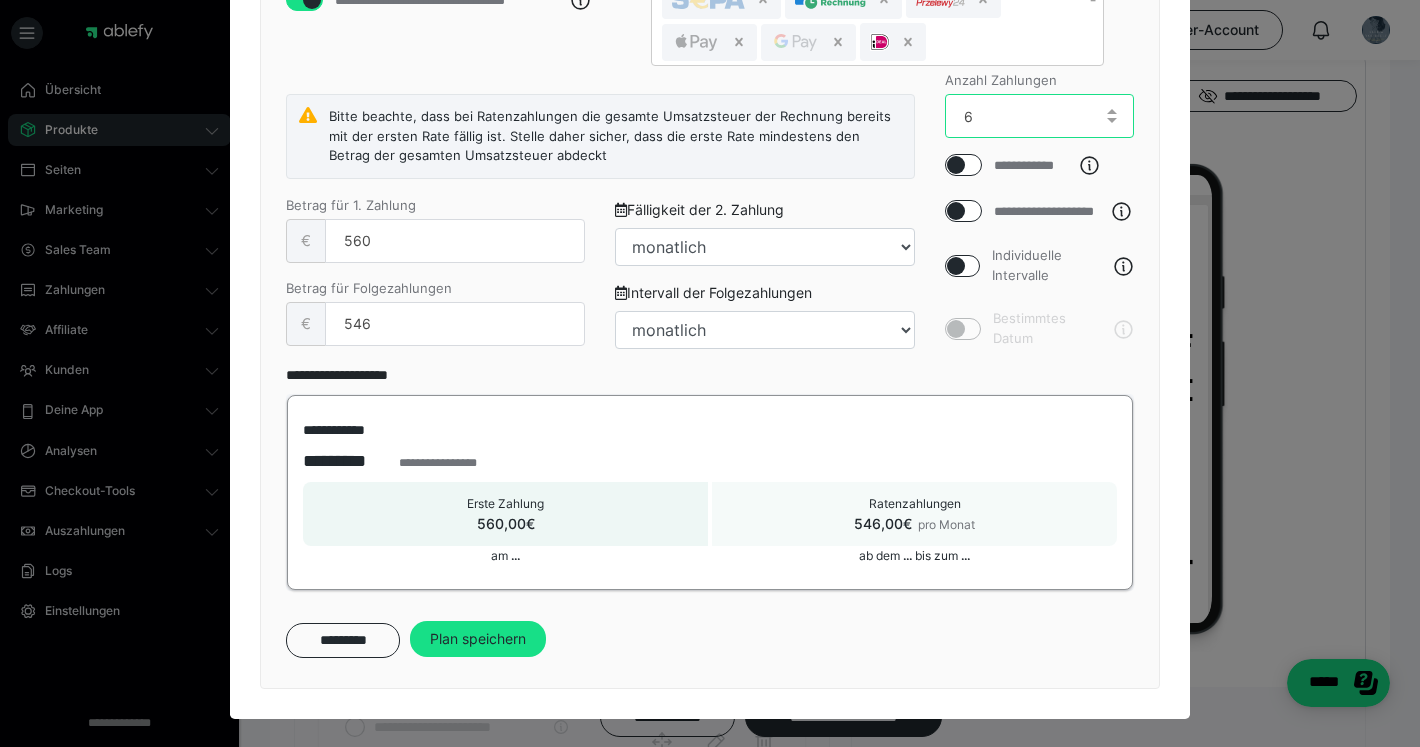 scroll, scrollTop: 619, scrollLeft: 0, axis: vertical 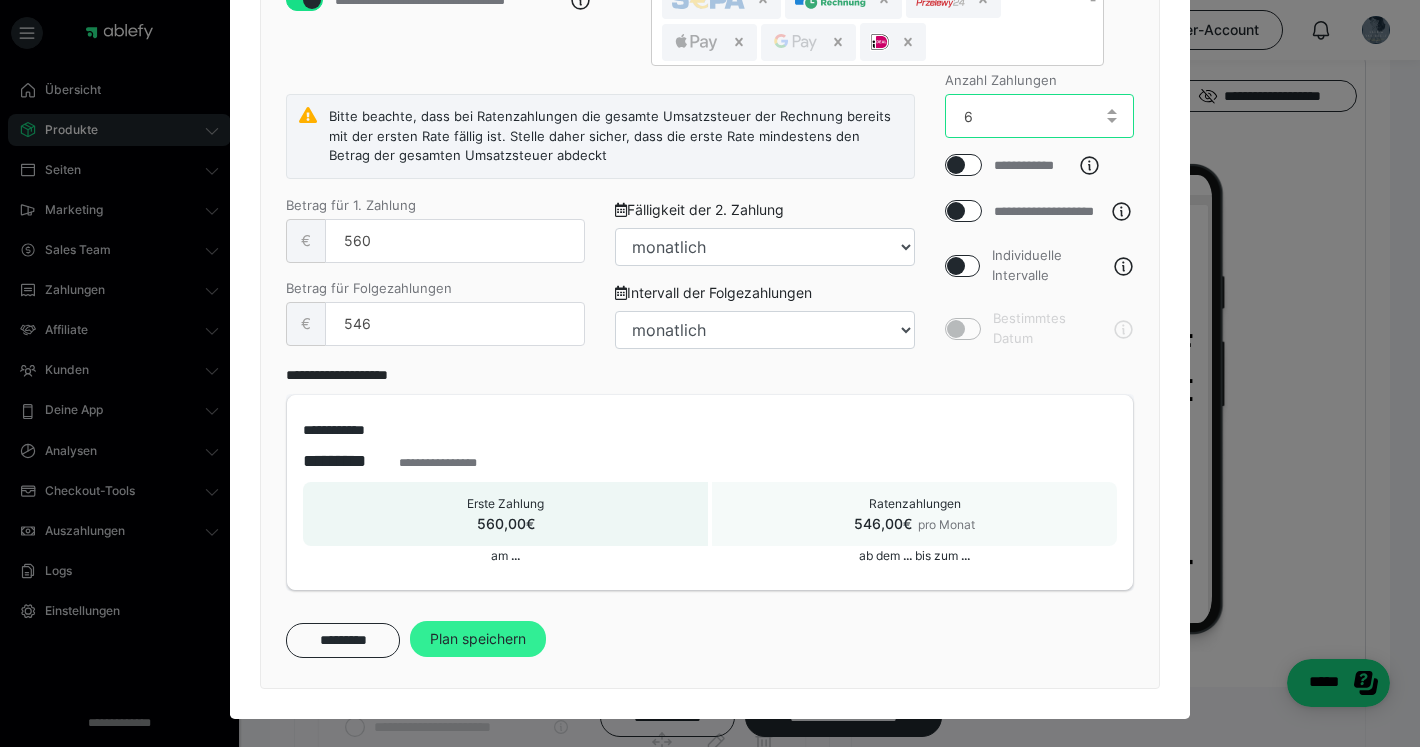 type on "6" 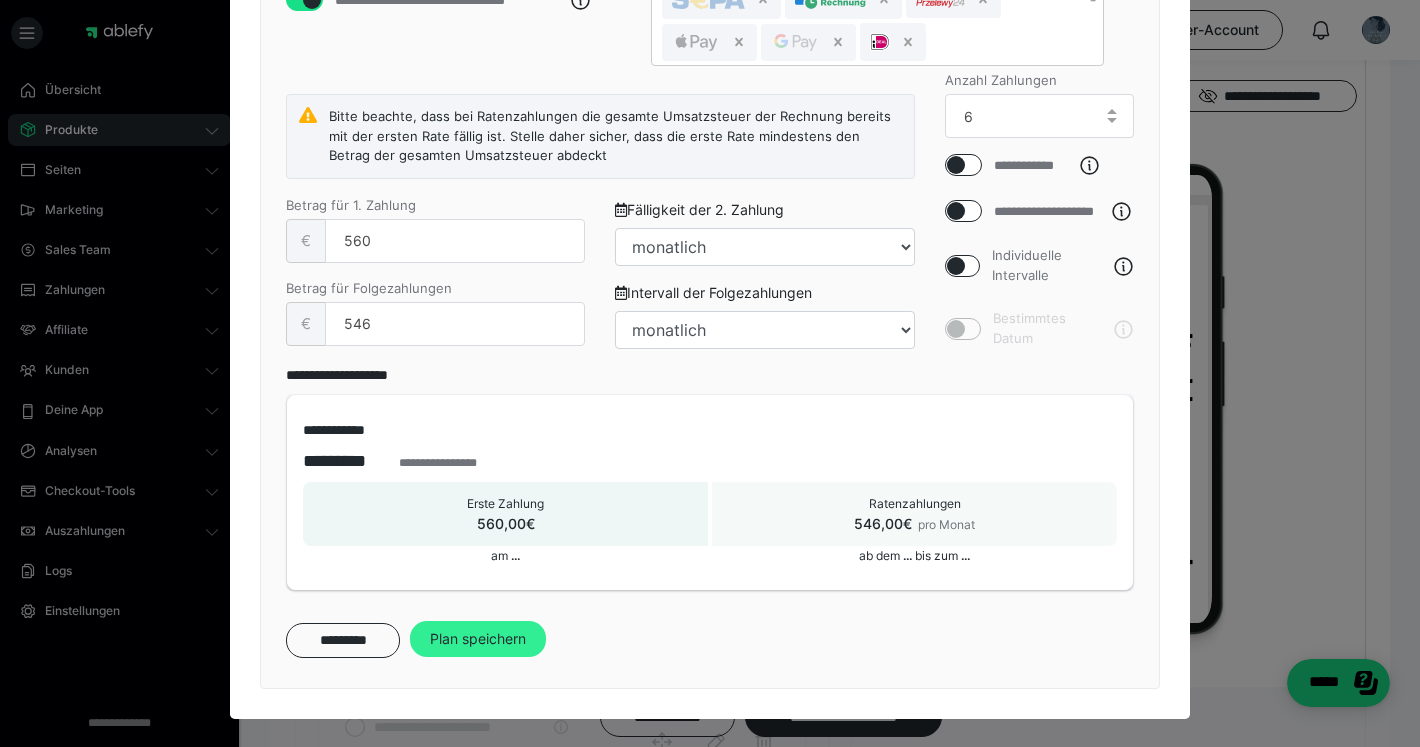click on "Plan speichern" at bounding box center (478, 639) 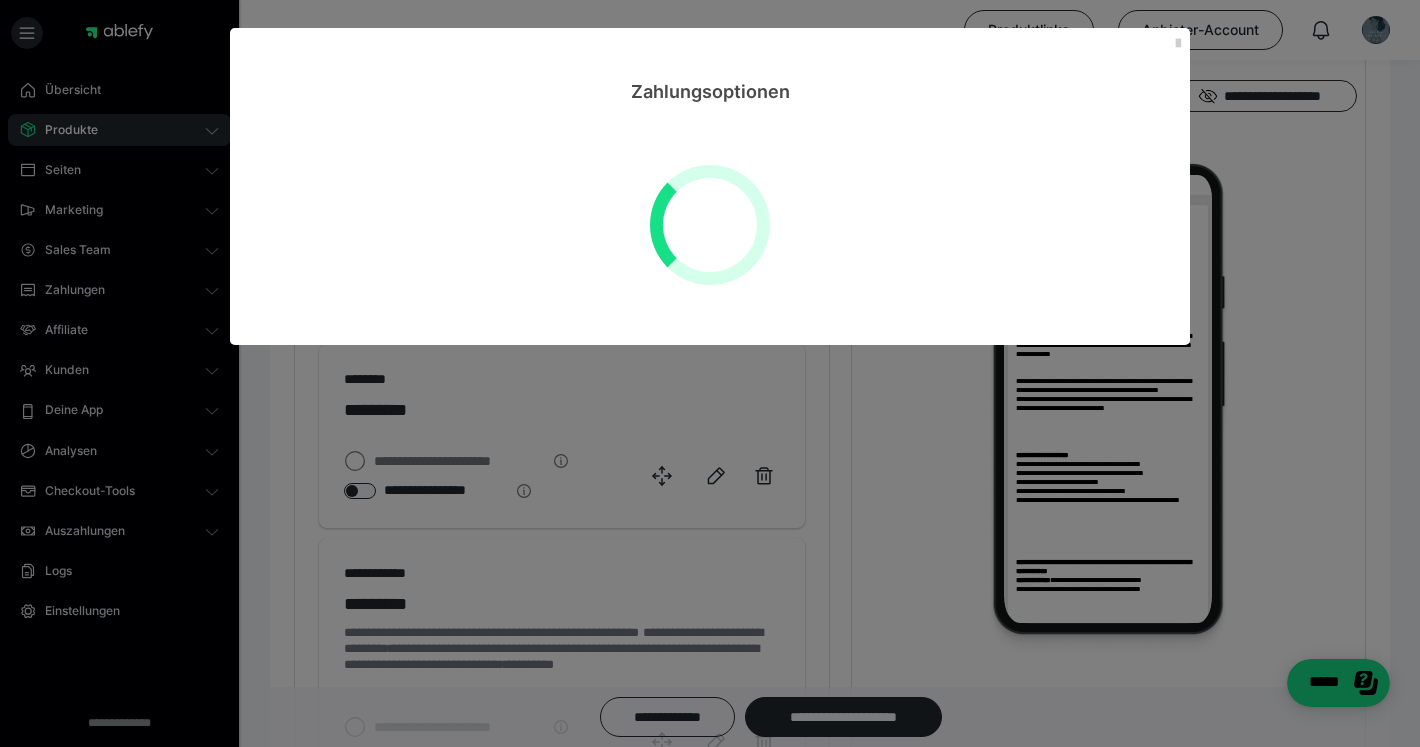 select on "**" 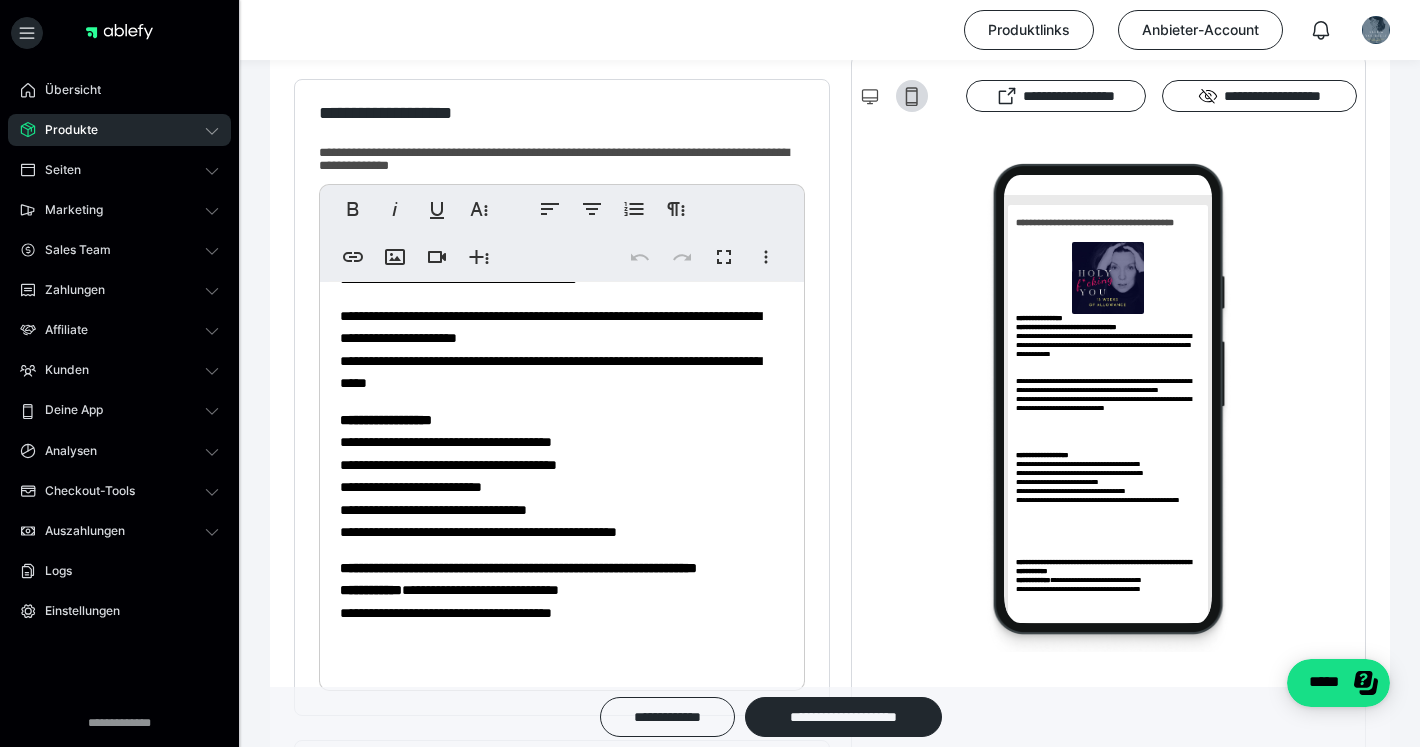 scroll, scrollTop: 329, scrollLeft: 0, axis: vertical 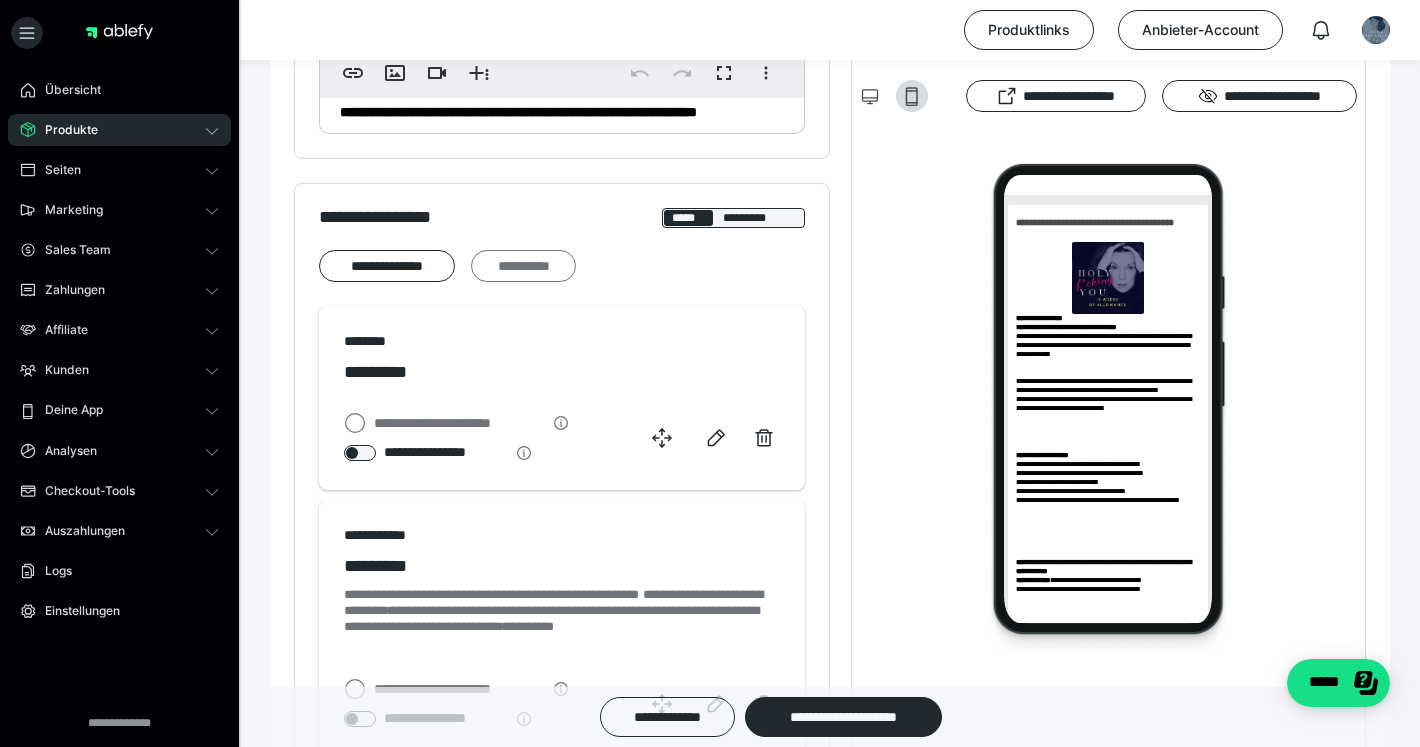 click on "**********" at bounding box center (523, 266) 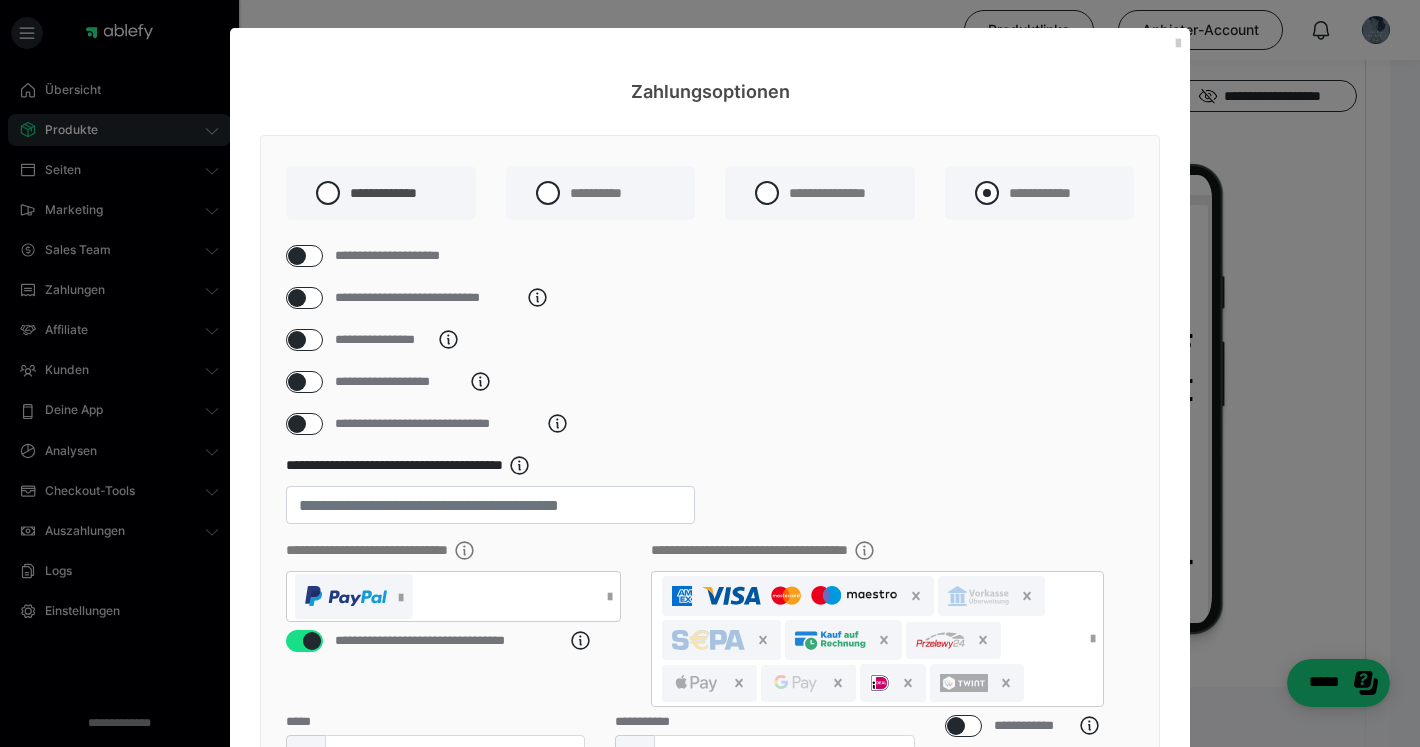 scroll, scrollTop: 0, scrollLeft: 0, axis: both 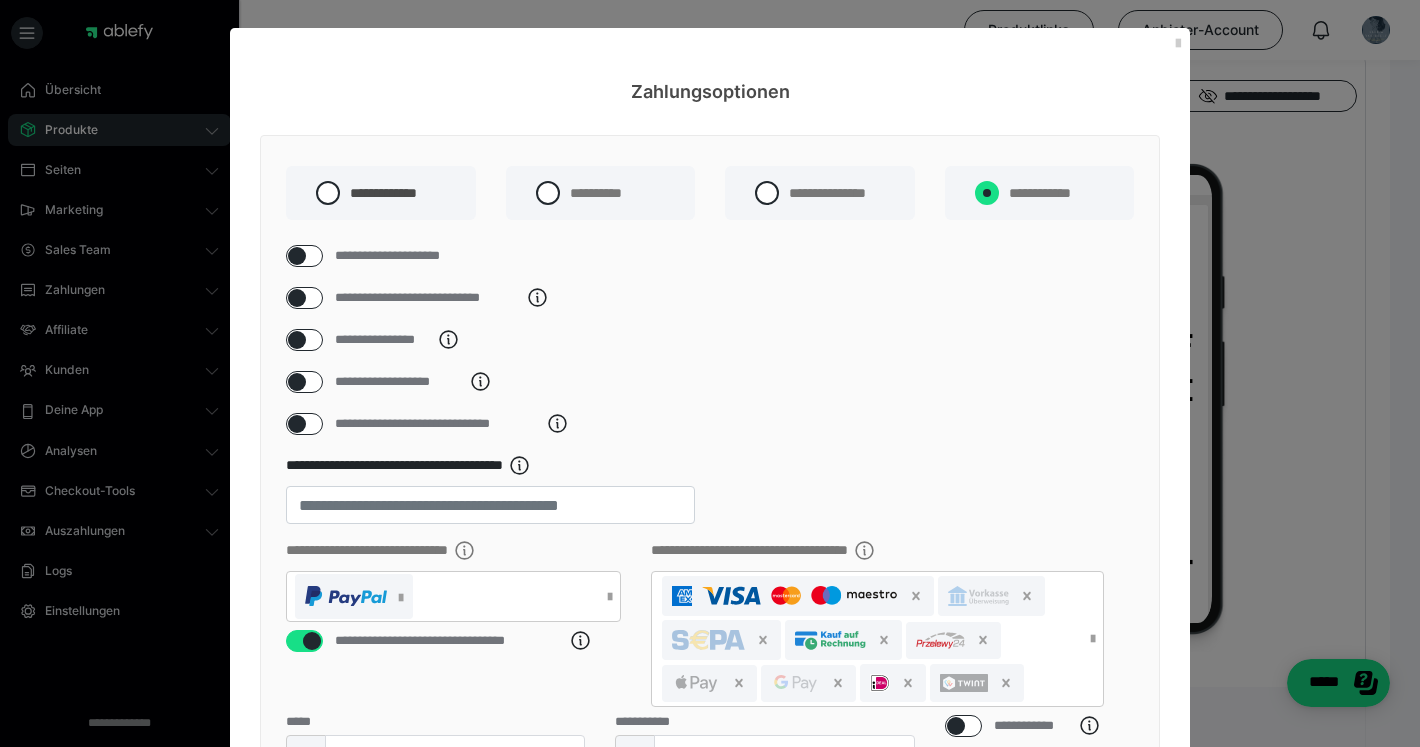 radio on "****" 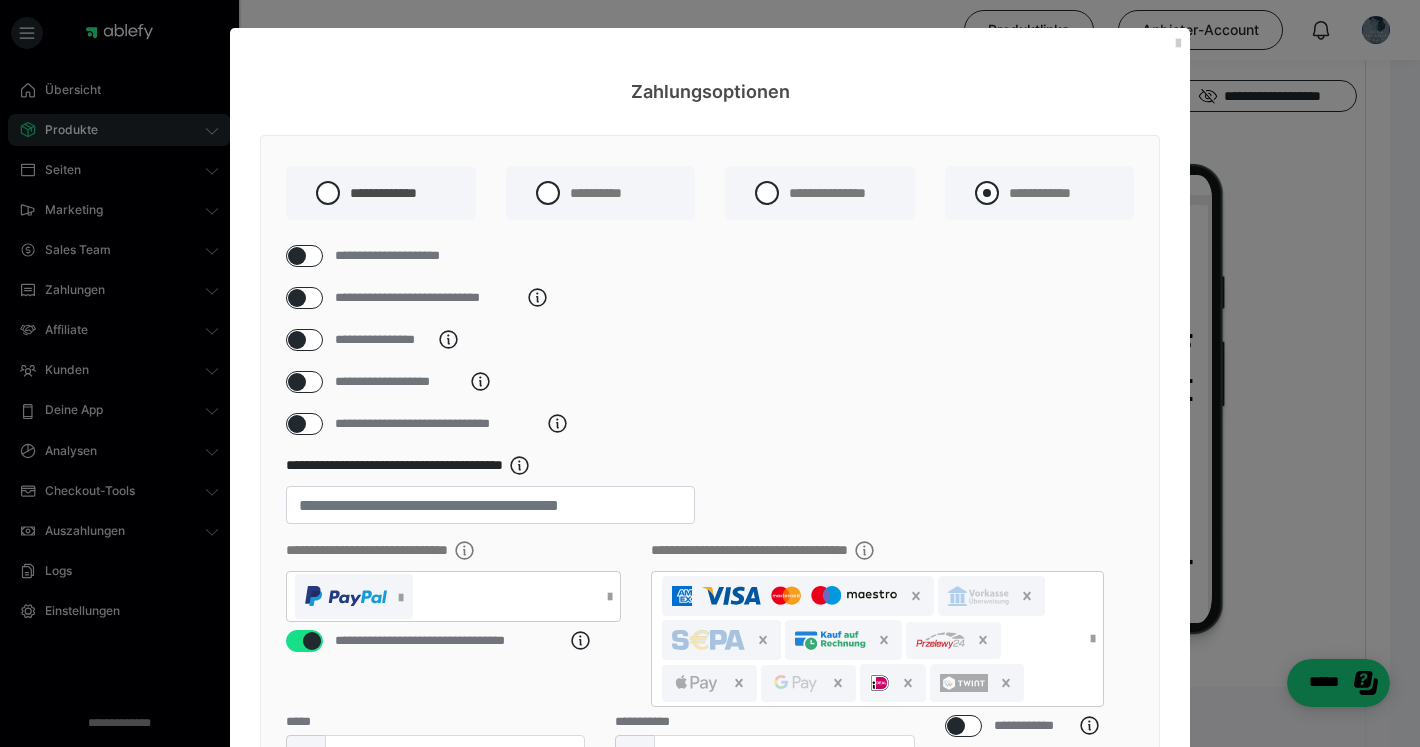 radio on "*****" 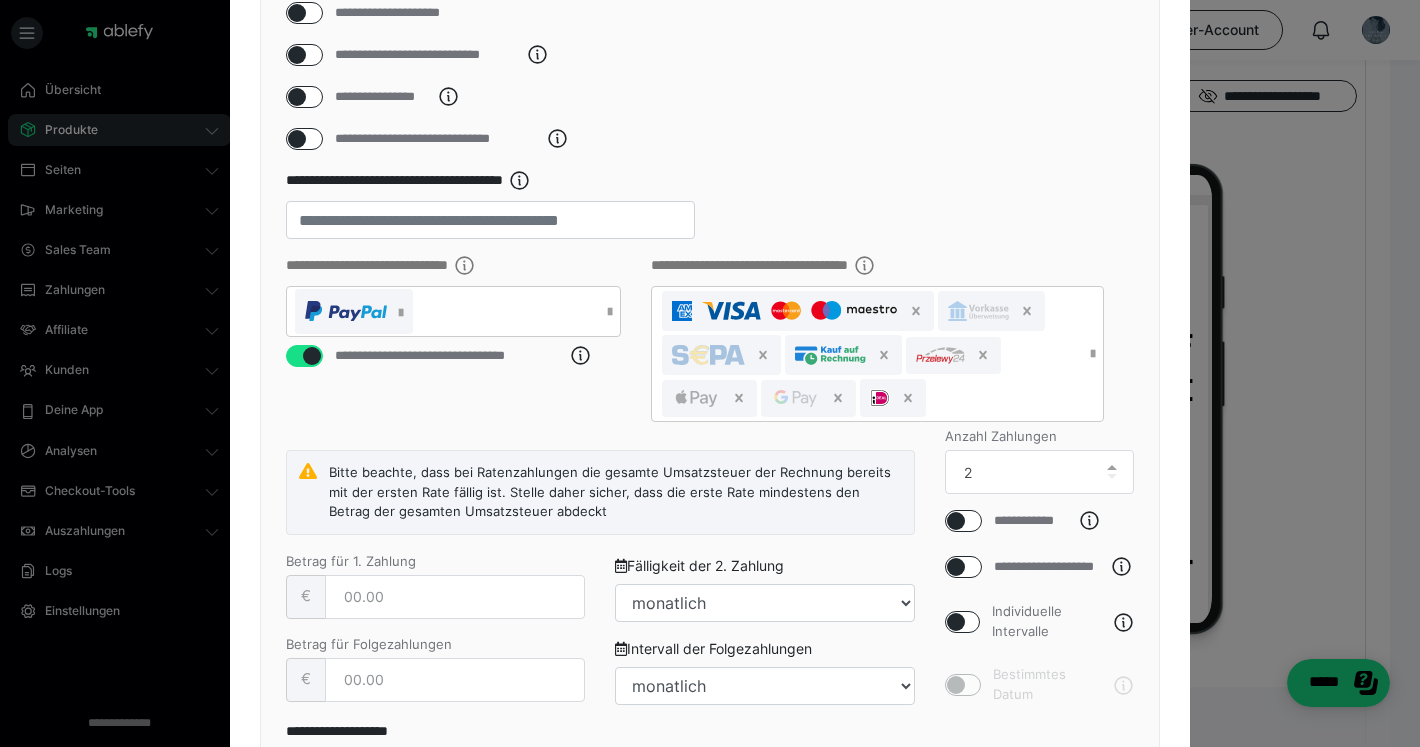 scroll, scrollTop: 294, scrollLeft: 0, axis: vertical 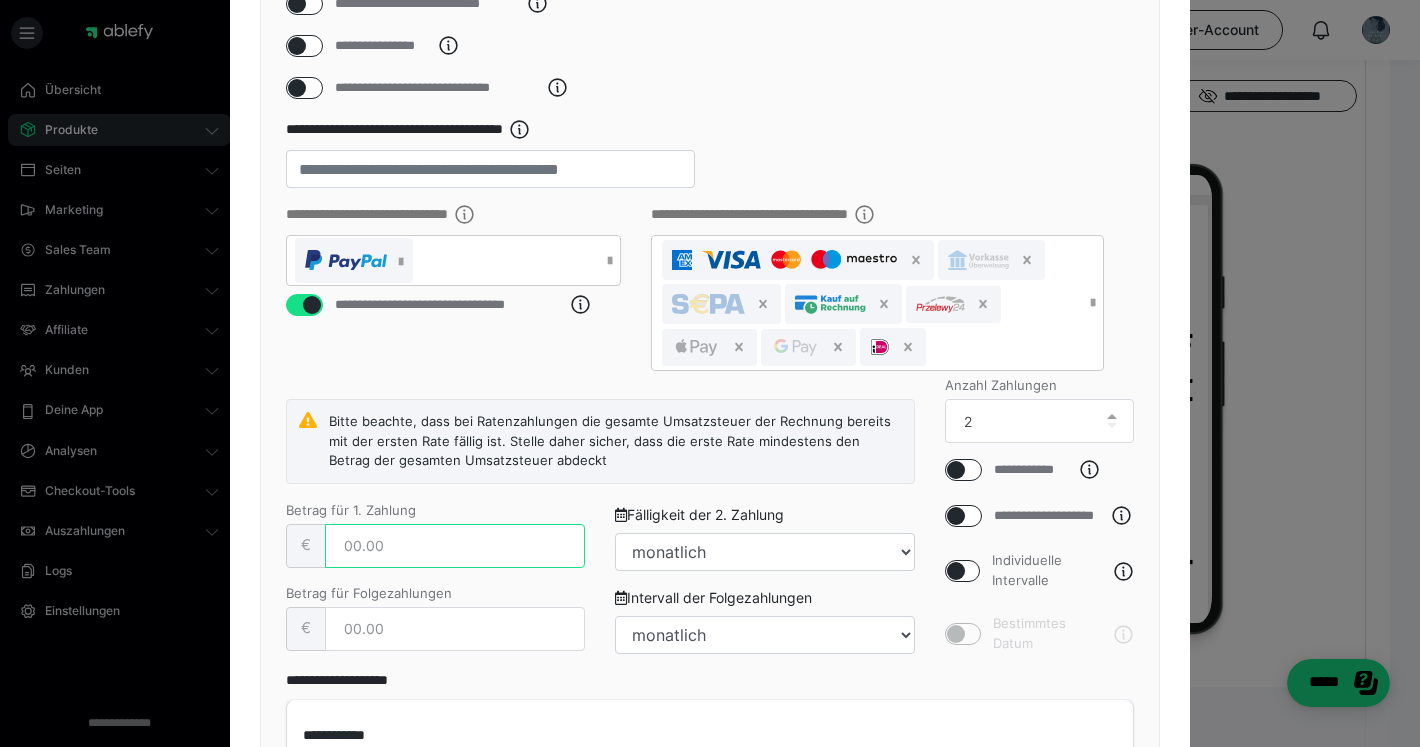 click at bounding box center [455, 546] 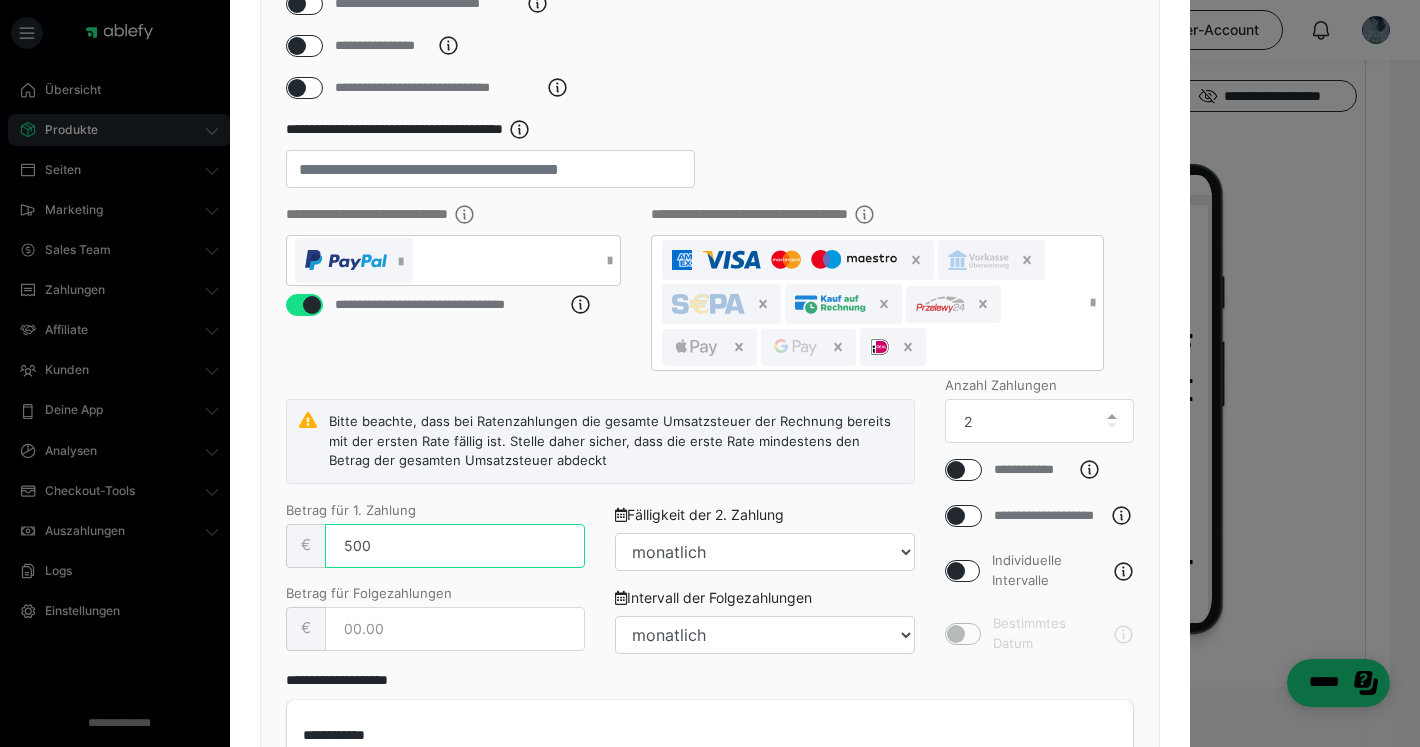 type on "500" 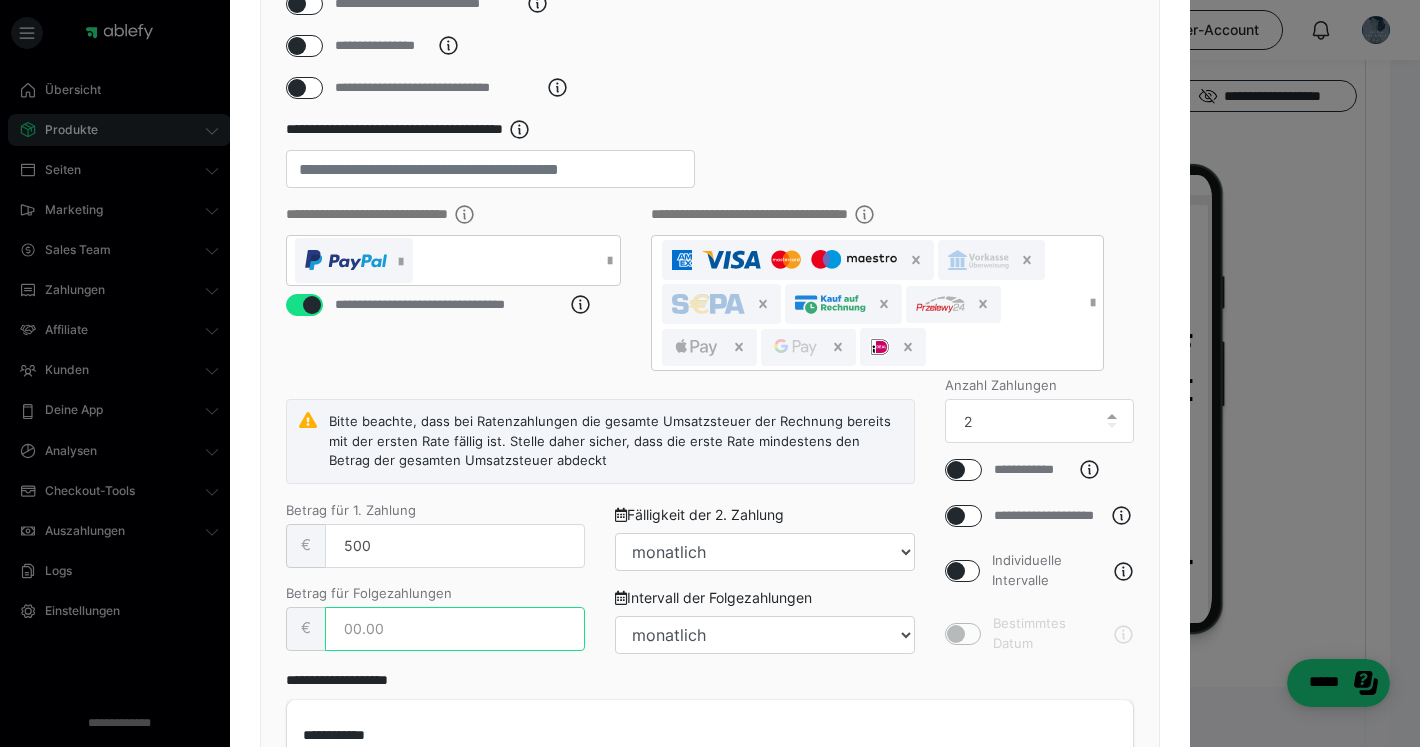 click at bounding box center (455, 629) 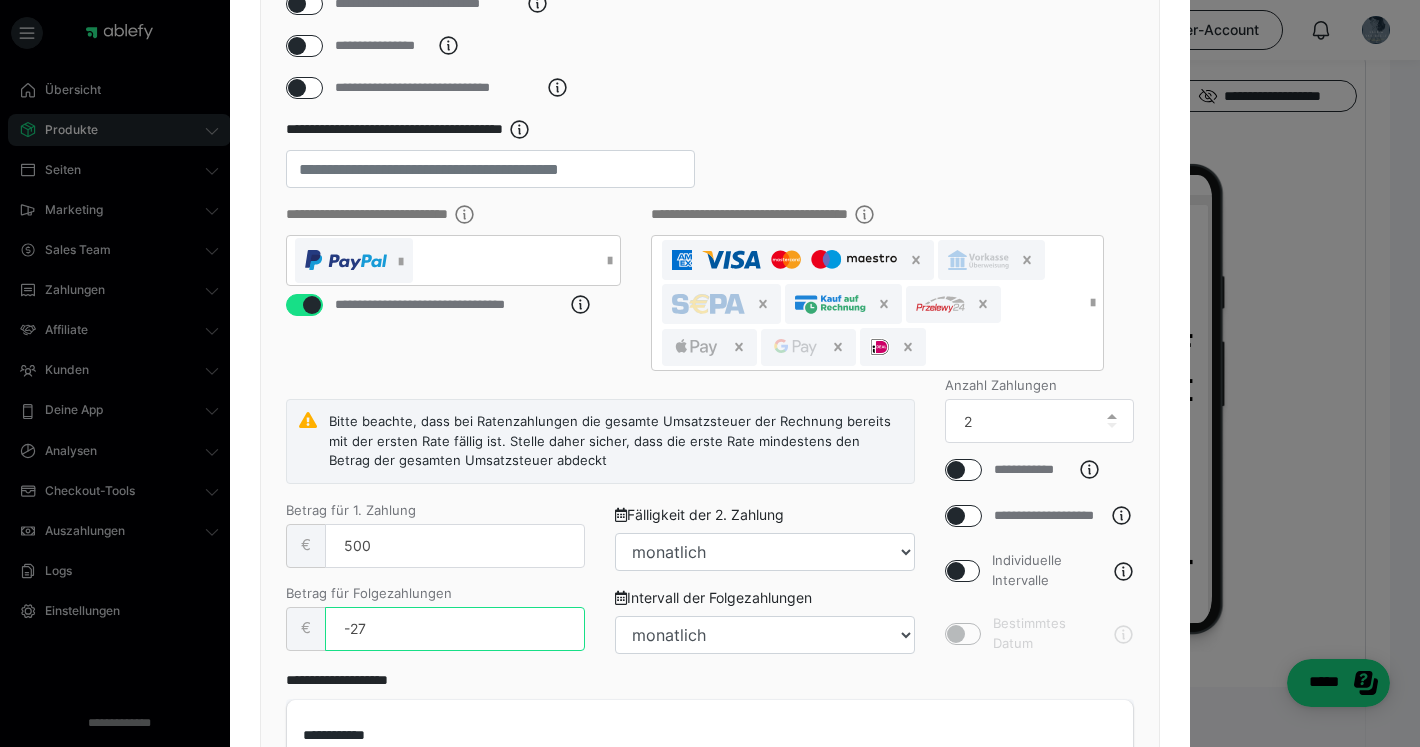scroll, scrollTop: 329, scrollLeft: 0, axis: vertical 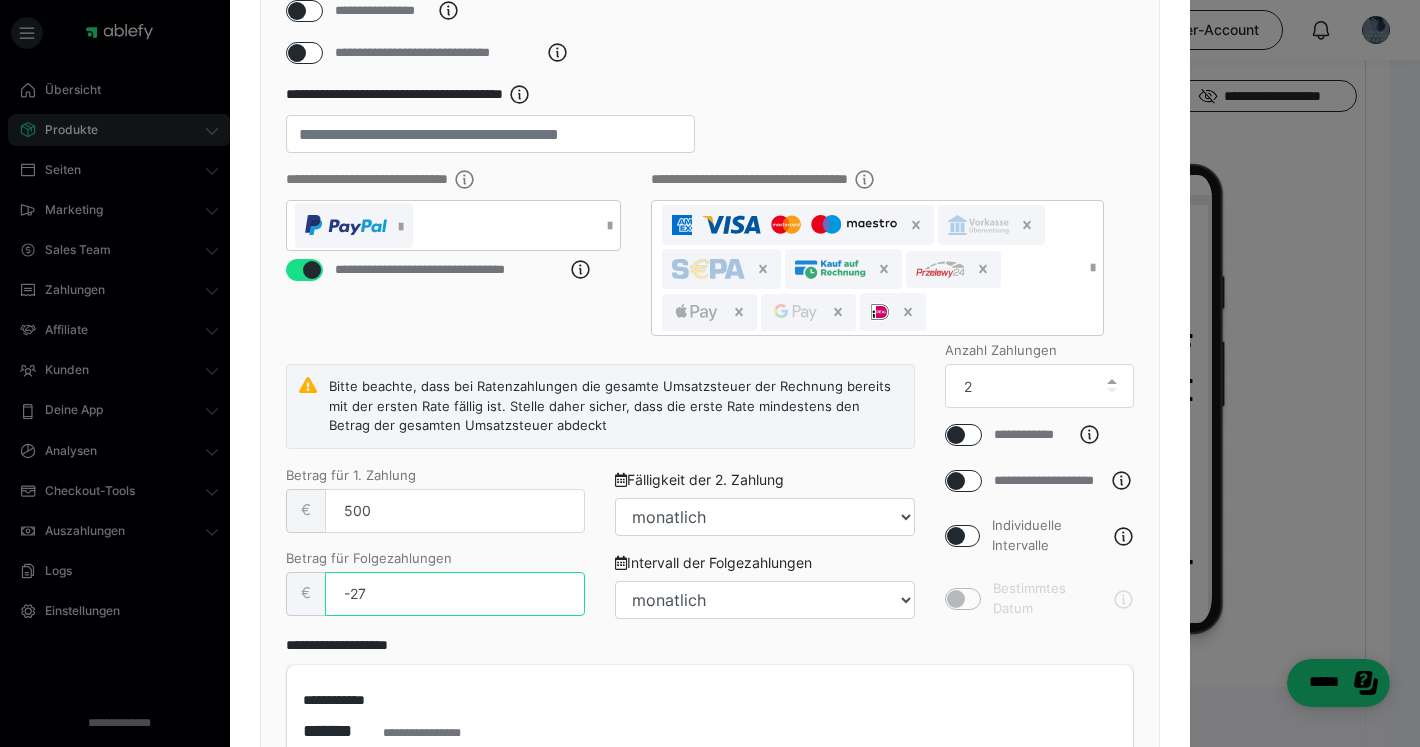 type on "-2" 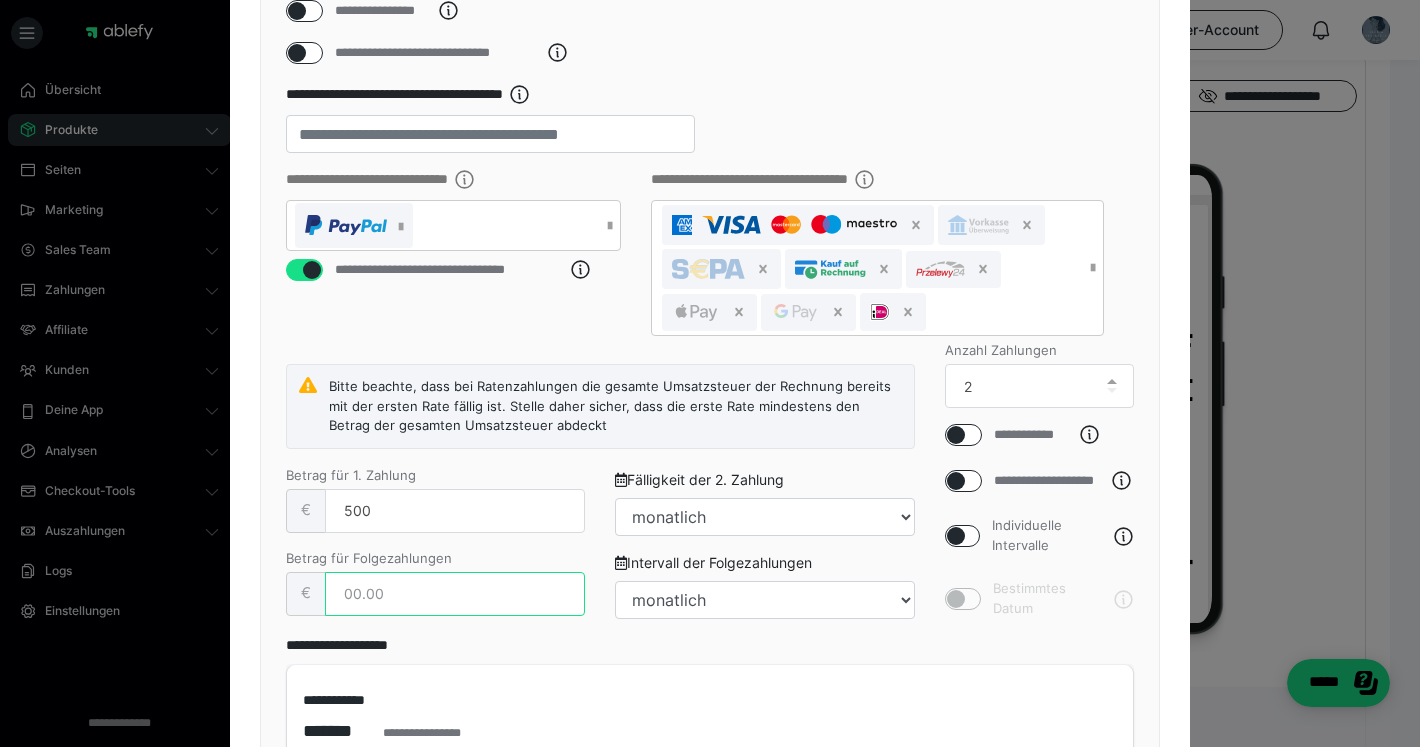 drag, startPoint x: 371, startPoint y: 617, endPoint x: 353, endPoint y: 617, distance: 18 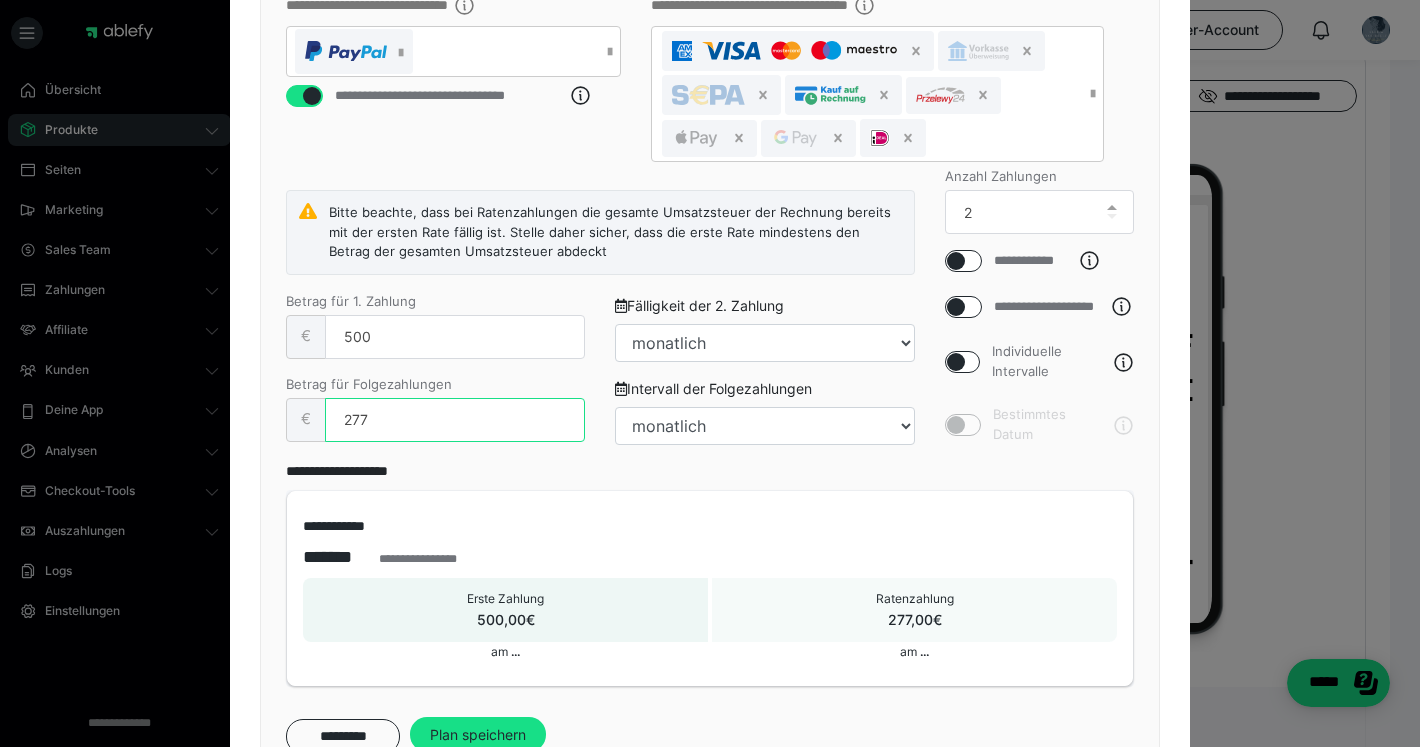 scroll, scrollTop: 509, scrollLeft: 0, axis: vertical 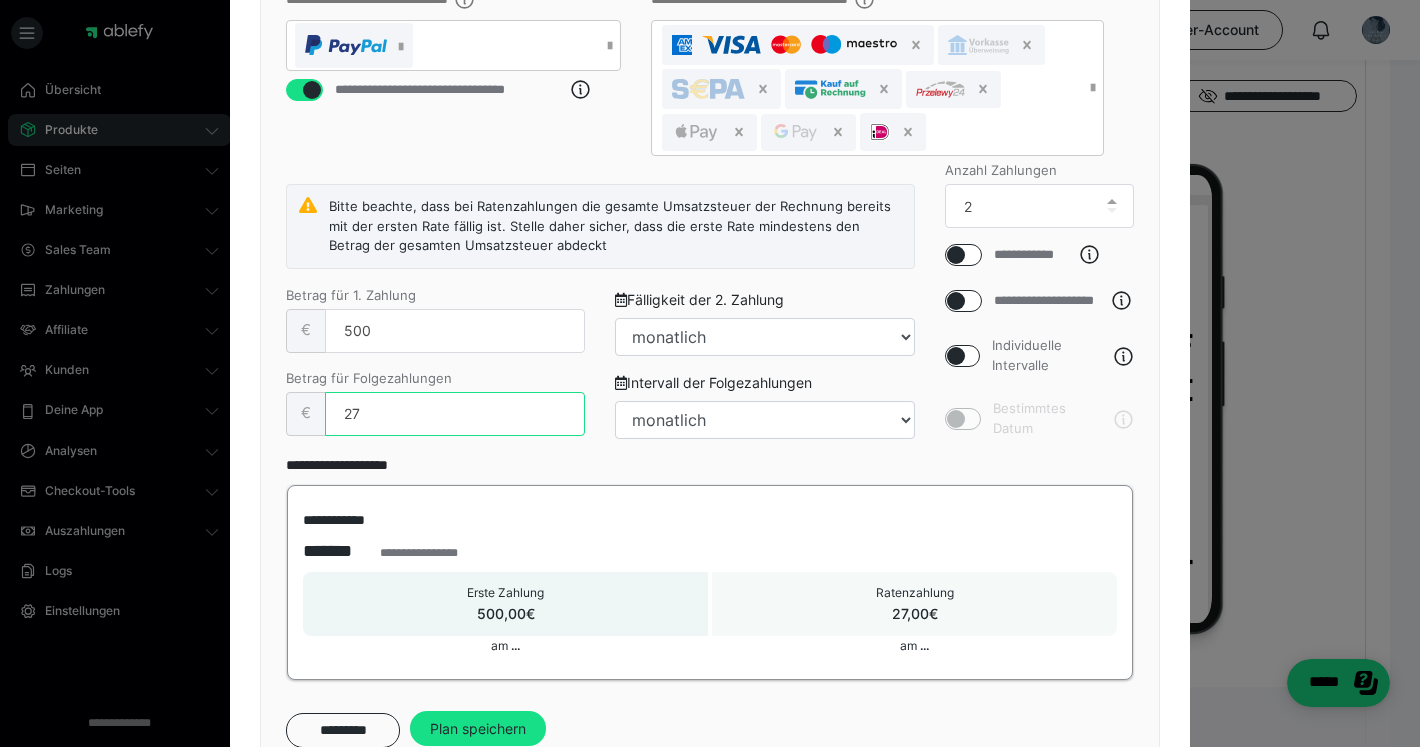 type on "2" 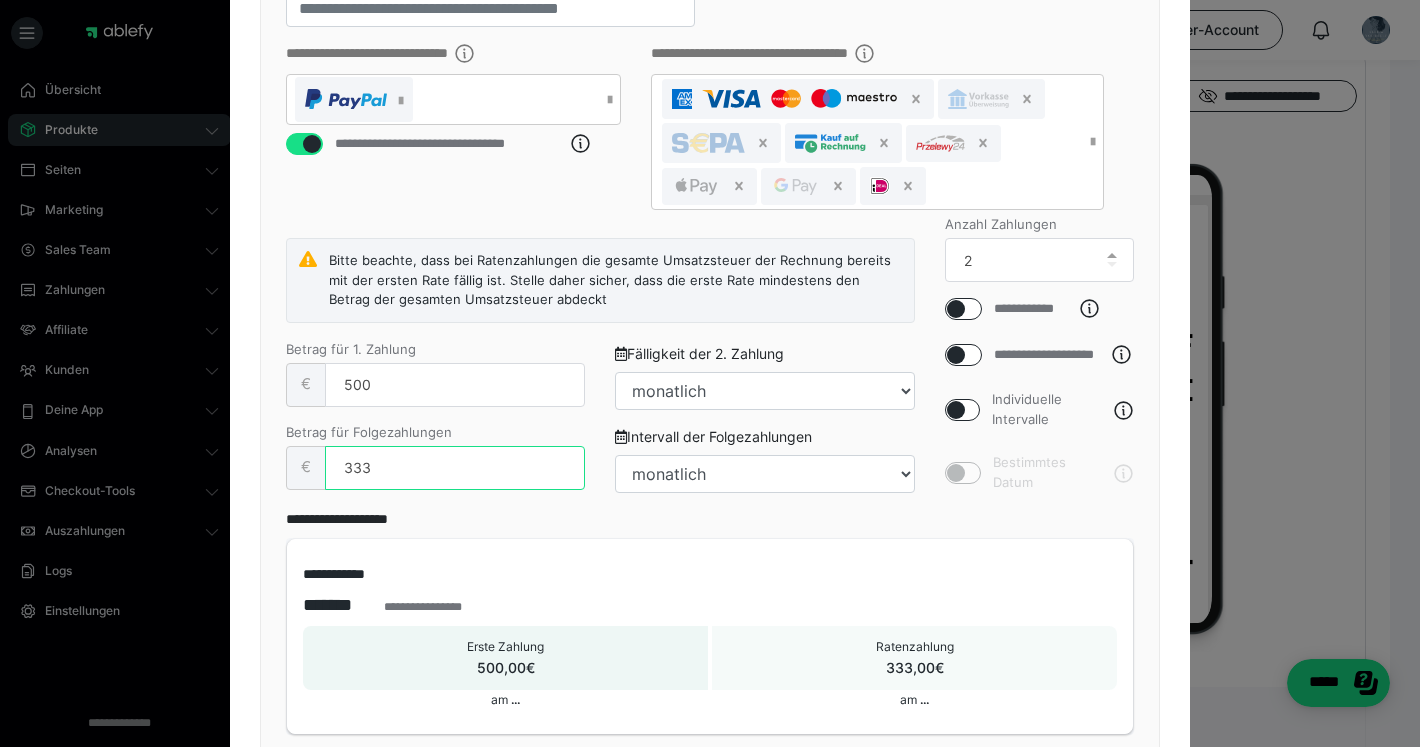scroll, scrollTop: 439, scrollLeft: 0, axis: vertical 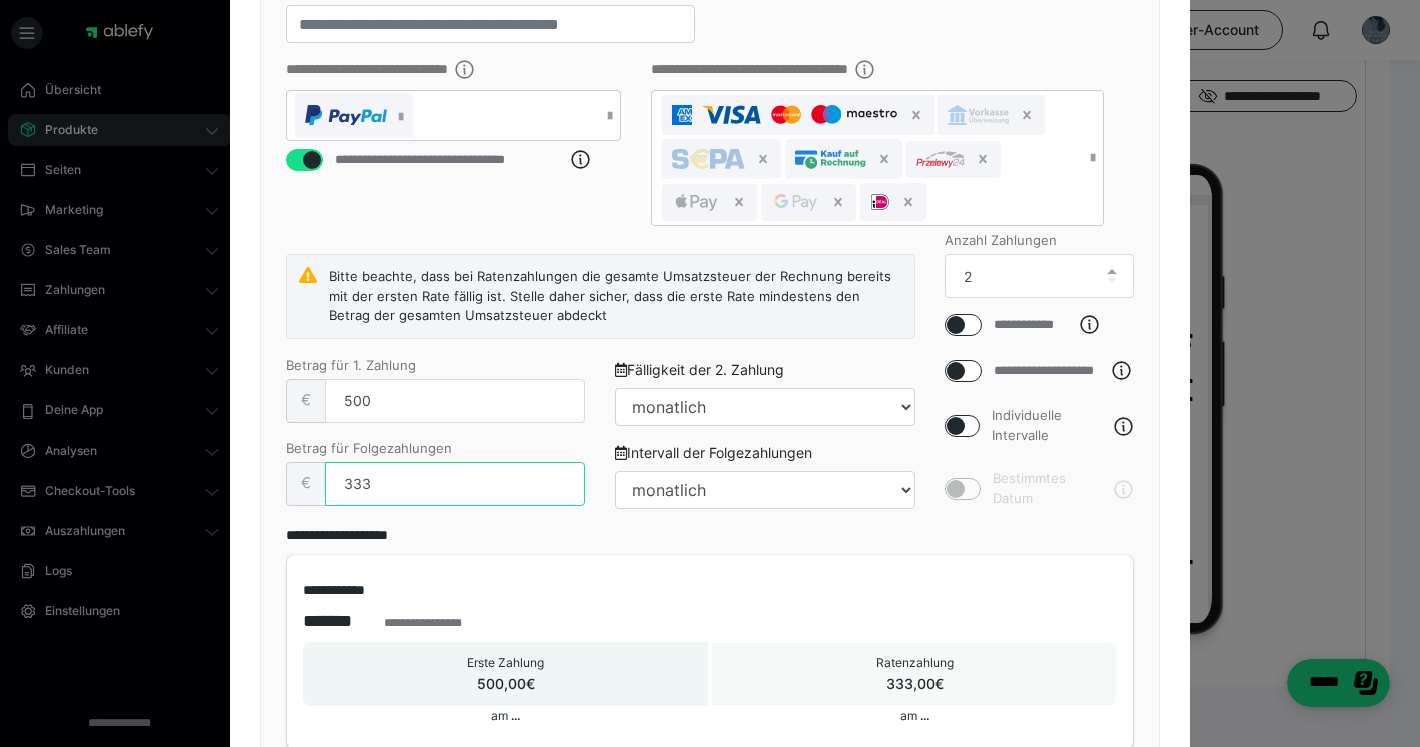 type on "333" 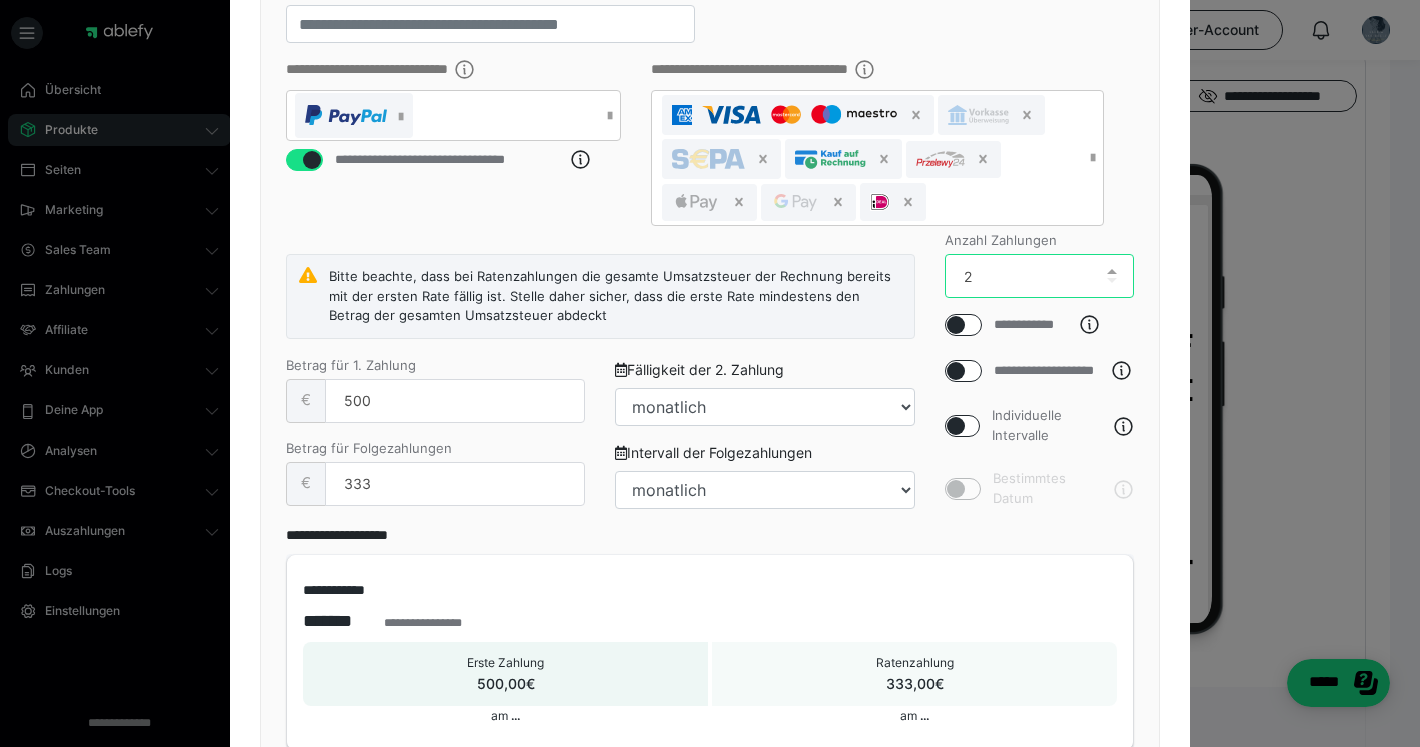 click on "2" at bounding box center (1040, 276) 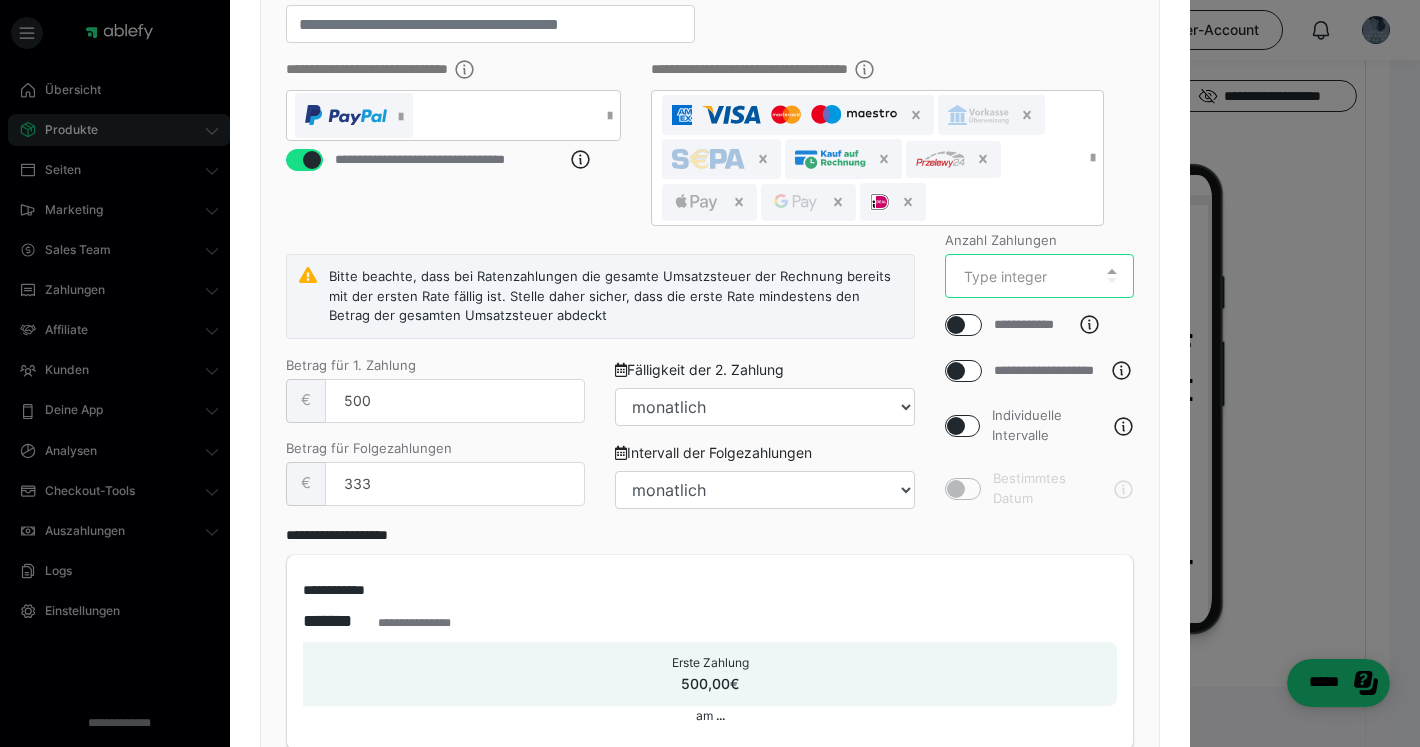 type on "9" 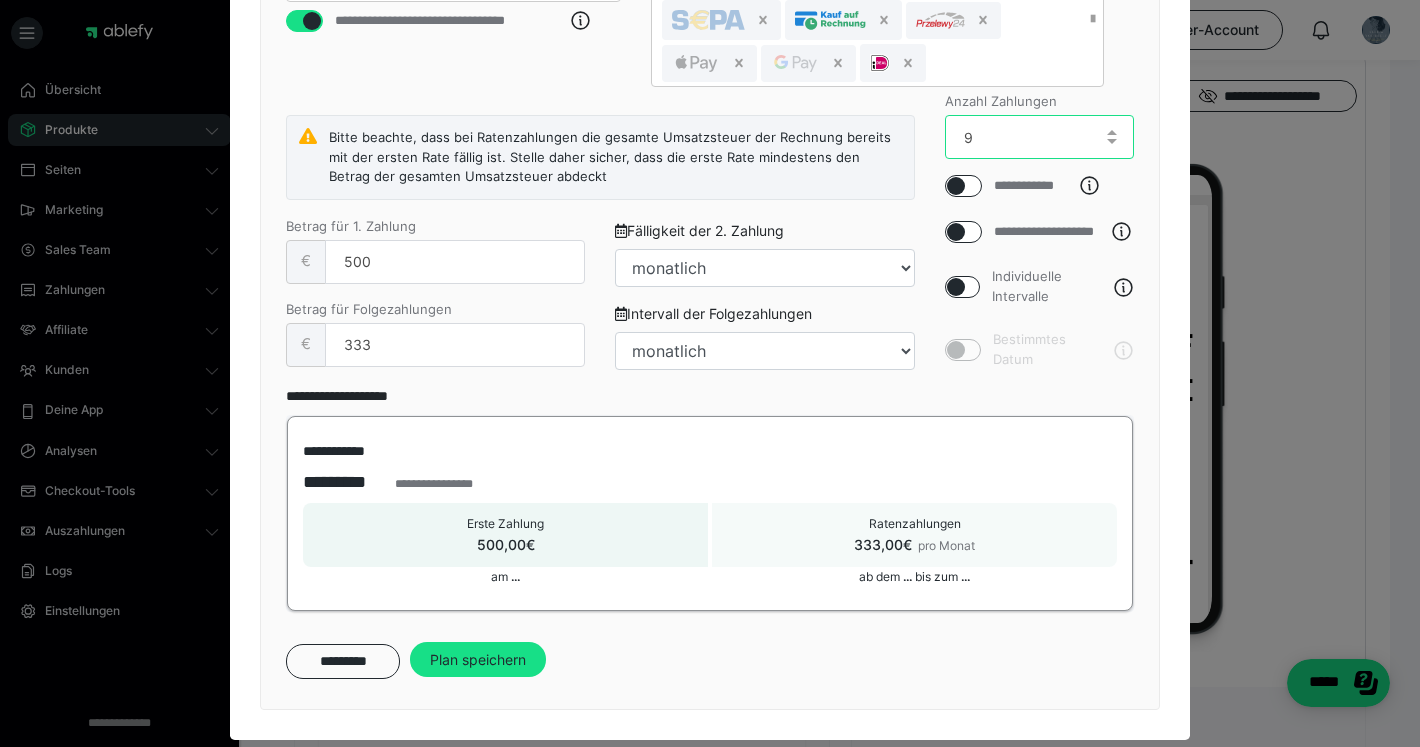 scroll, scrollTop: 582, scrollLeft: 0, axis: vertical 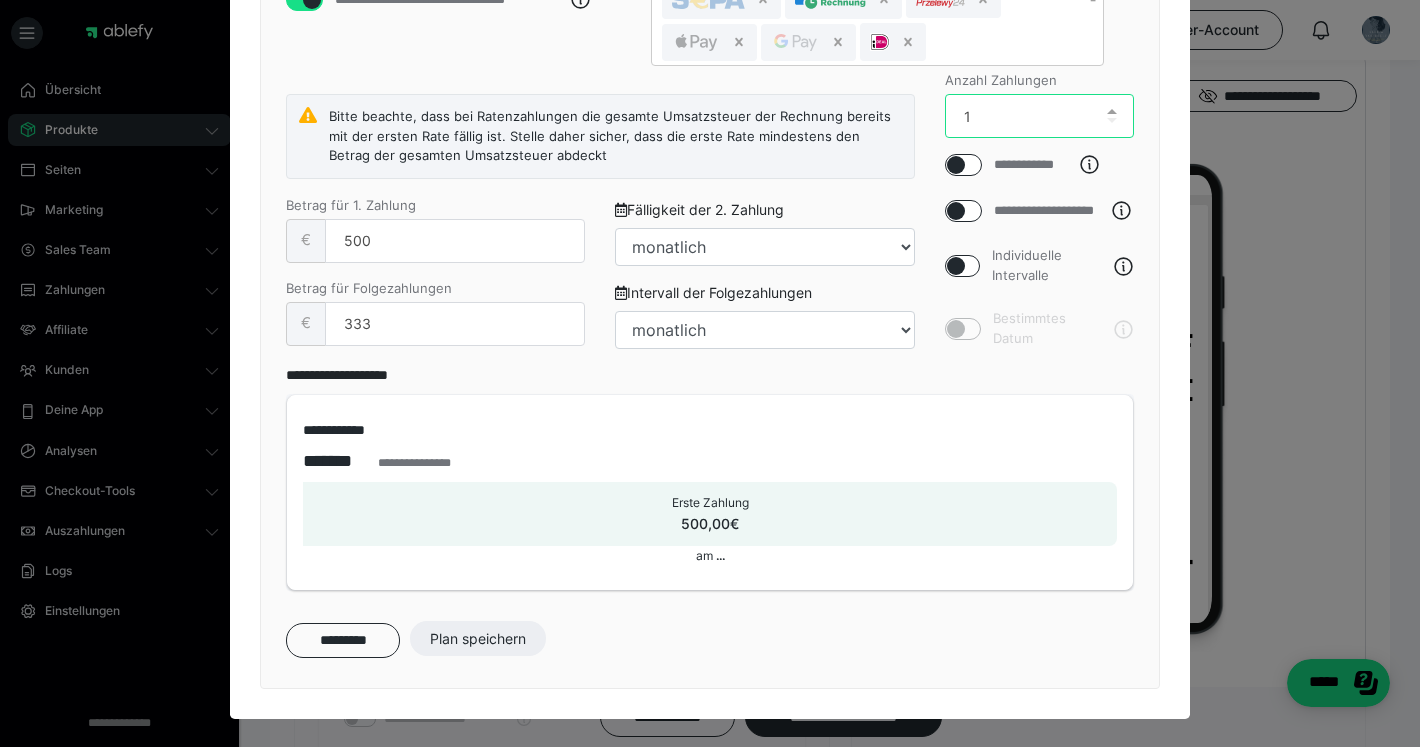 type on "10" 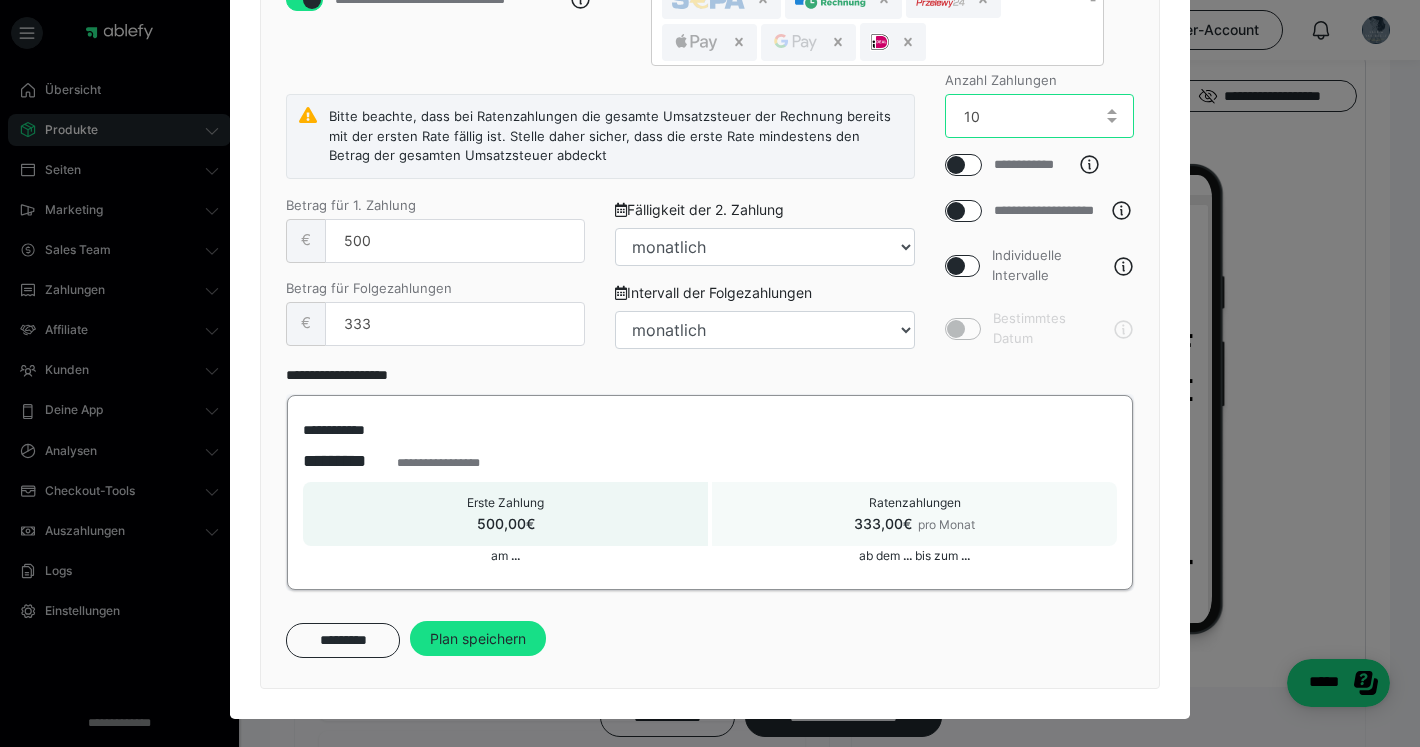 scroll, scrollTop: 1043, scrollLeft: 0, axis: vertical 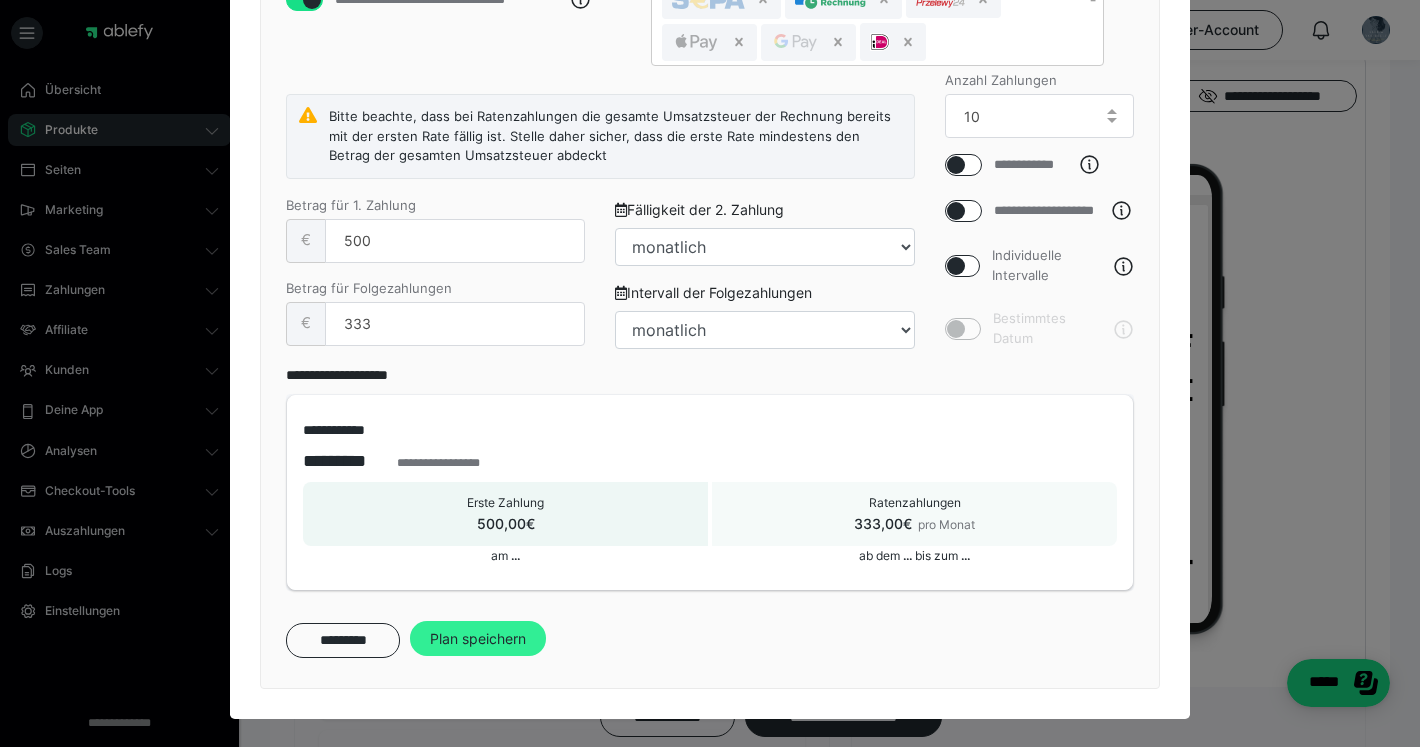 click on "Plan speichern" at bounding box center (478, 639) 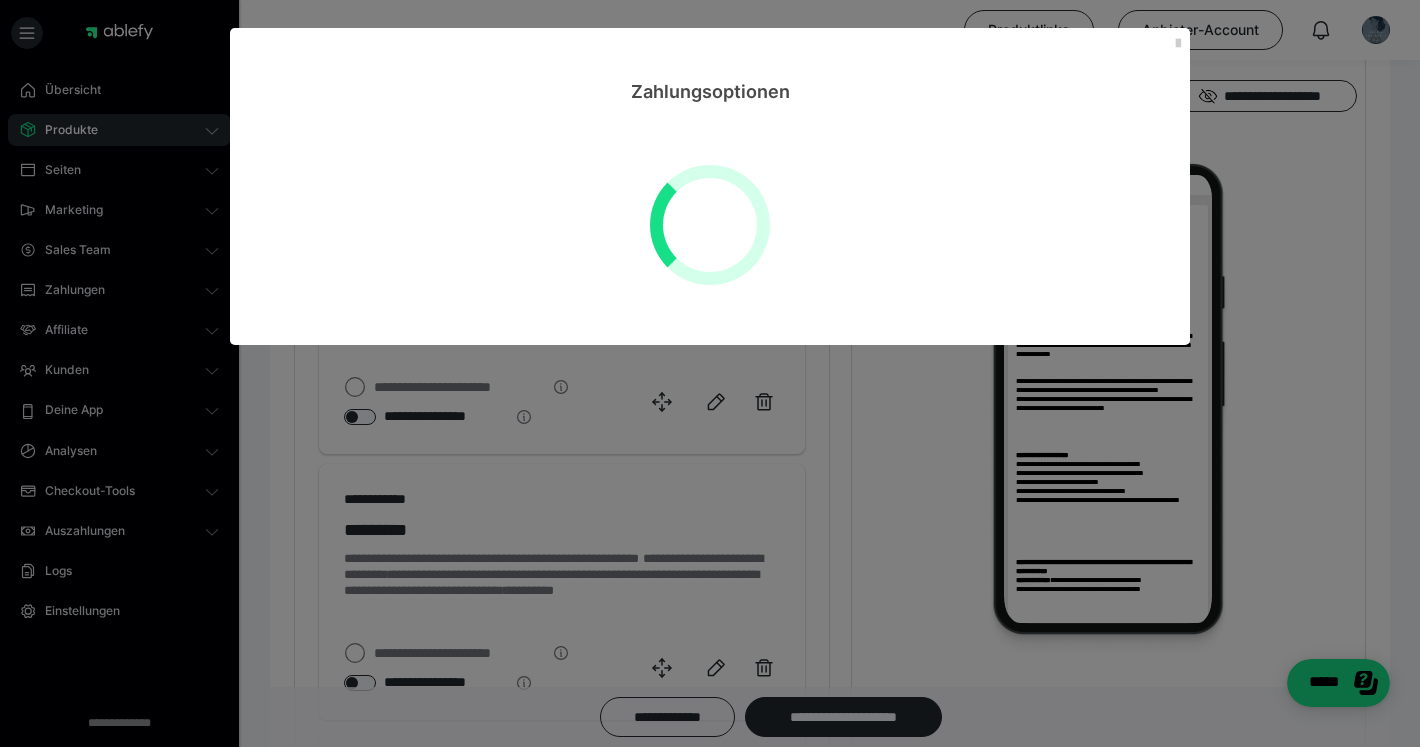 scroll, scrollTop: 0, scrollLeft: 0, axis: both 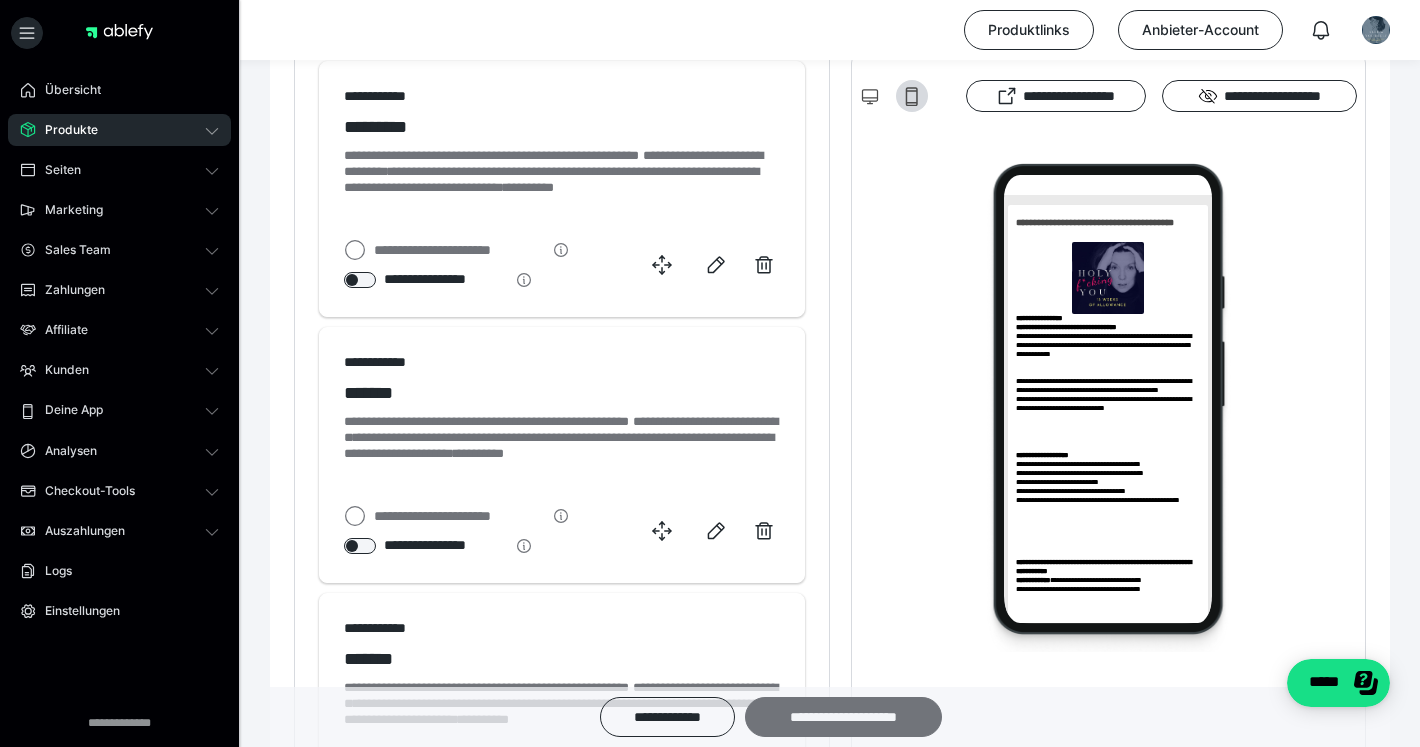 click on "**********" at bounding box center [843, 717] 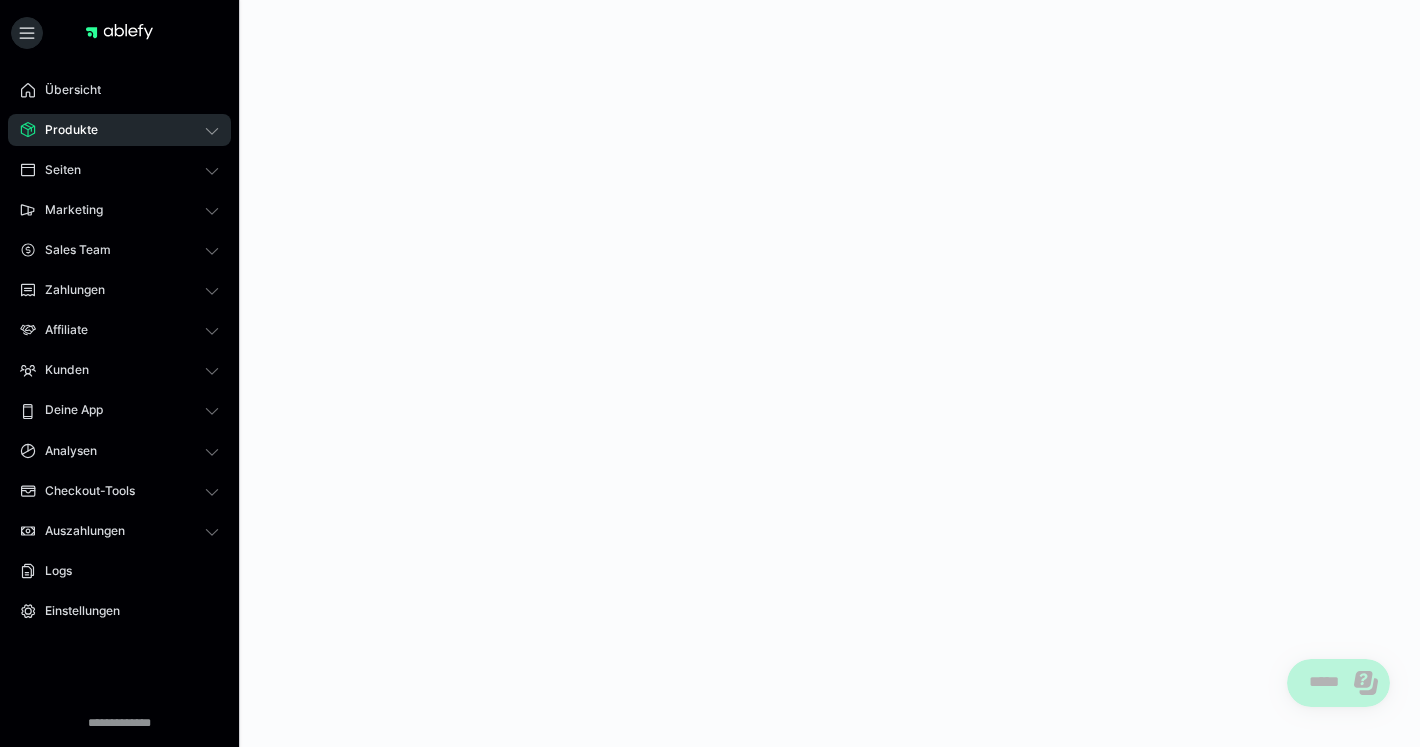 scroll, scrollTop: 0, scrollLeft: 0, axis: both 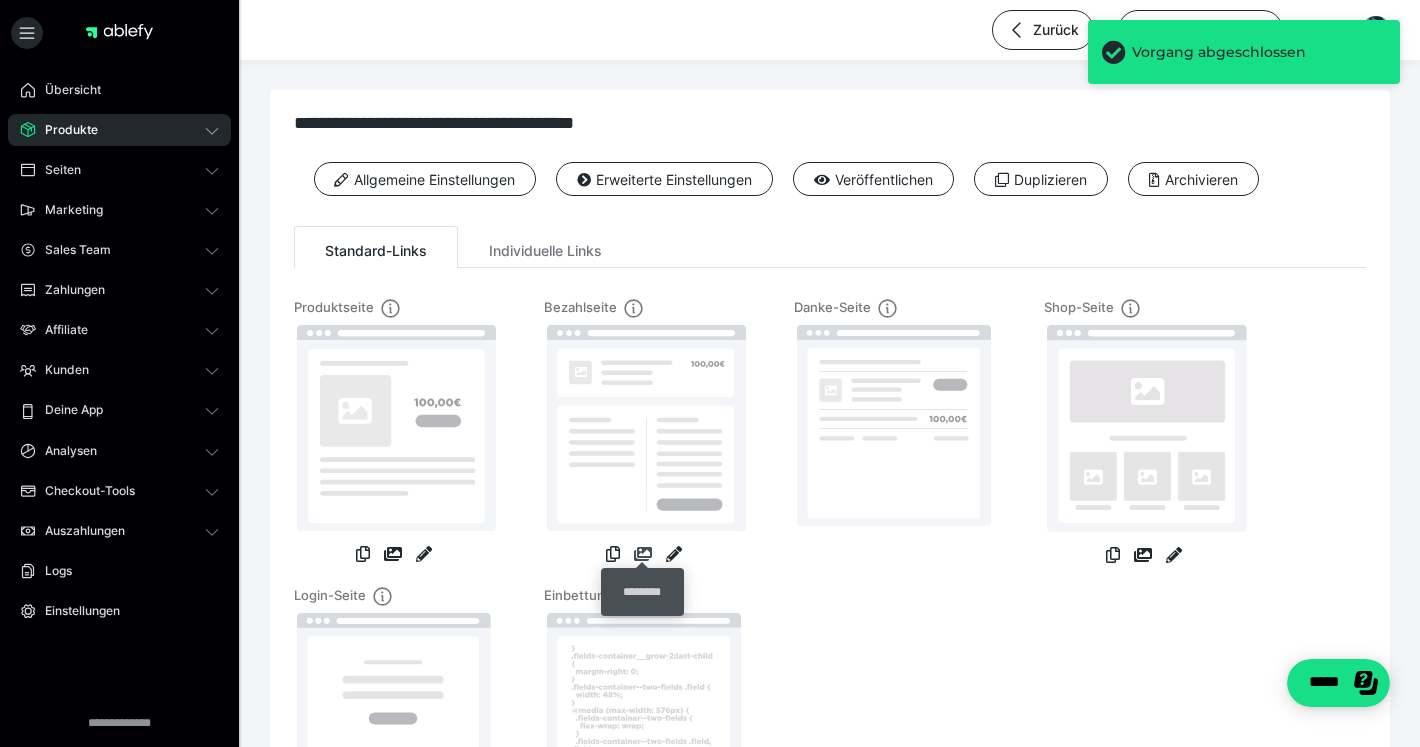 click at bounding box center (643, 554) 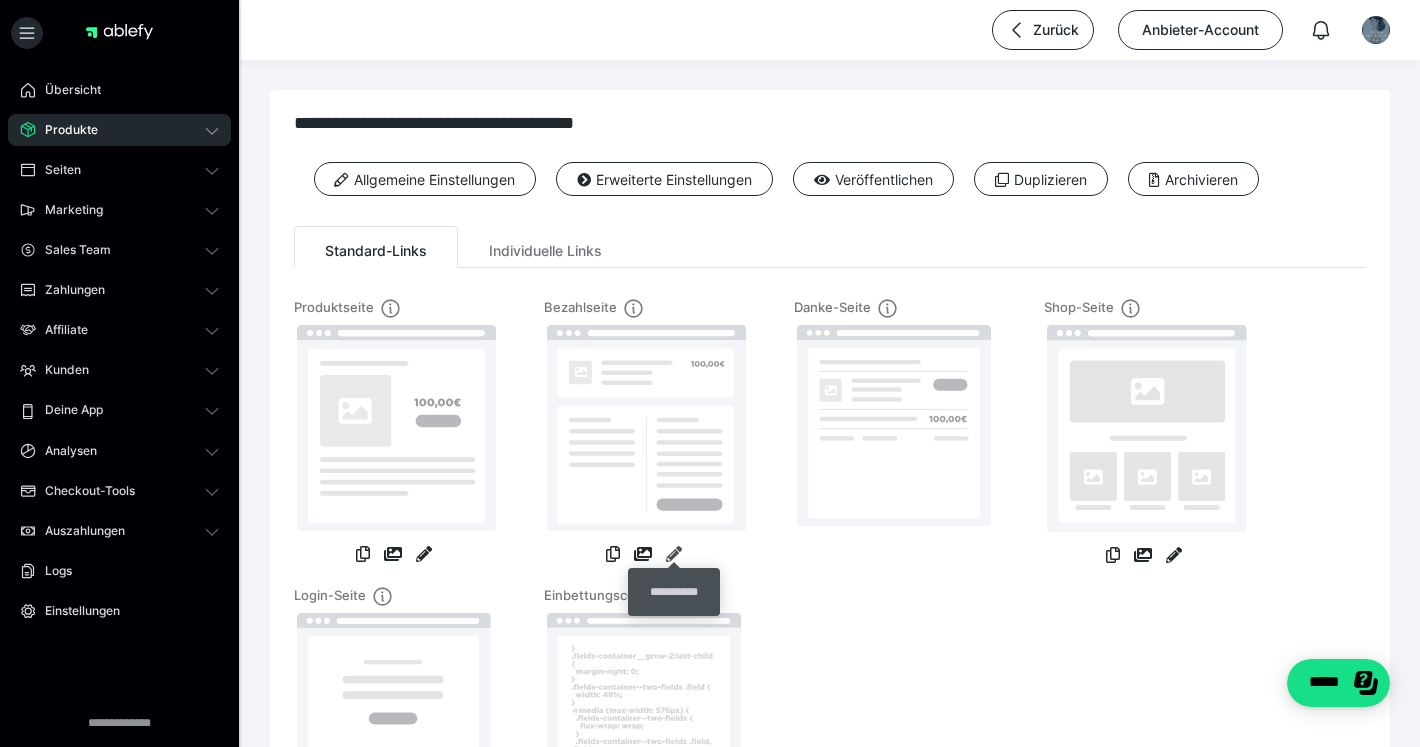 click at bounding box center [674, 554] 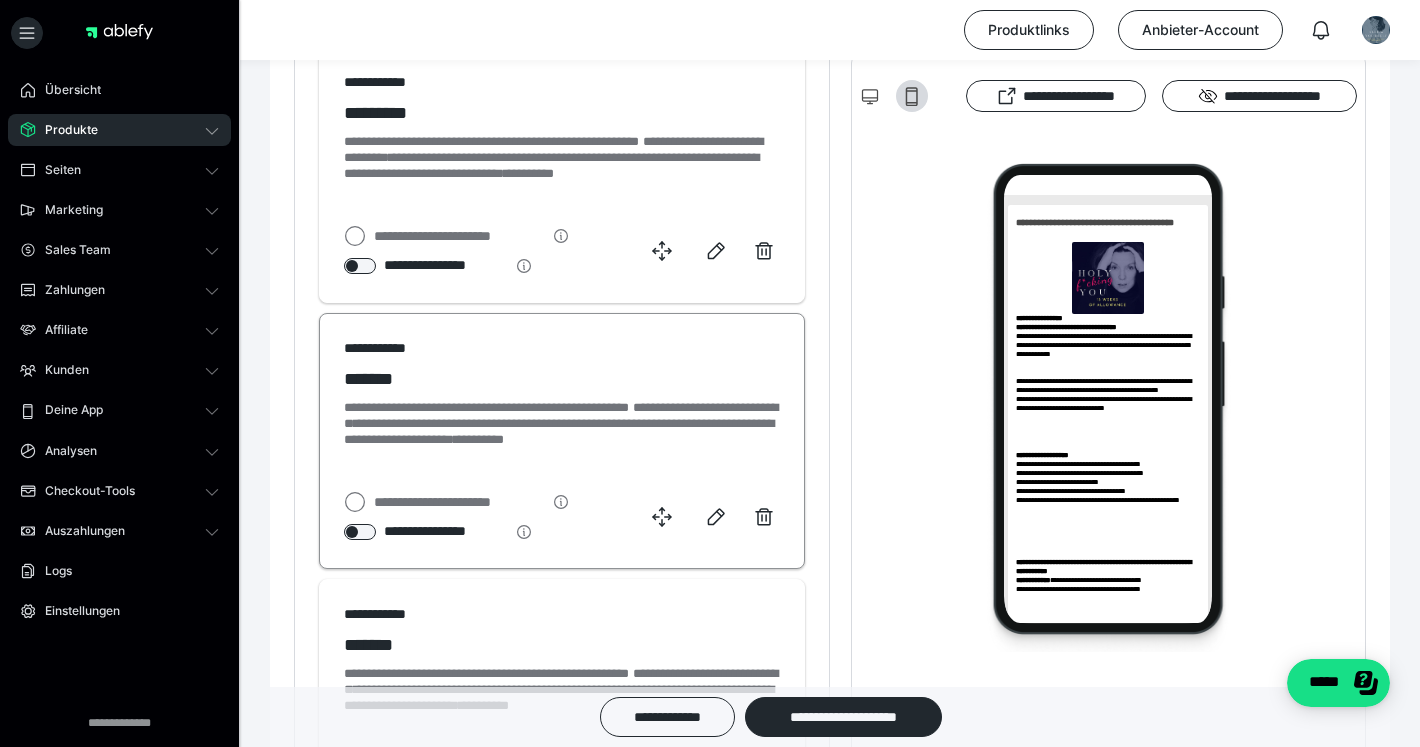 scroll, scrollTop: 1447, scrollLeft: 0, axis: vertical 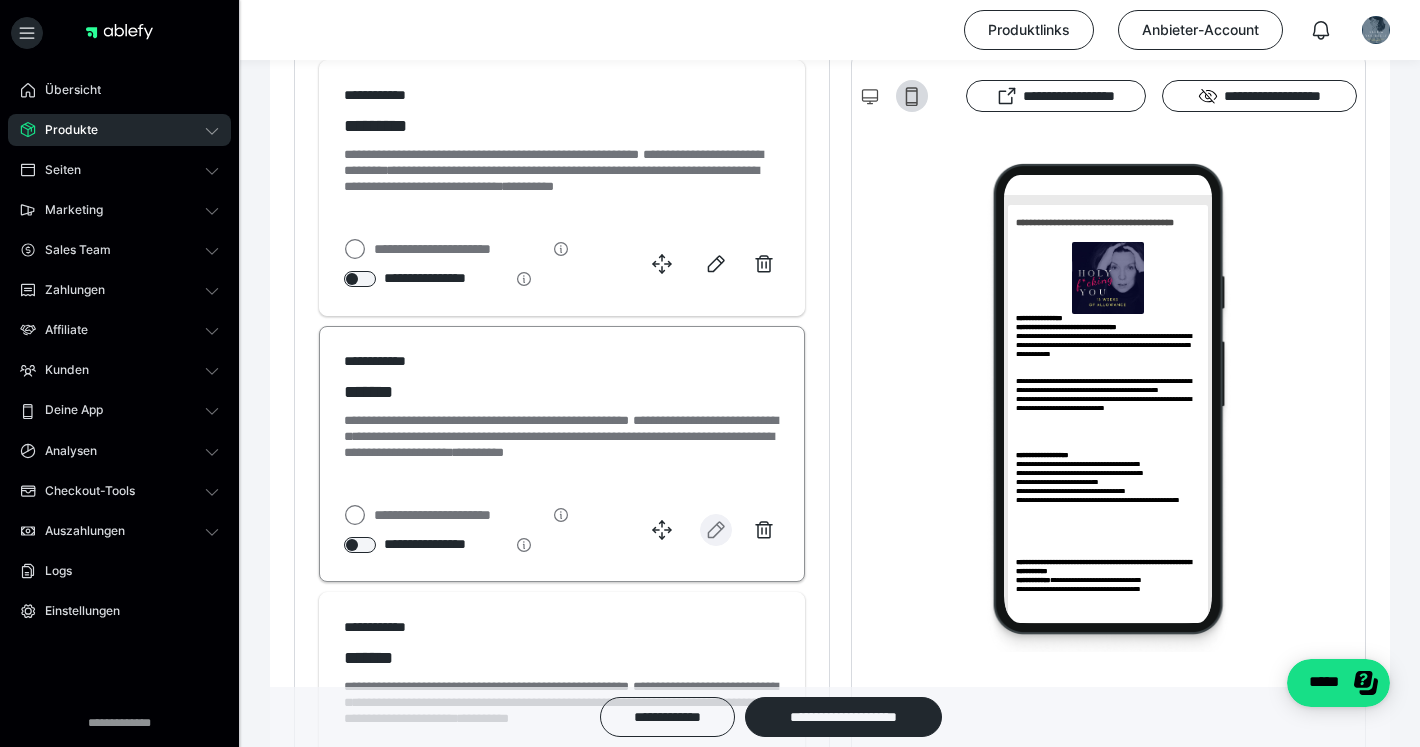 click 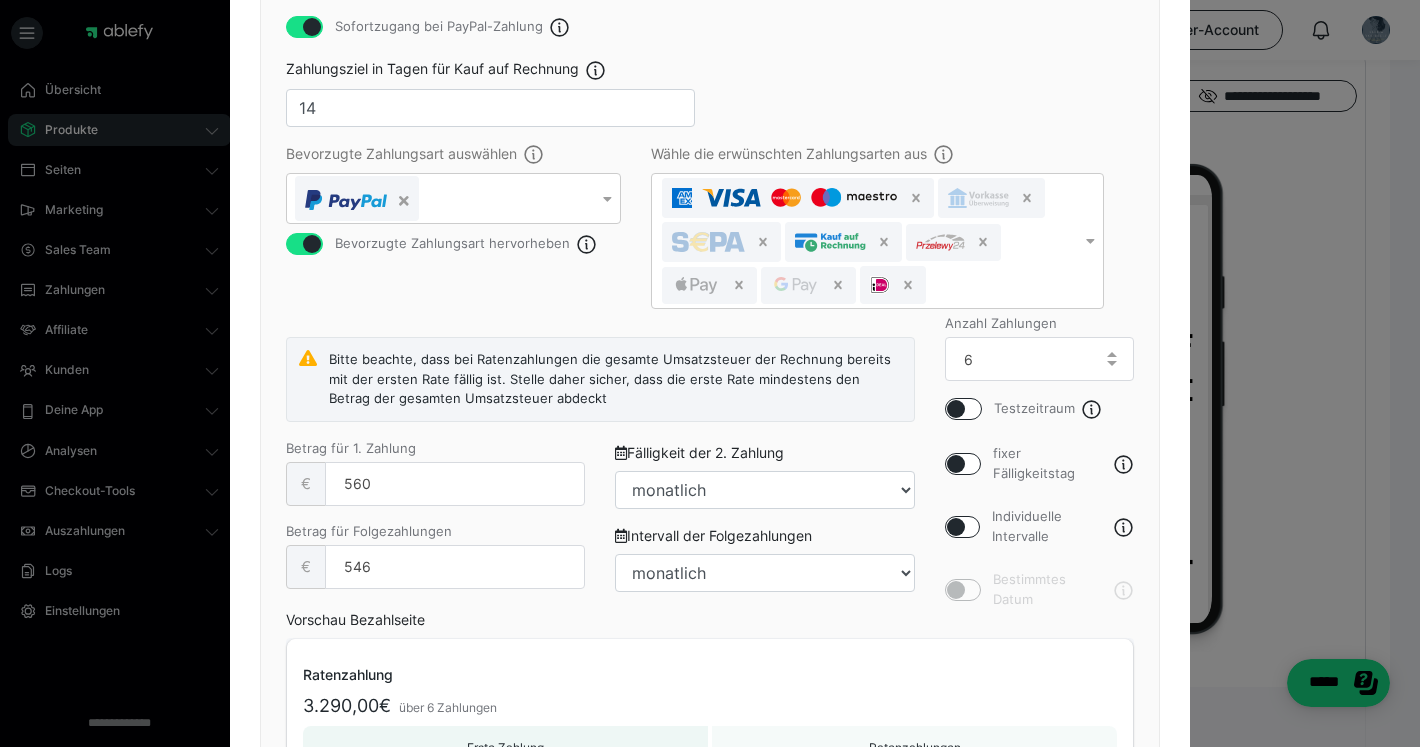 scroll, scrollTop: 438, scrollLeft: 0, axis: vertical 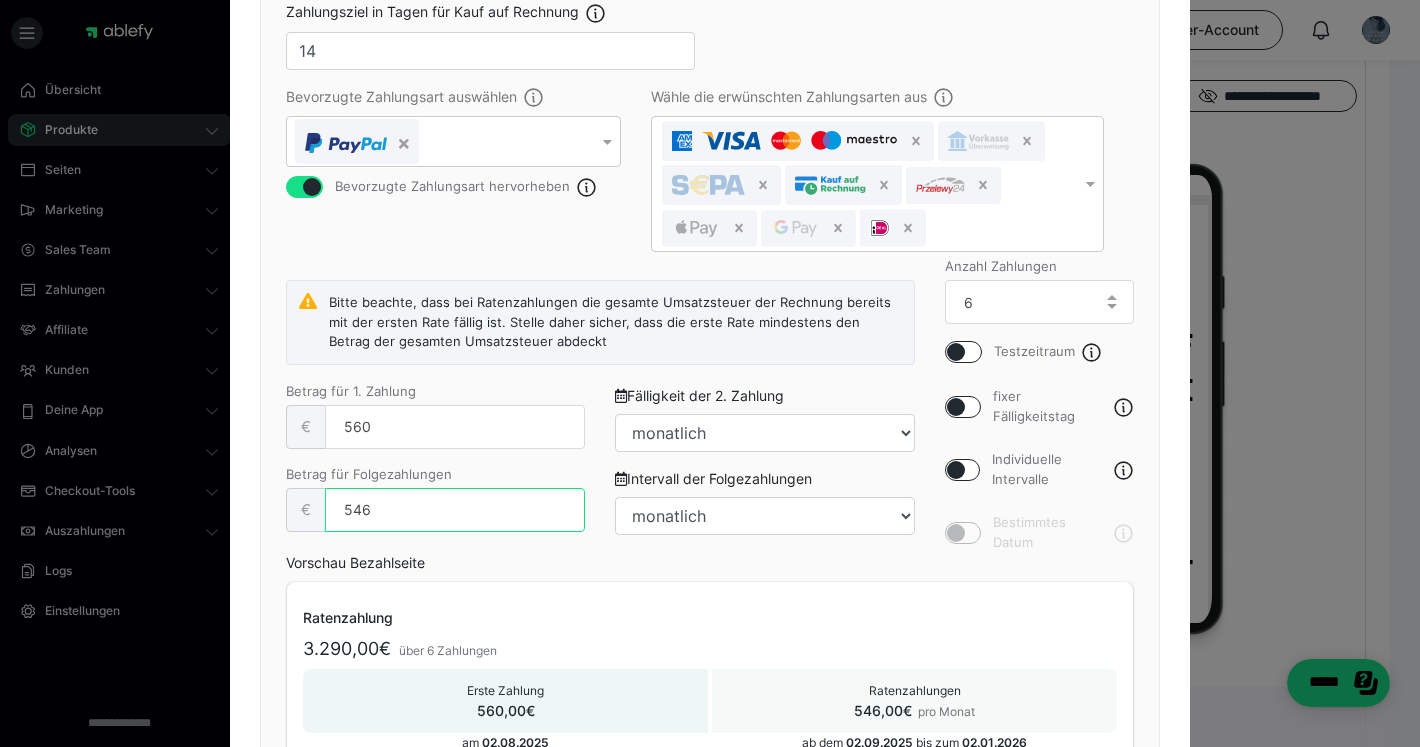 click on "546" at bounding box center (455, 510) 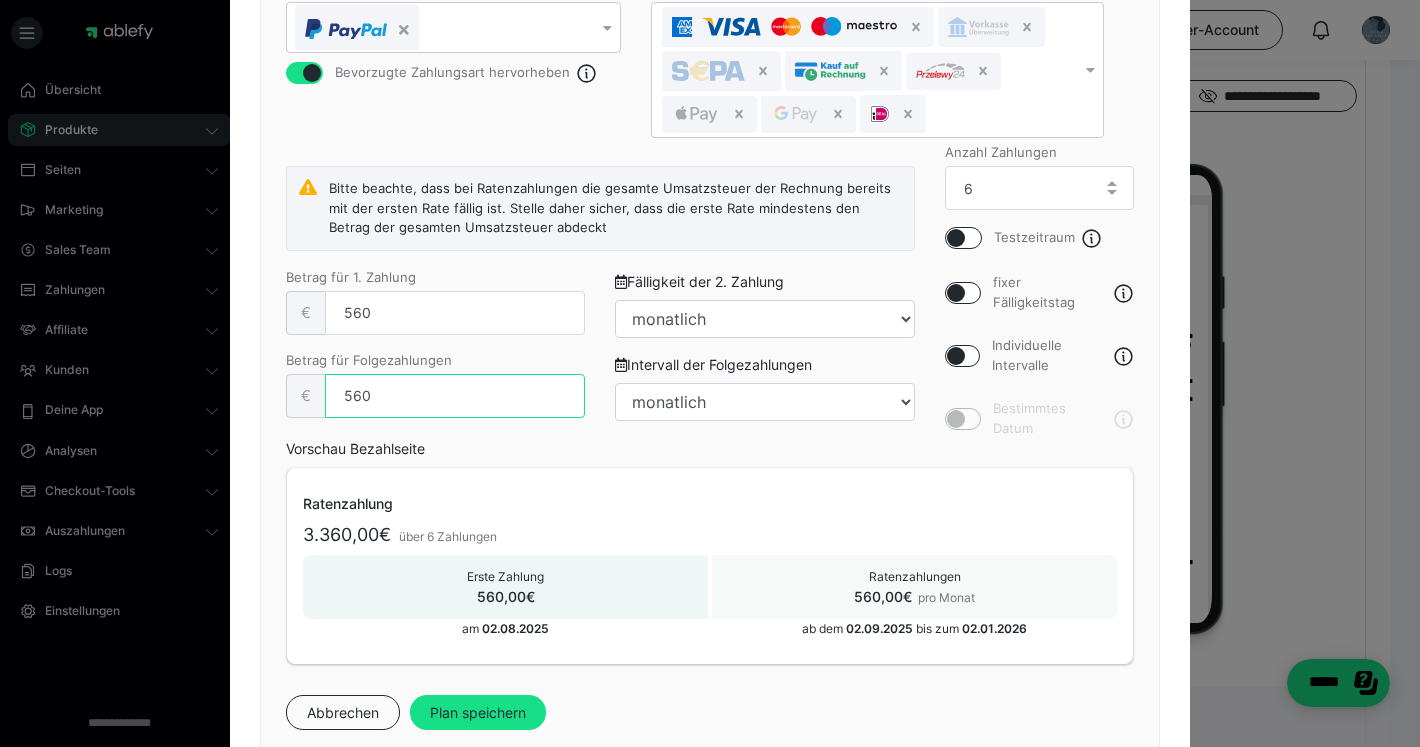 scroll, scrollTop: 559, scrollLeft: 0, axis: vertical 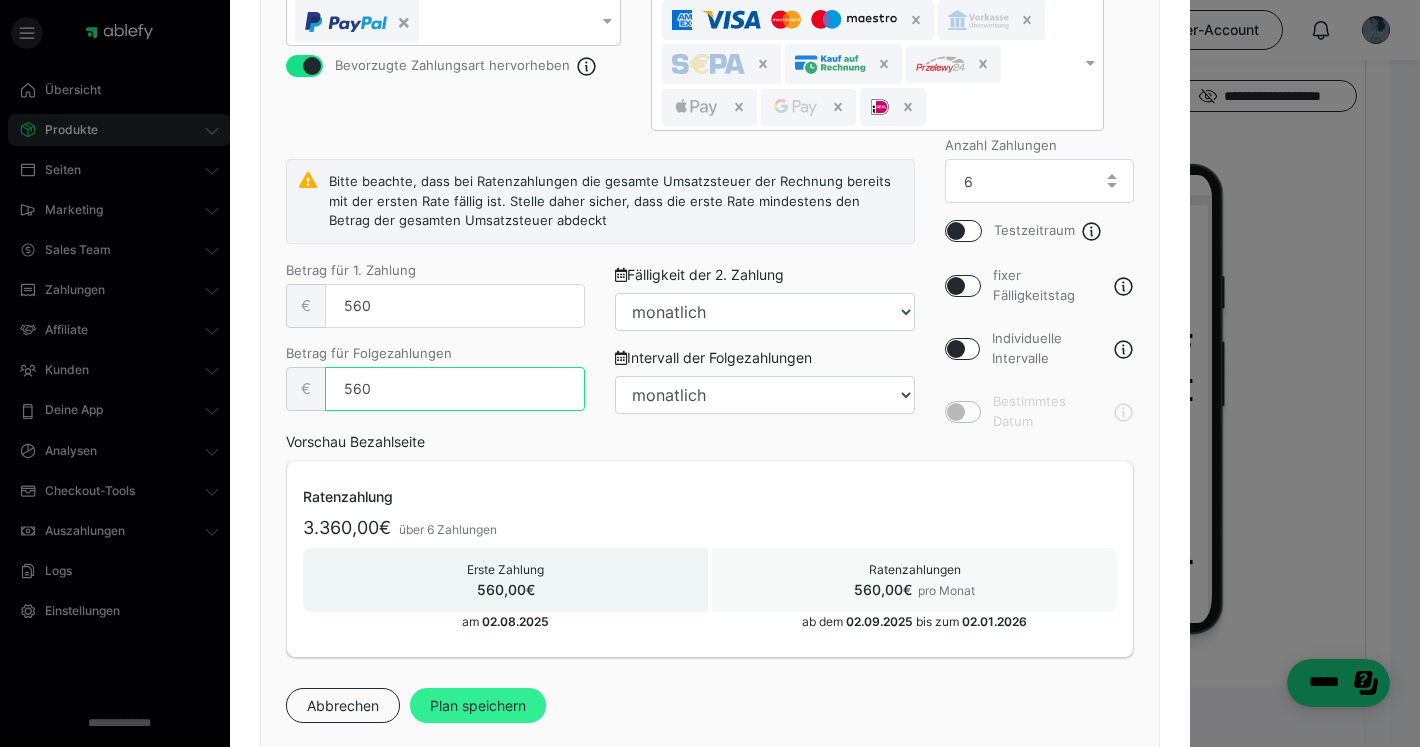 type on "560" 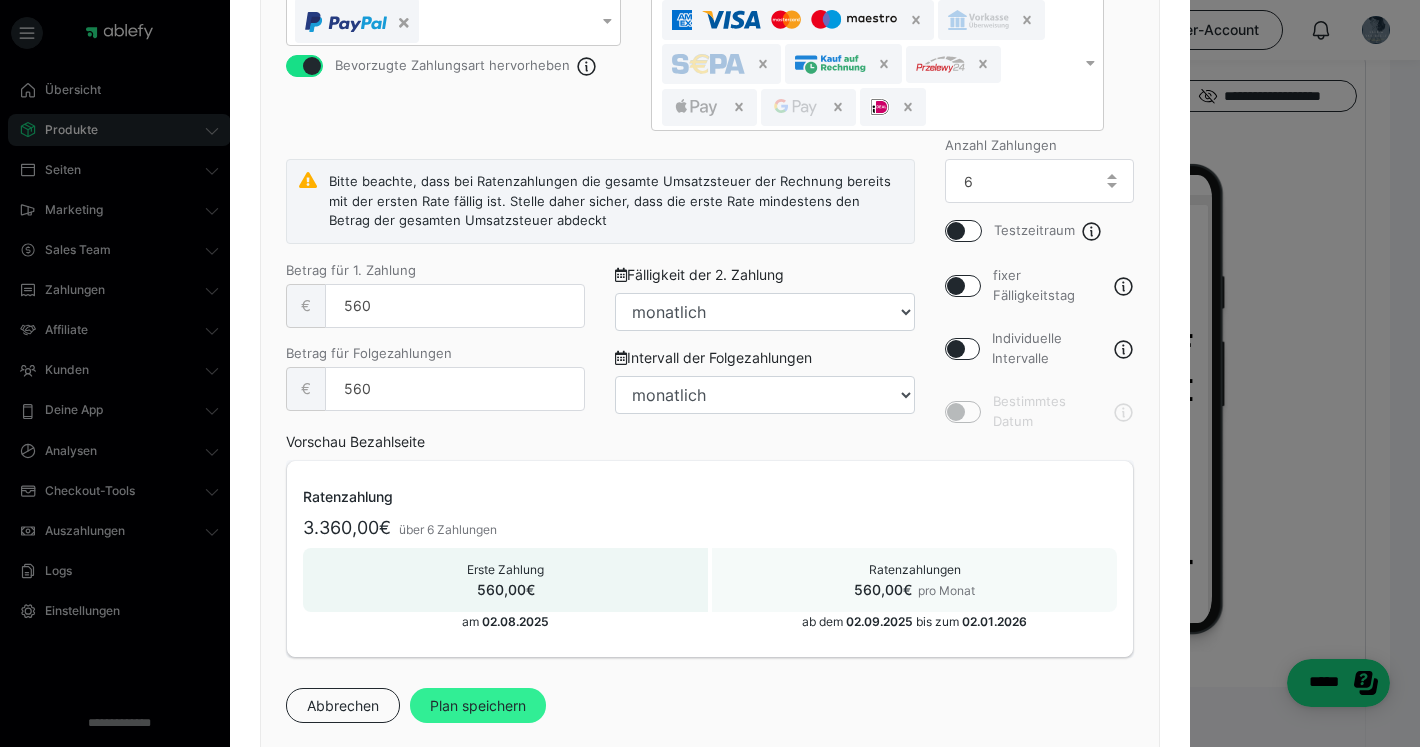 click on "Plan speichern" at bounding box center [478, 706] 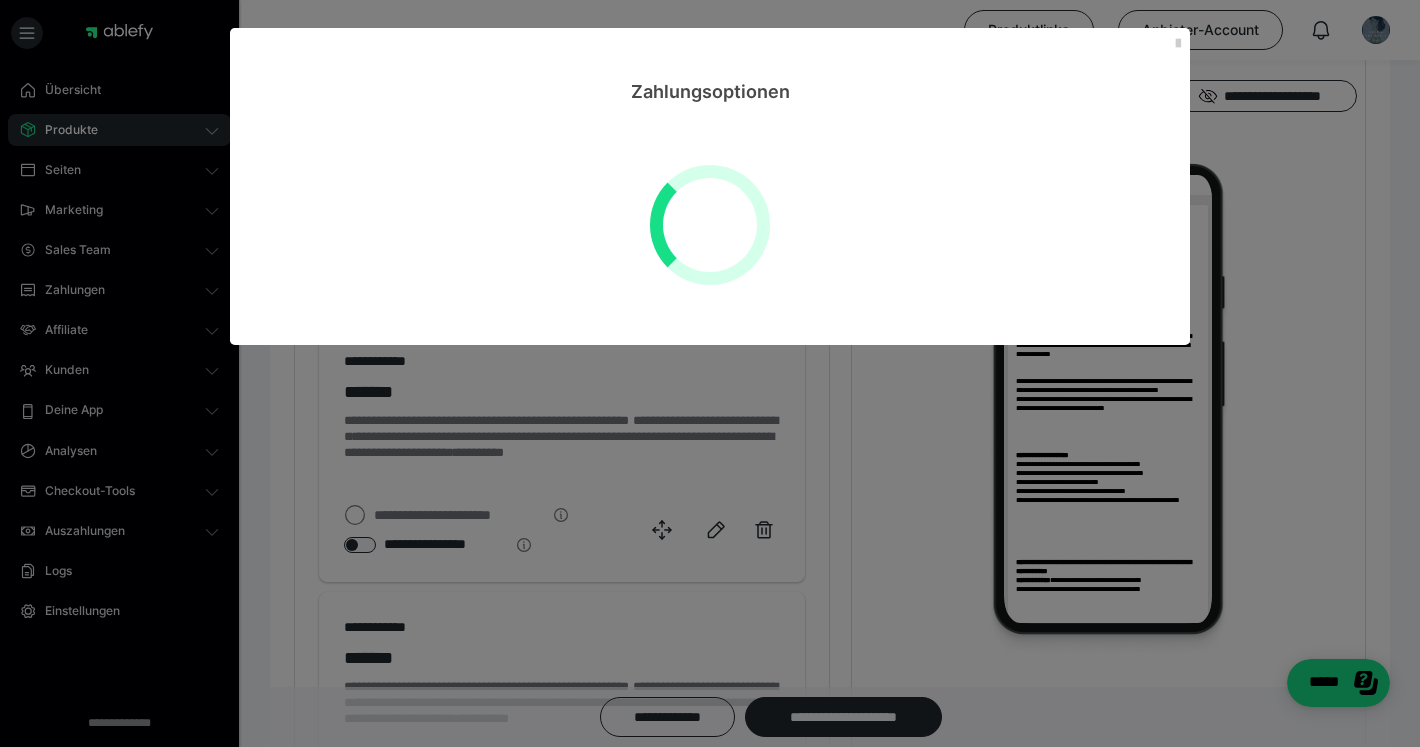 select on "**" 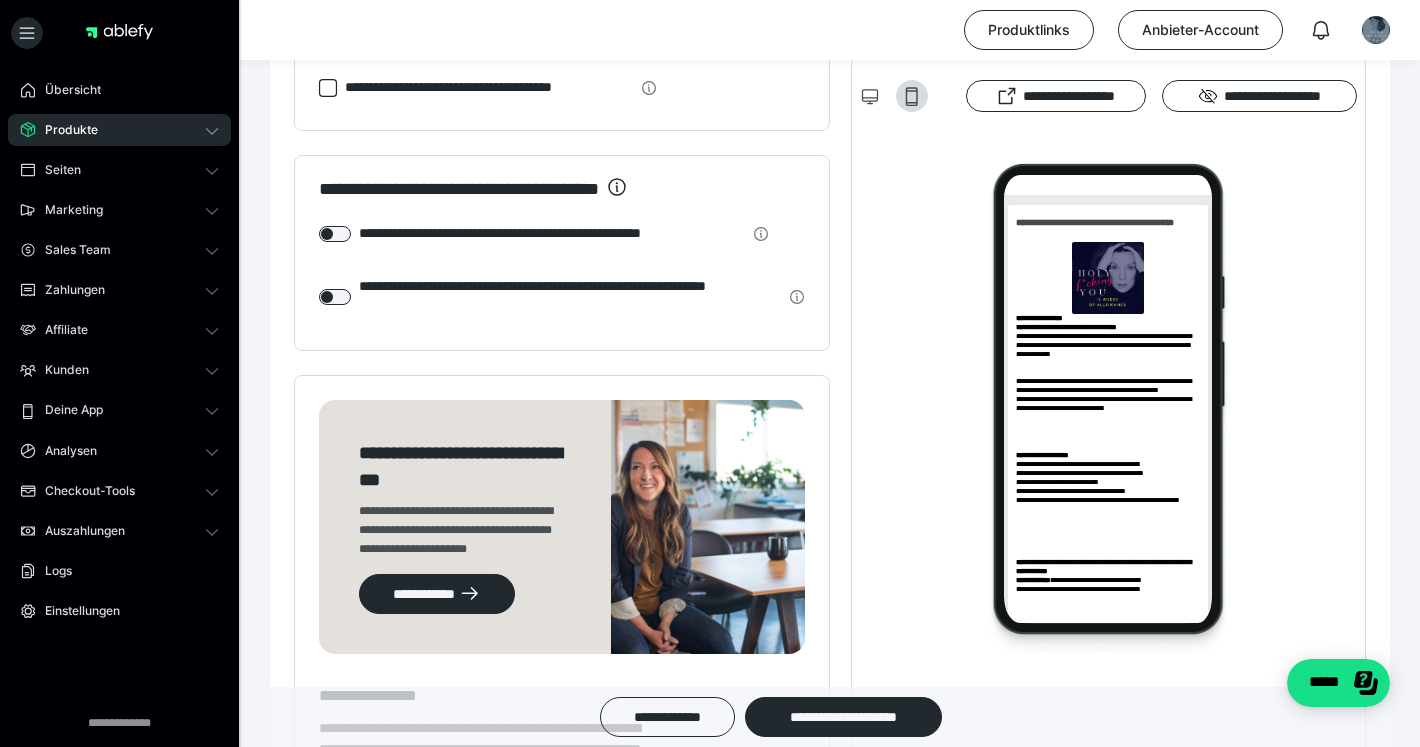 scroll, scrollTop: 3469, scrollLeft: 0, axis: vertical 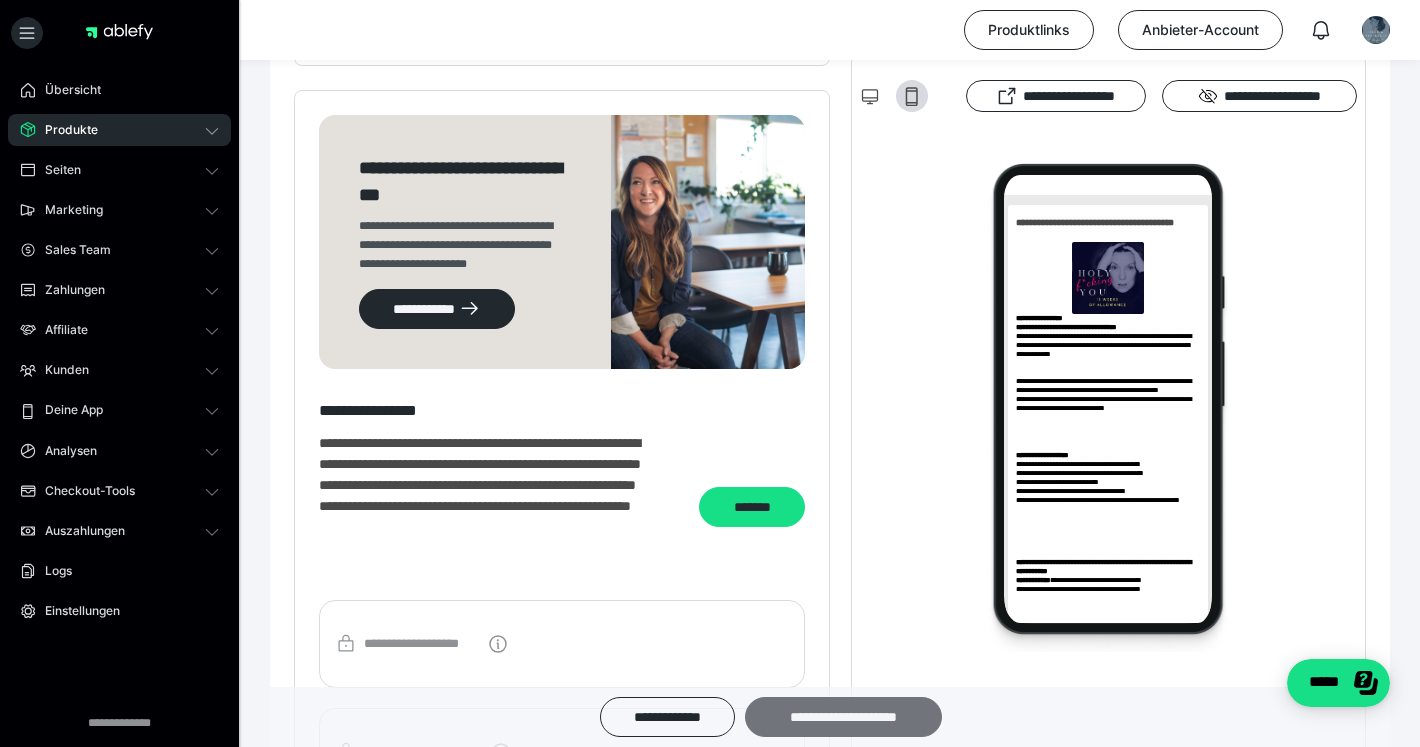 click on "**********" at bounding box center [843, 717] 